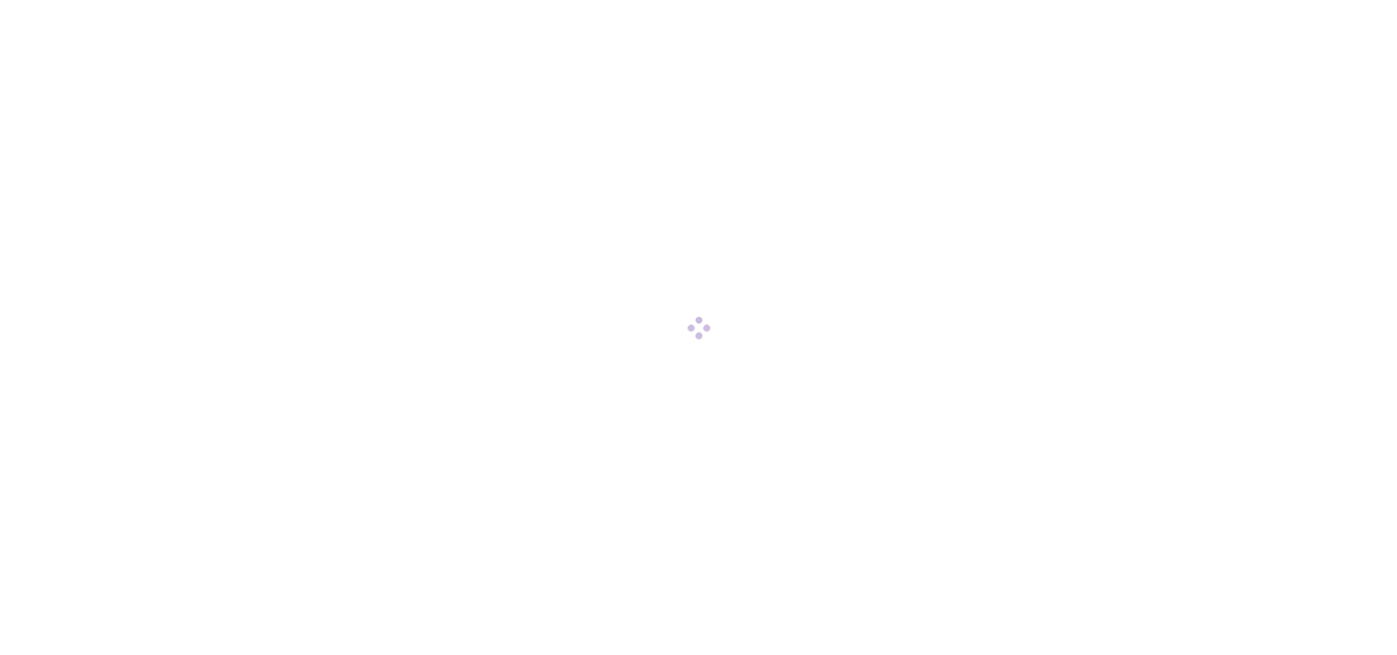 scroll, scrollTop: 0, scrollLeft: 0, axis: both 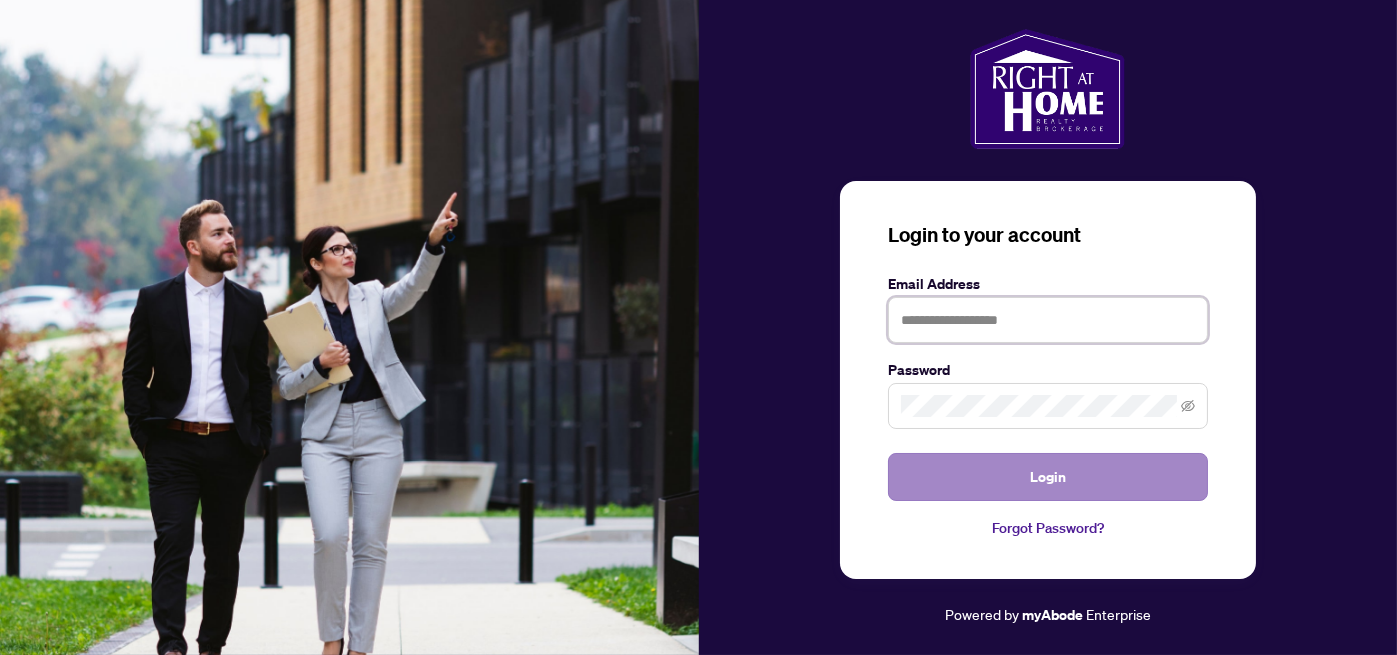 type on "**********" 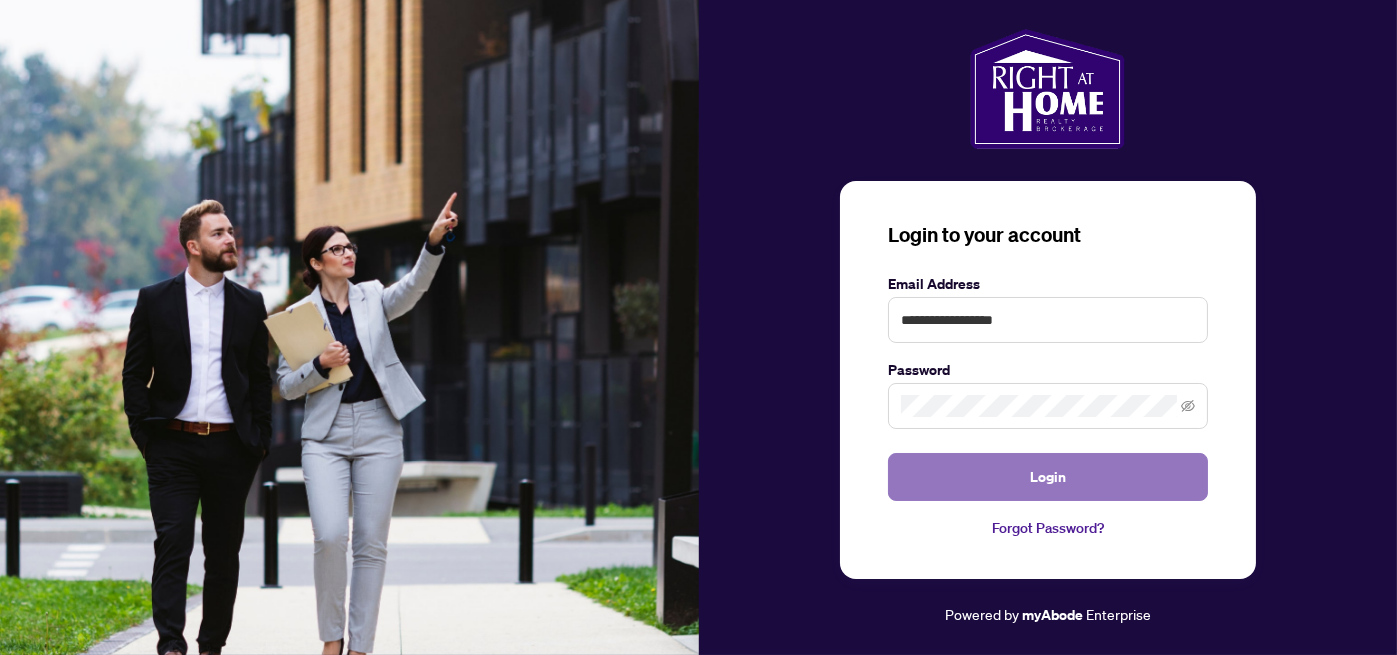 click on "Login" at bounding box center (1048, 477) 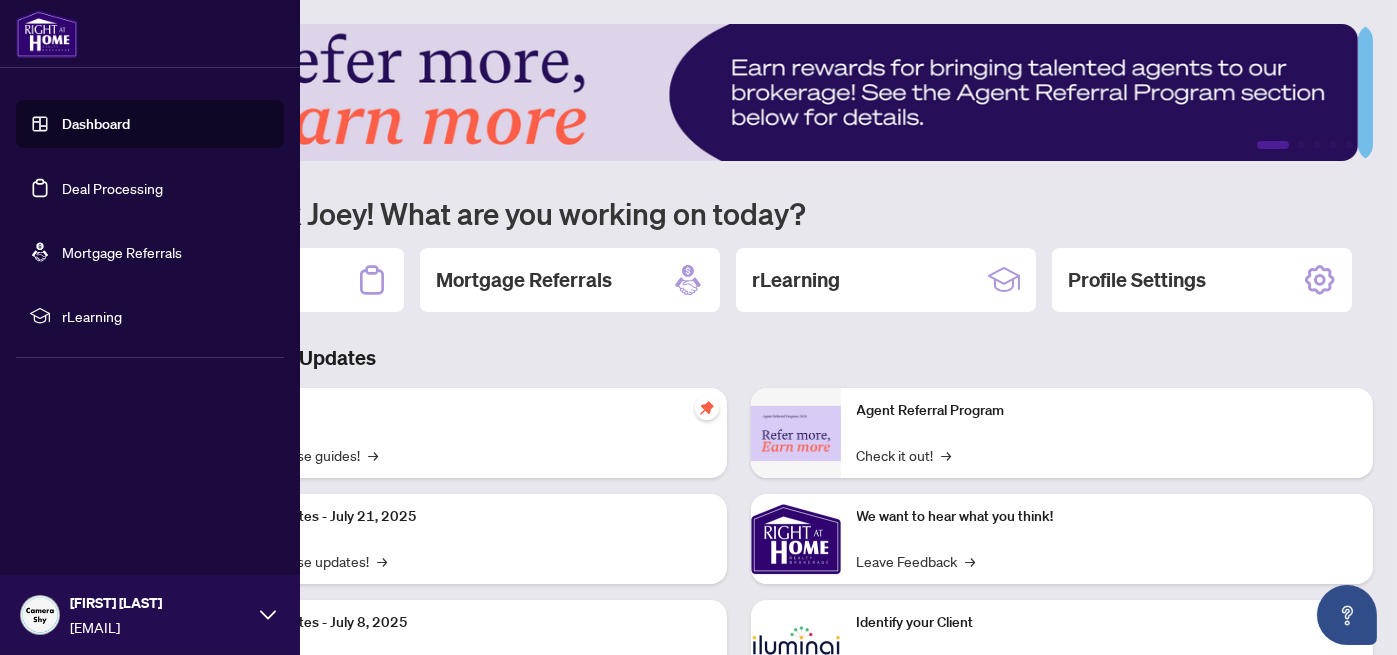 click on "Deal Processing" at bounding box center (112, 188) 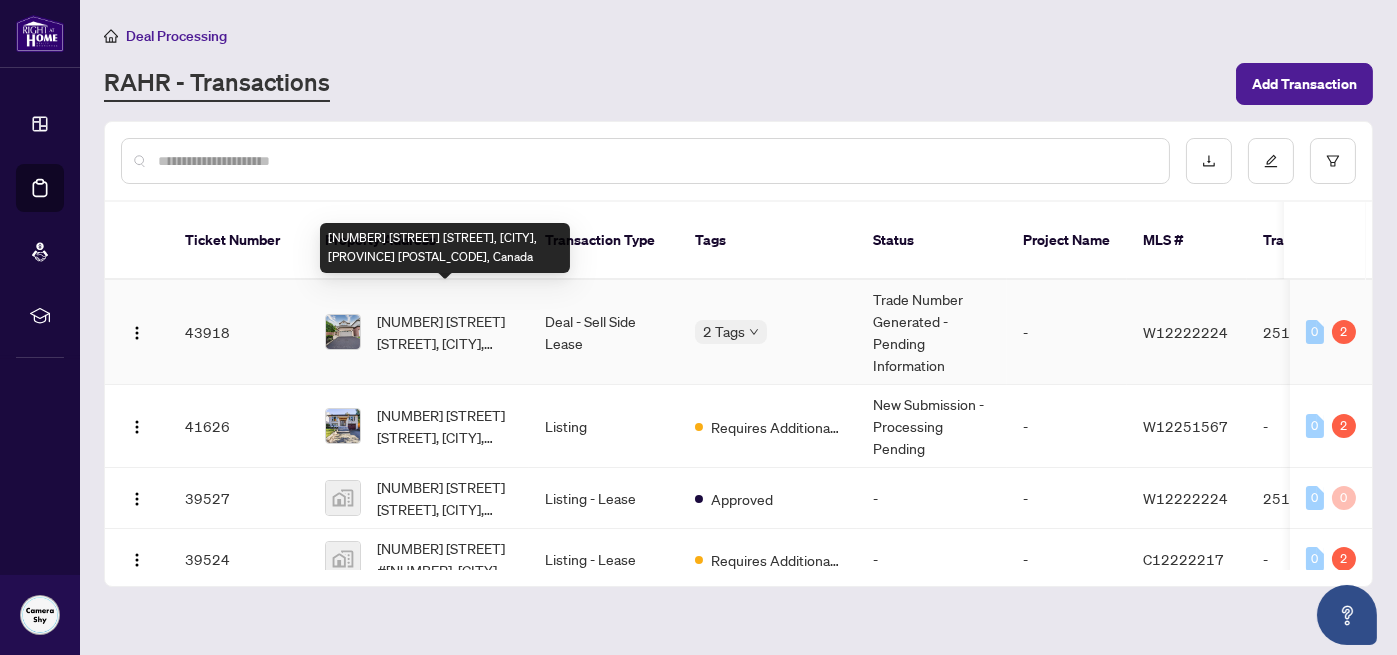 click on "[NUMBER] [STREET] [STREET], [CITY], [PROVINCE] [POSTAL_CODE], Canada" at bounding box center [445, 332] 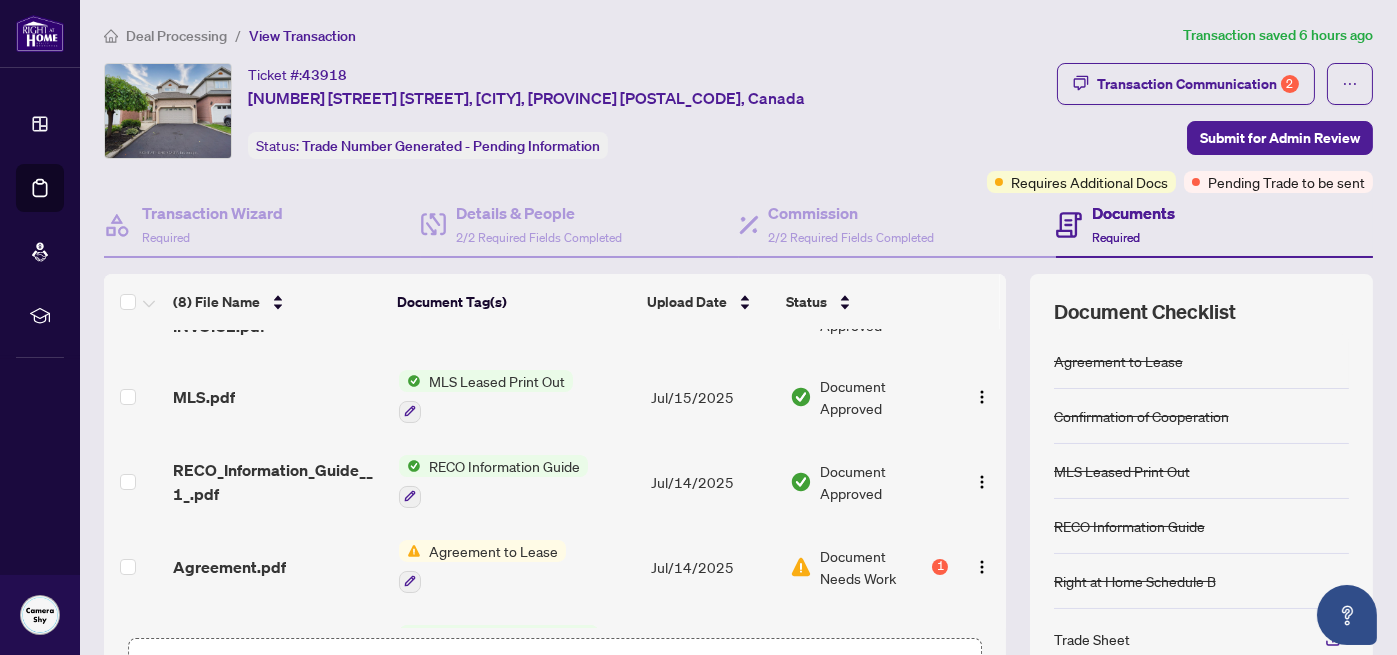 scroll, scrollTop: 100, scrollLeft: 0, axis: vertical 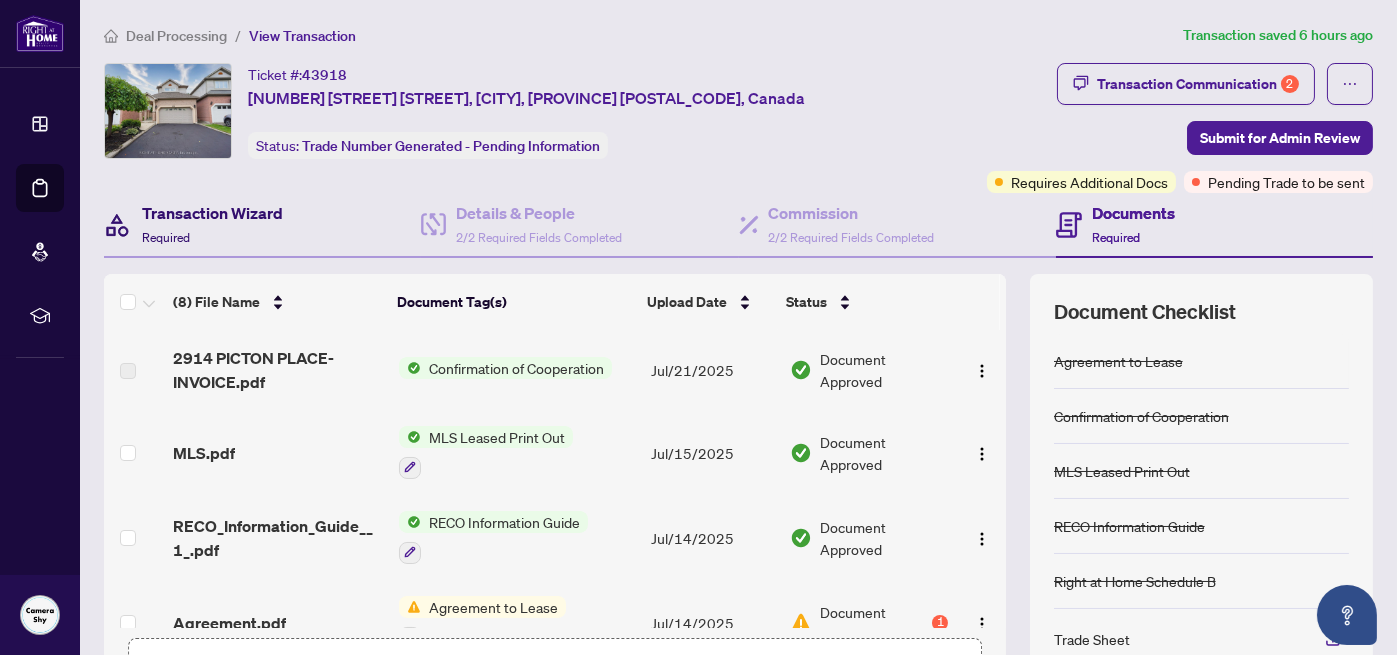 click on "Transaction Wizard" at bounding box center (212, 213) 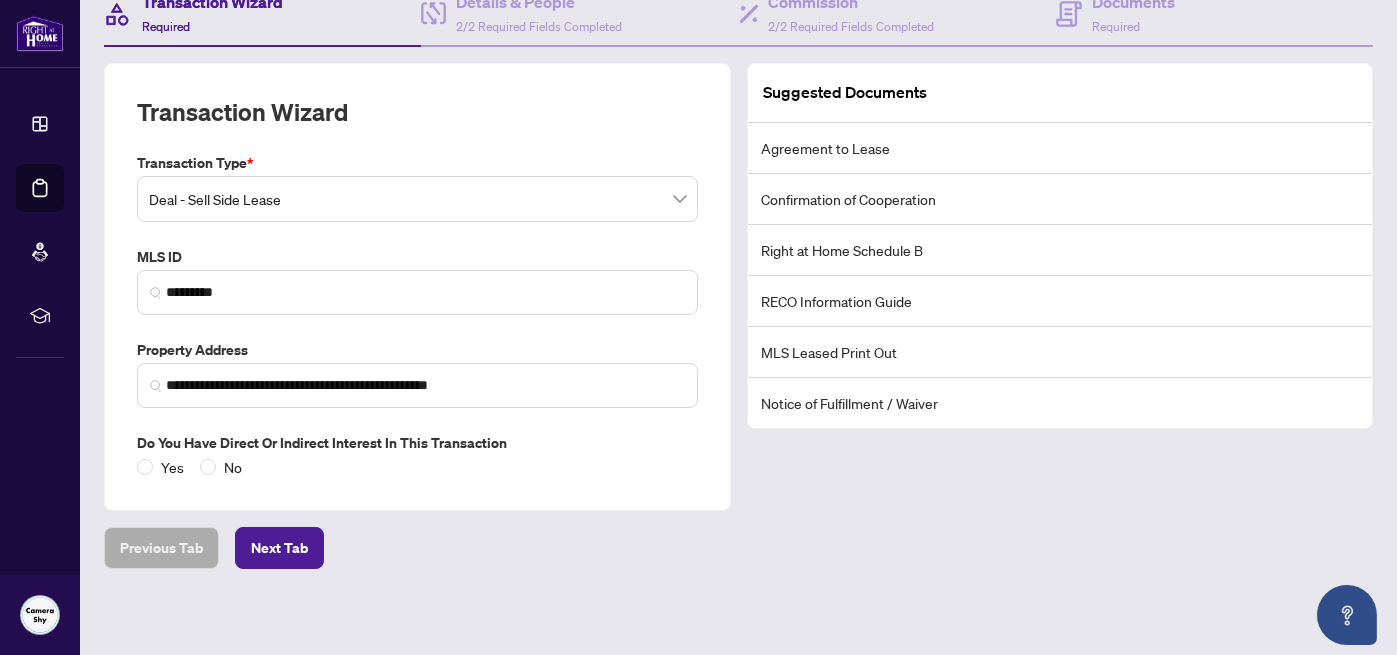 scroll, scrollTop: 213, scrollLeft: 0, axis: vertical 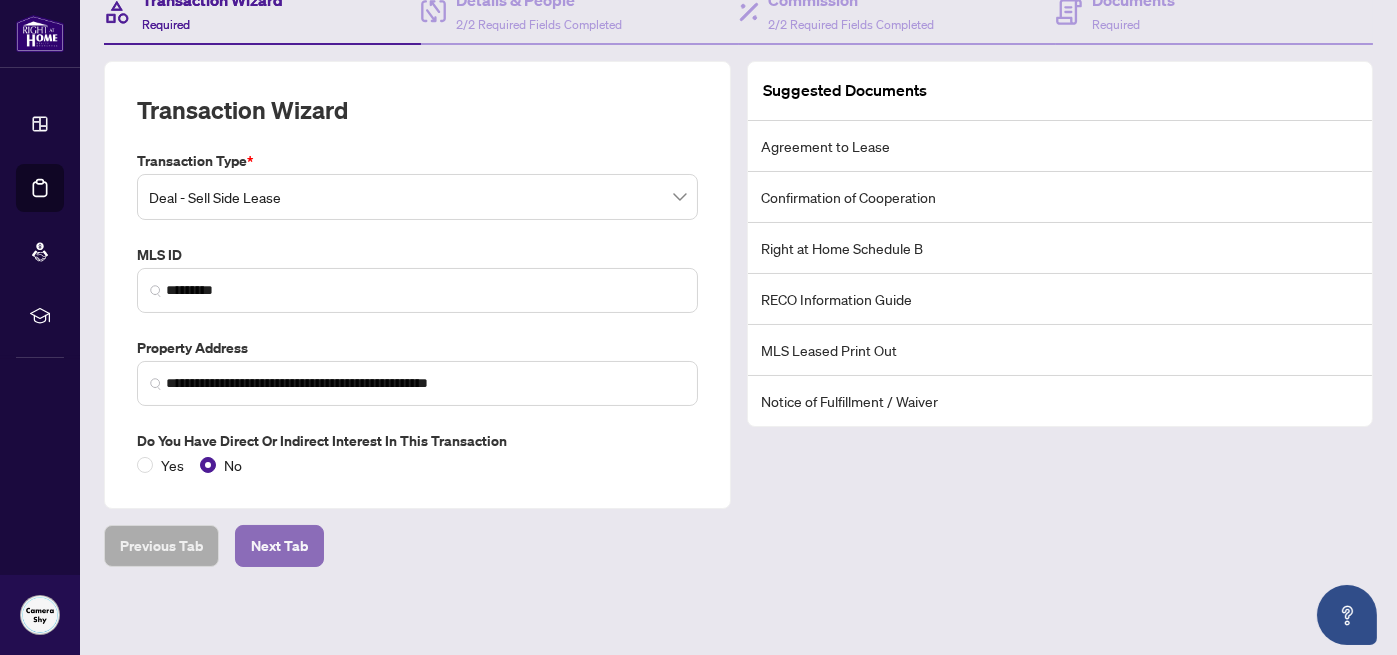 click on "Next Tab" at bounding box center [279, 546] 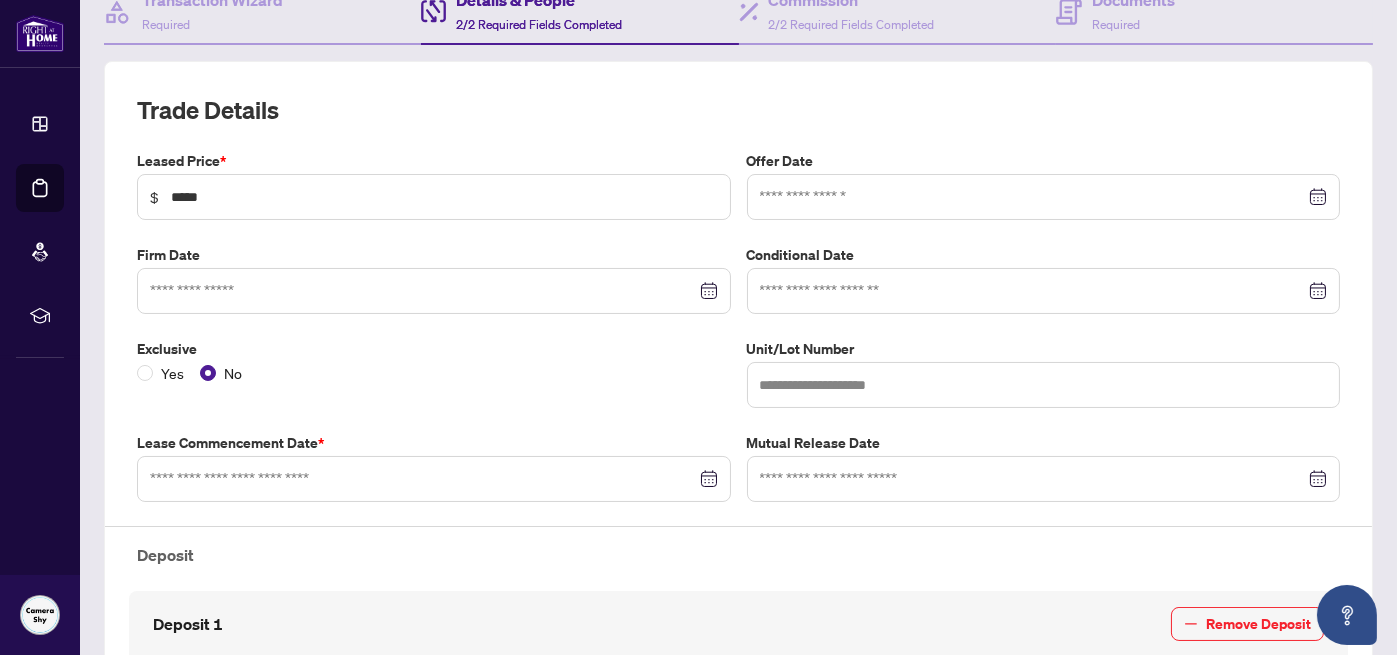 type on "**********" 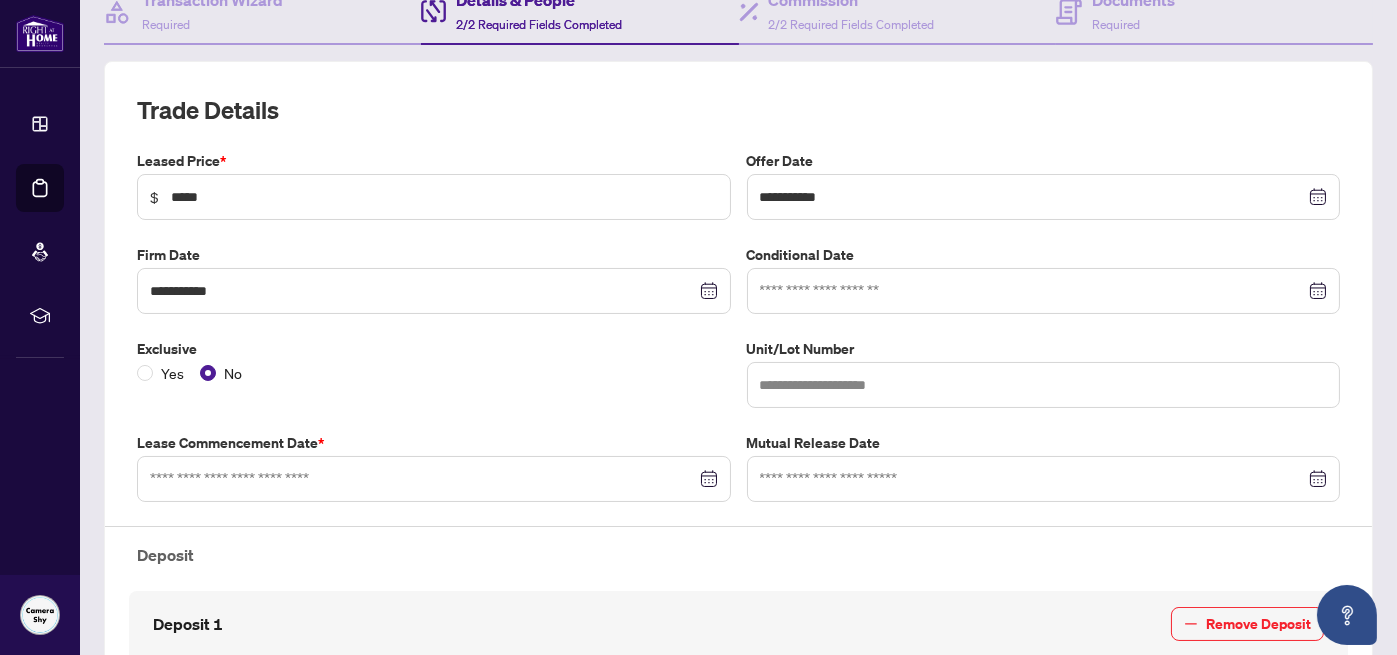 type on "**********" 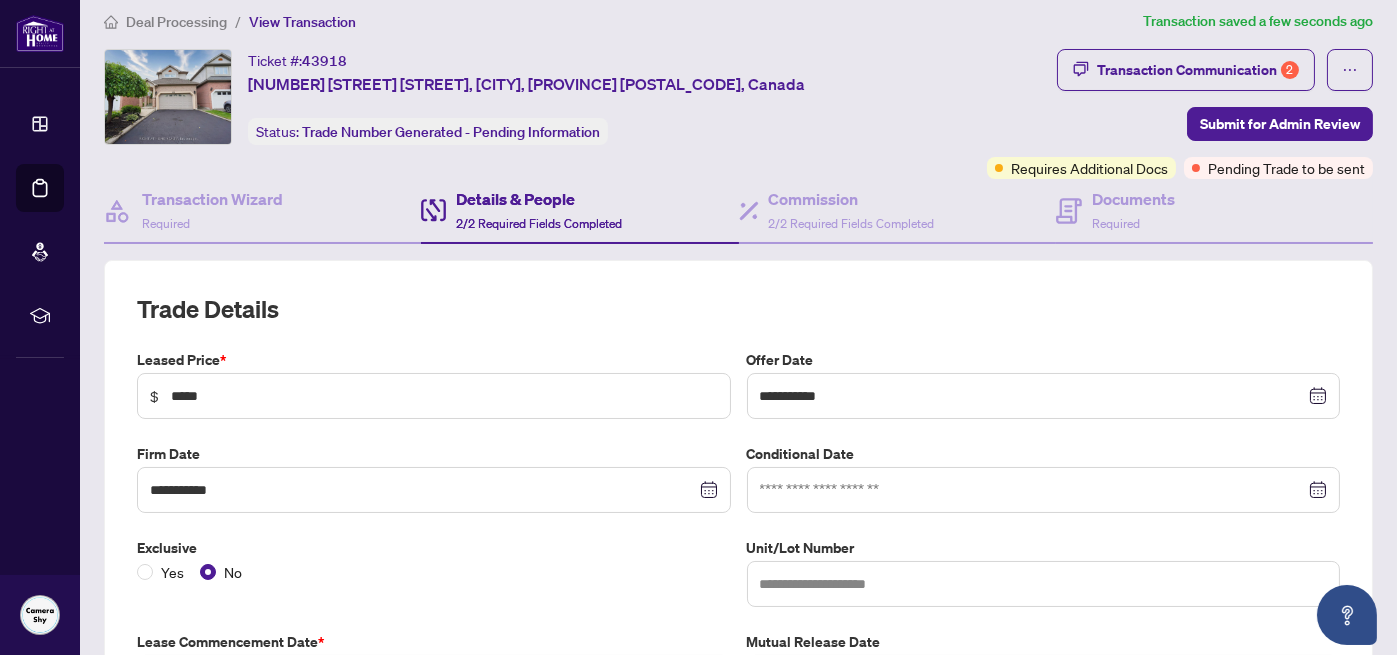 scroll, scrollTop: 13, scrollLeft: 0, axis: vertical 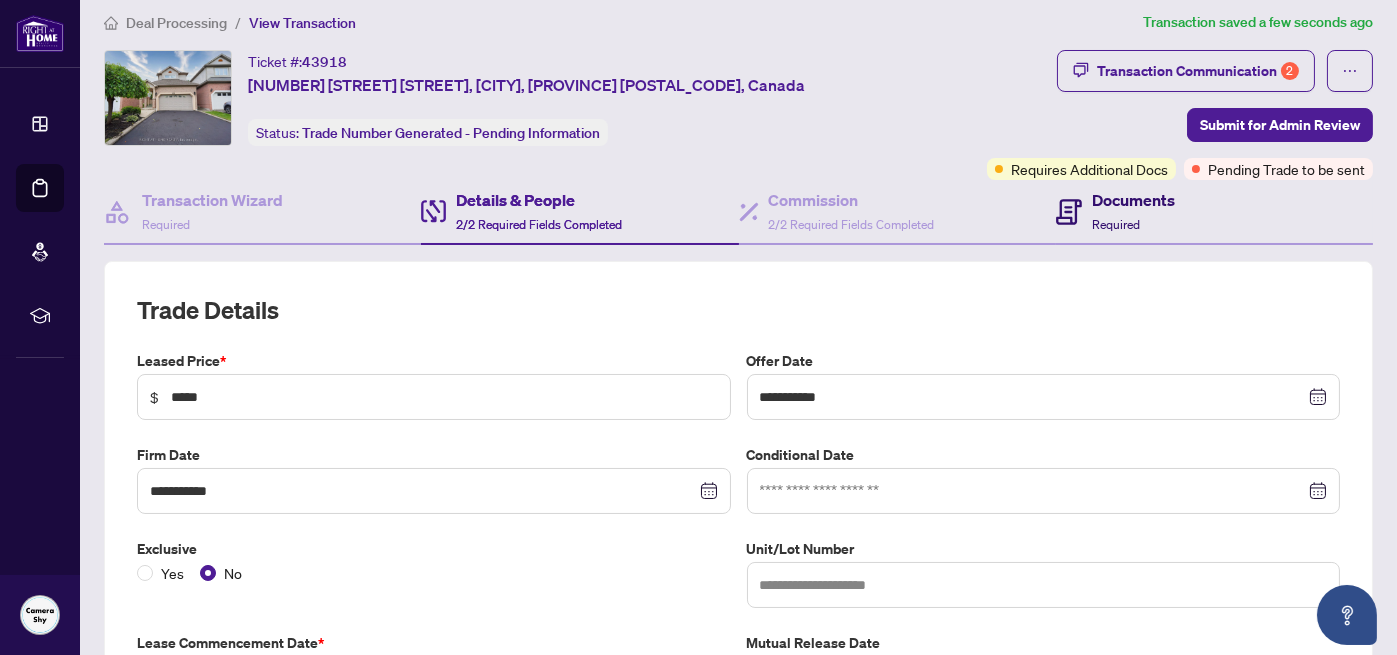 click on "Documents Required" at bounding box center [1133, 211] 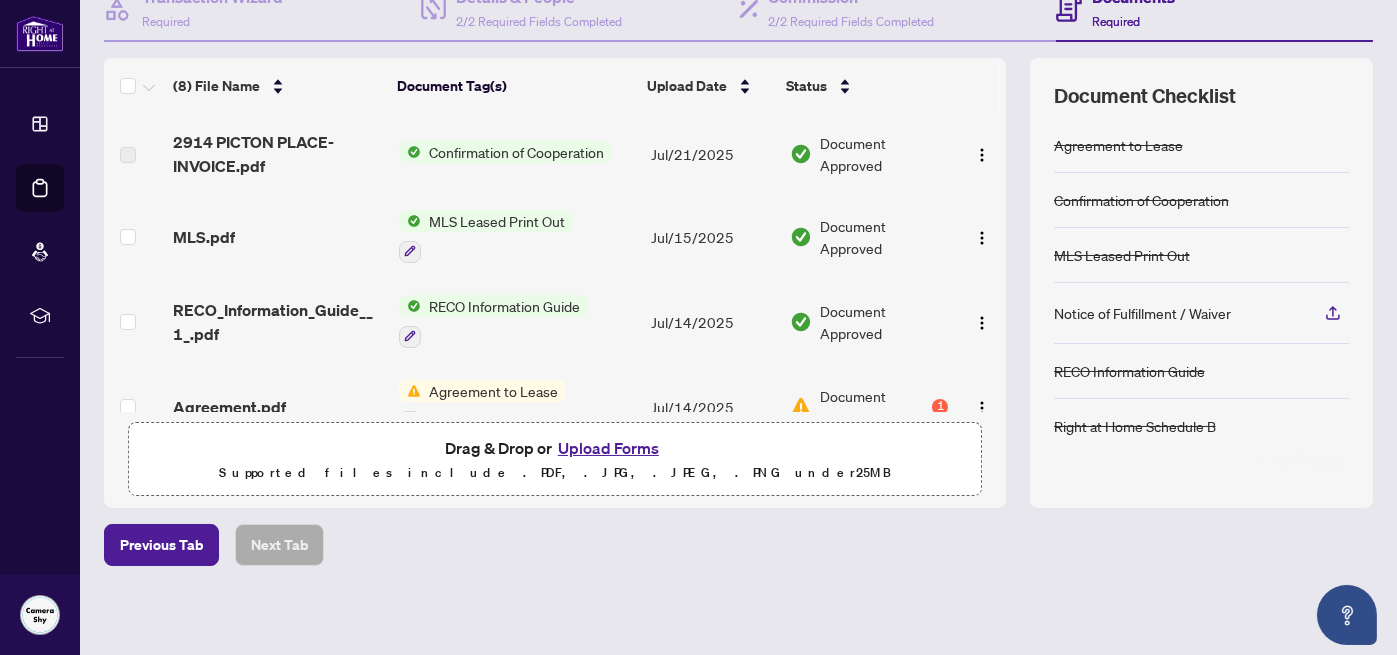 scroll, scrollTop: 217, scrollLeft: 0, axis: vertical 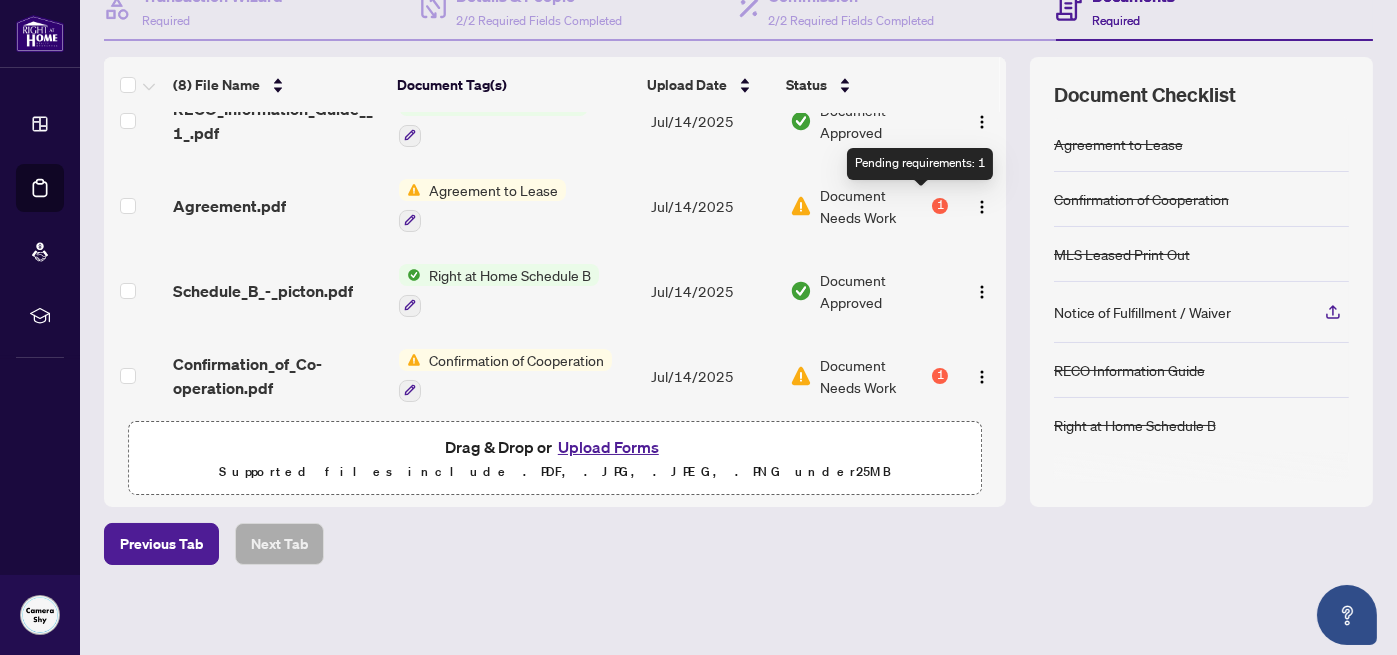 click on "1" at bounding box center (940, 206) 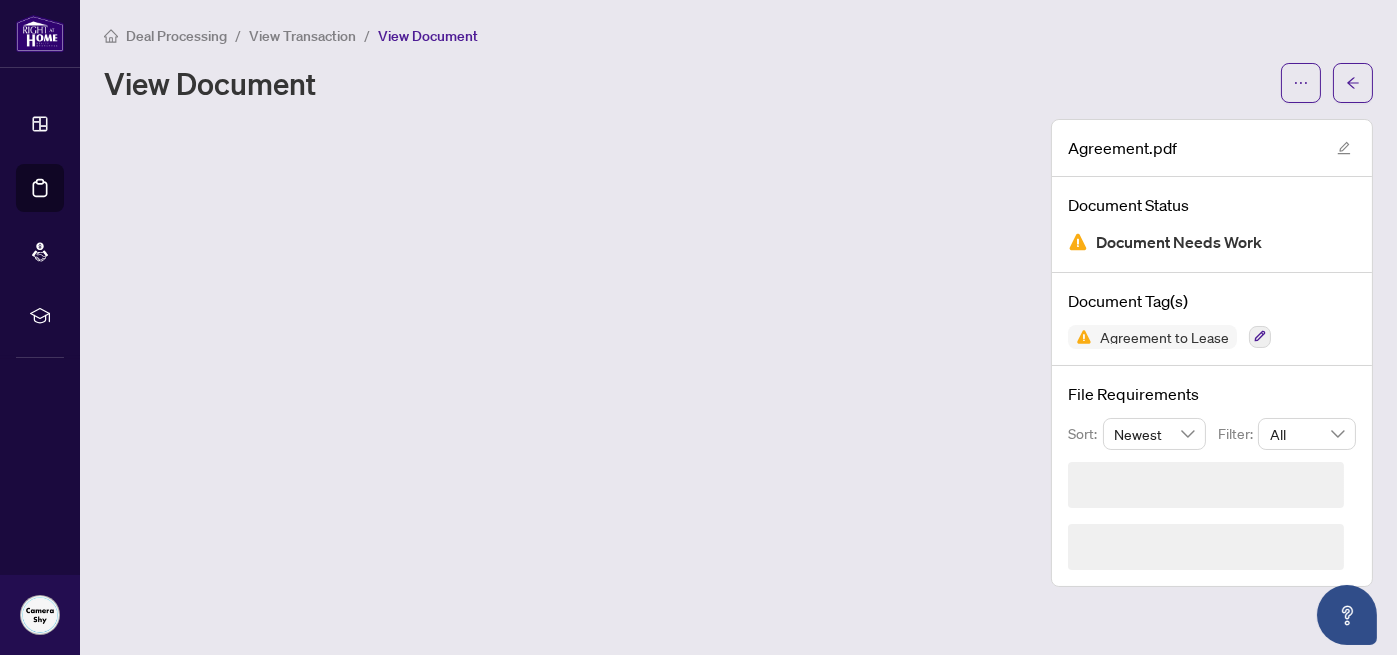 scroll, scrollTop: 0, scrollLeft: 0, axis: both 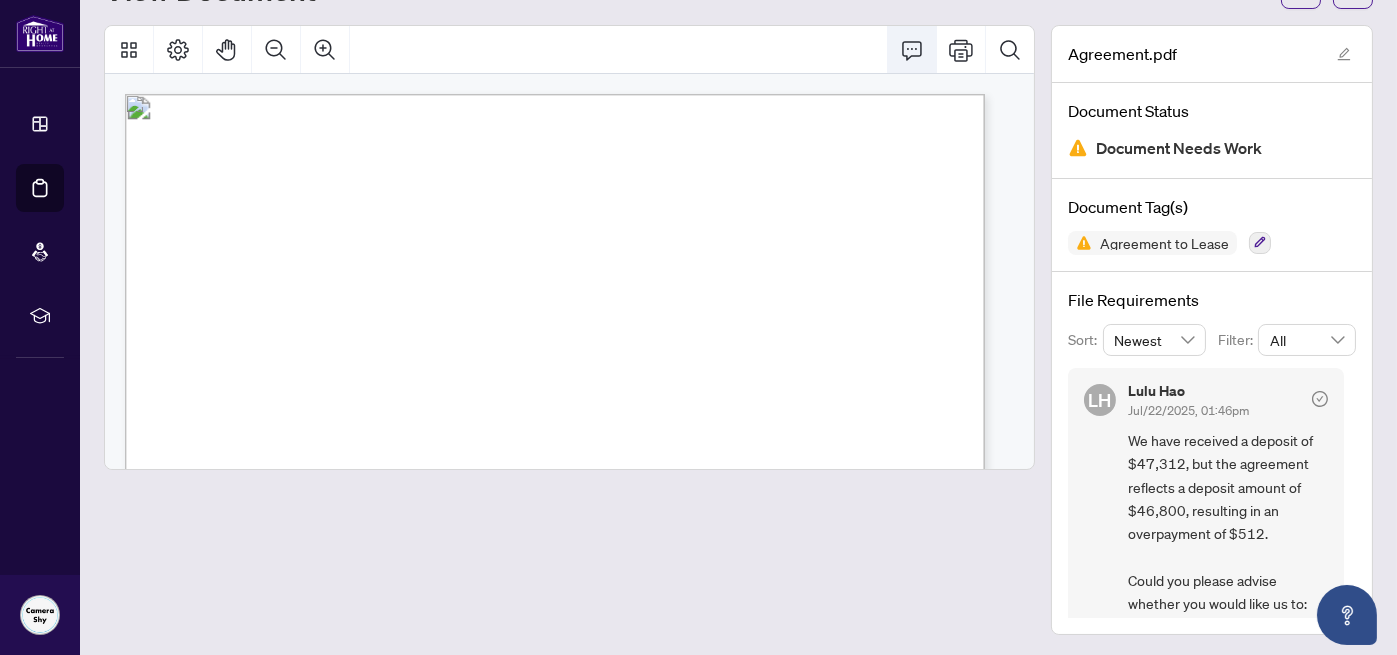 click at bounding box center (912, 50) 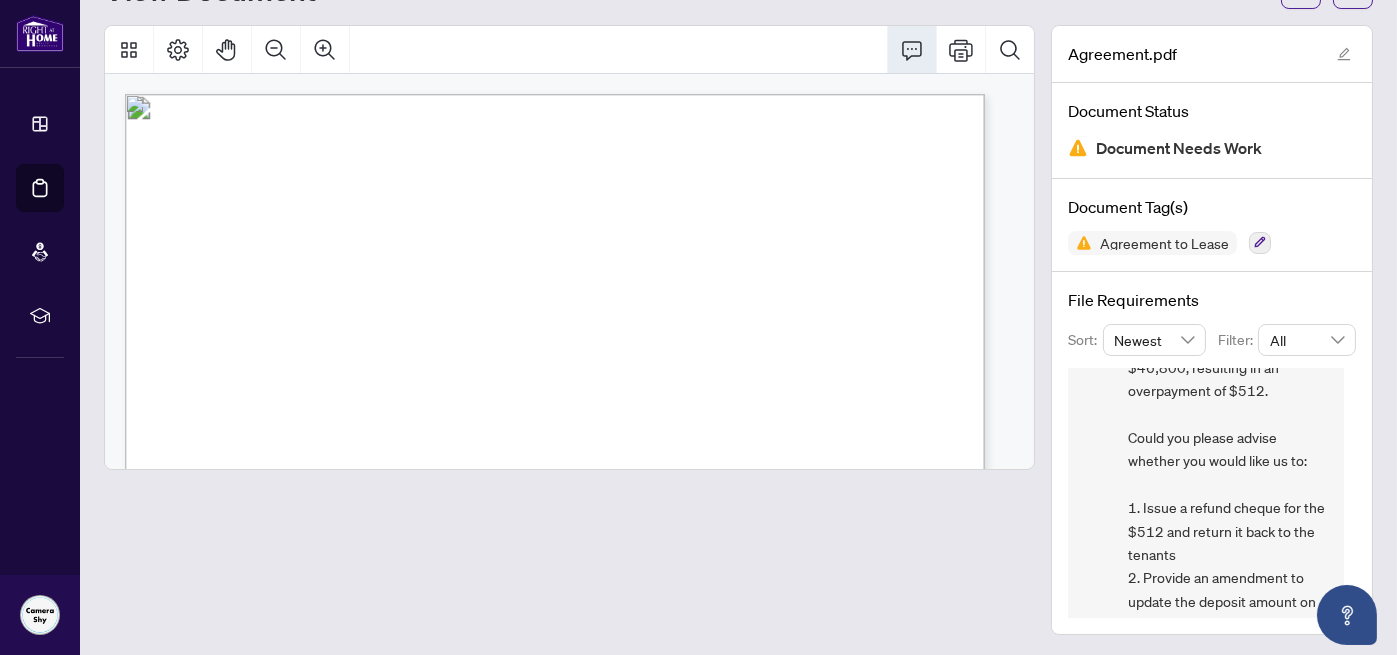 scroll, scrollTop: 293, scrollLeft: 0, axis: vertical 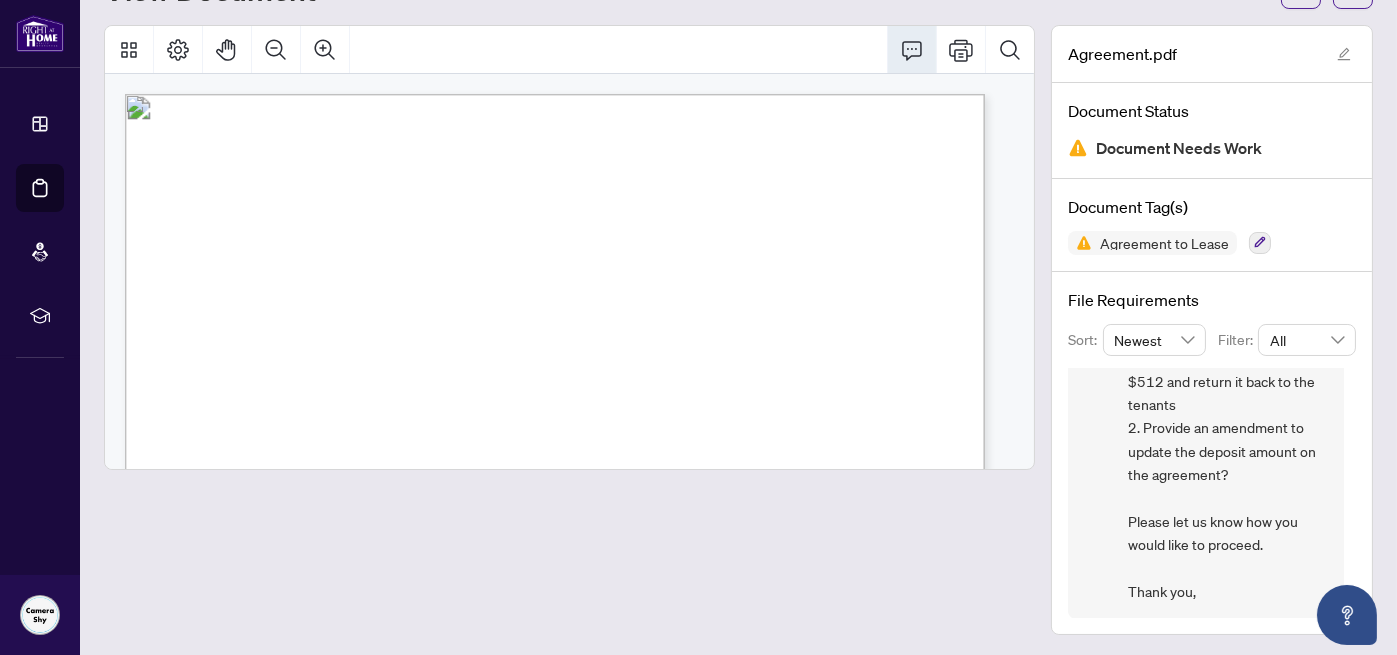 click on "We have received a deposit of $47,312, but the agreement reflects a deposit amount of $46,800, resulting in an overpayment of $512.
Could you please advise whether you would like us to:
1. Issue a refund cheque for the $512 and return it back to the tenants
2. Provide an amendment to update the deposit amount on the agreement?
Please let us know how you would like to proceed.
Thank you," at bounding box center [1228, 370] 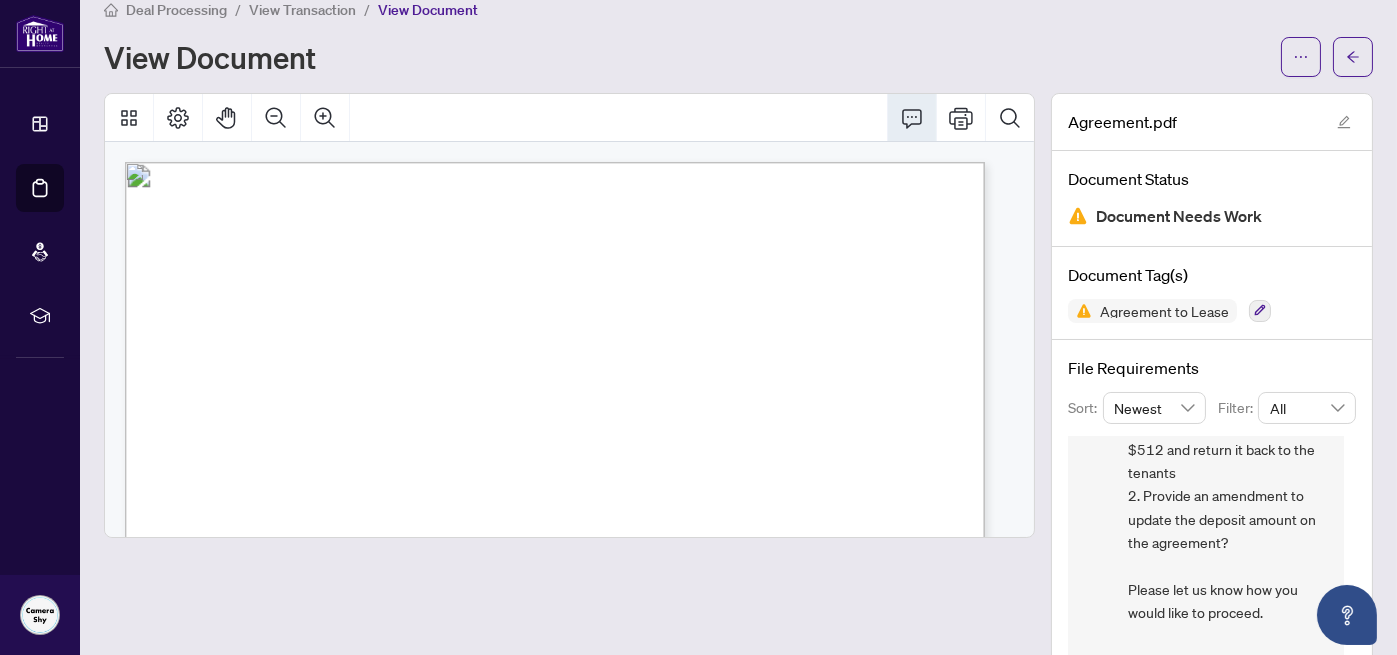 scroll, scrollTop: 0, scrollLeft: 0, axis: both 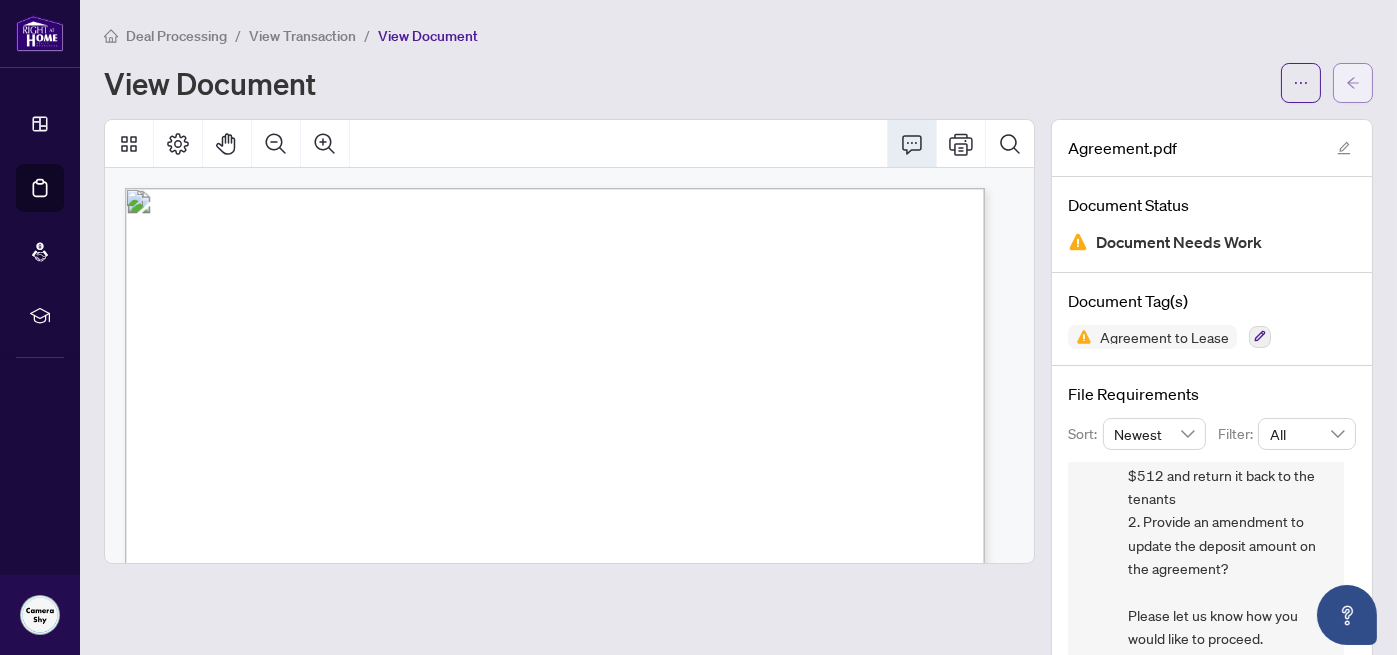 click 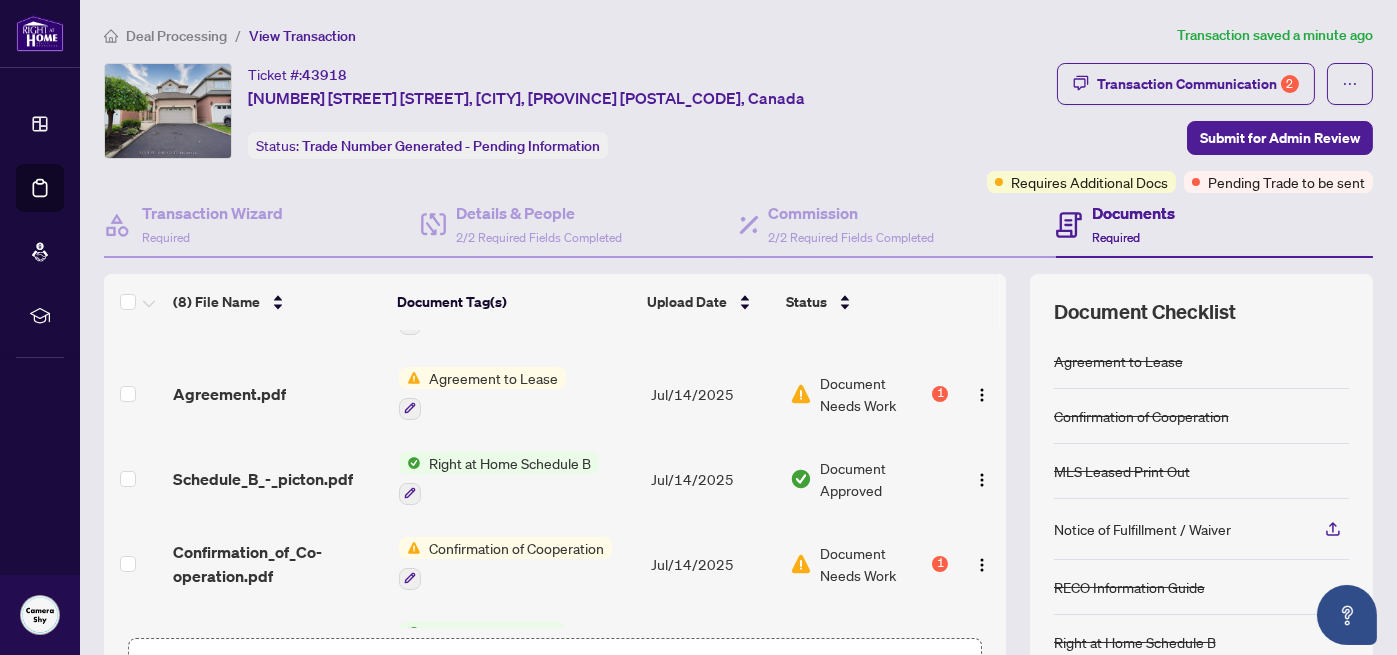 scroll, scrollTop: 200, scrollLeft: 0, axis: vertical 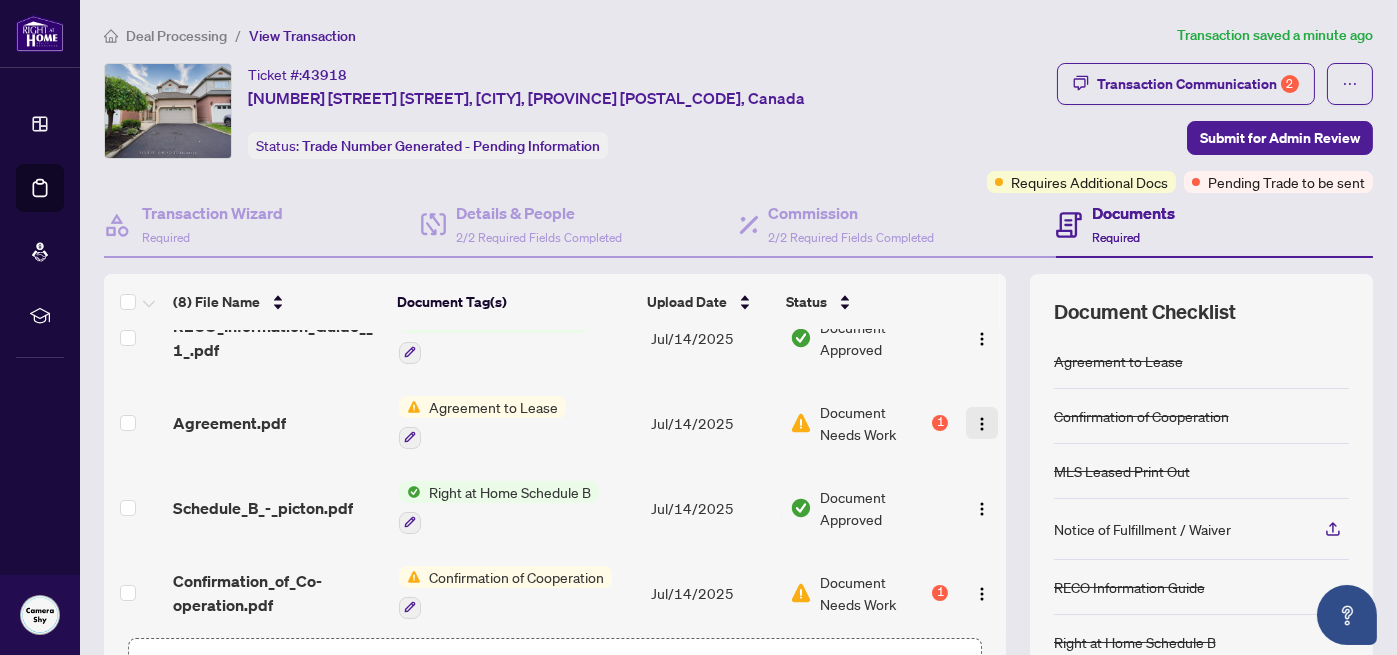 click at bounding box center [982, 424] 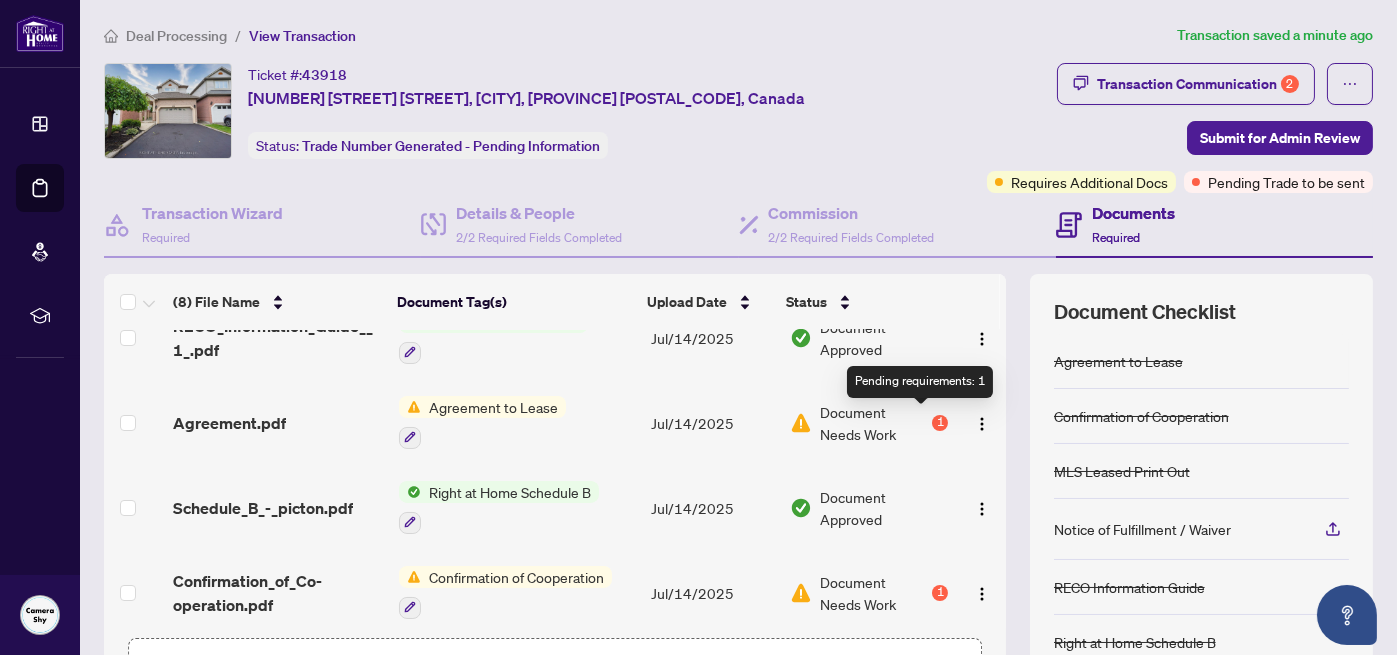 click on "1" at bounding box center [940, 423] 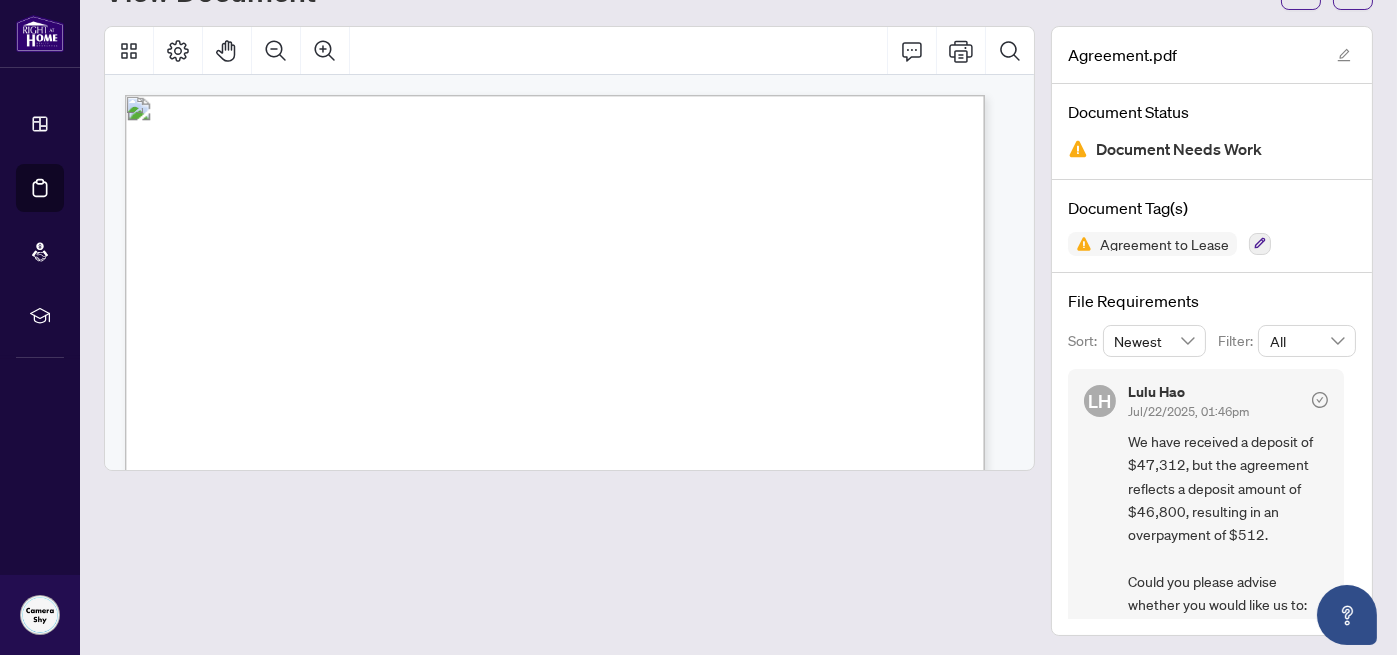 scroll, scrollTop: 94, scrollLeft: 0, axis: vertical 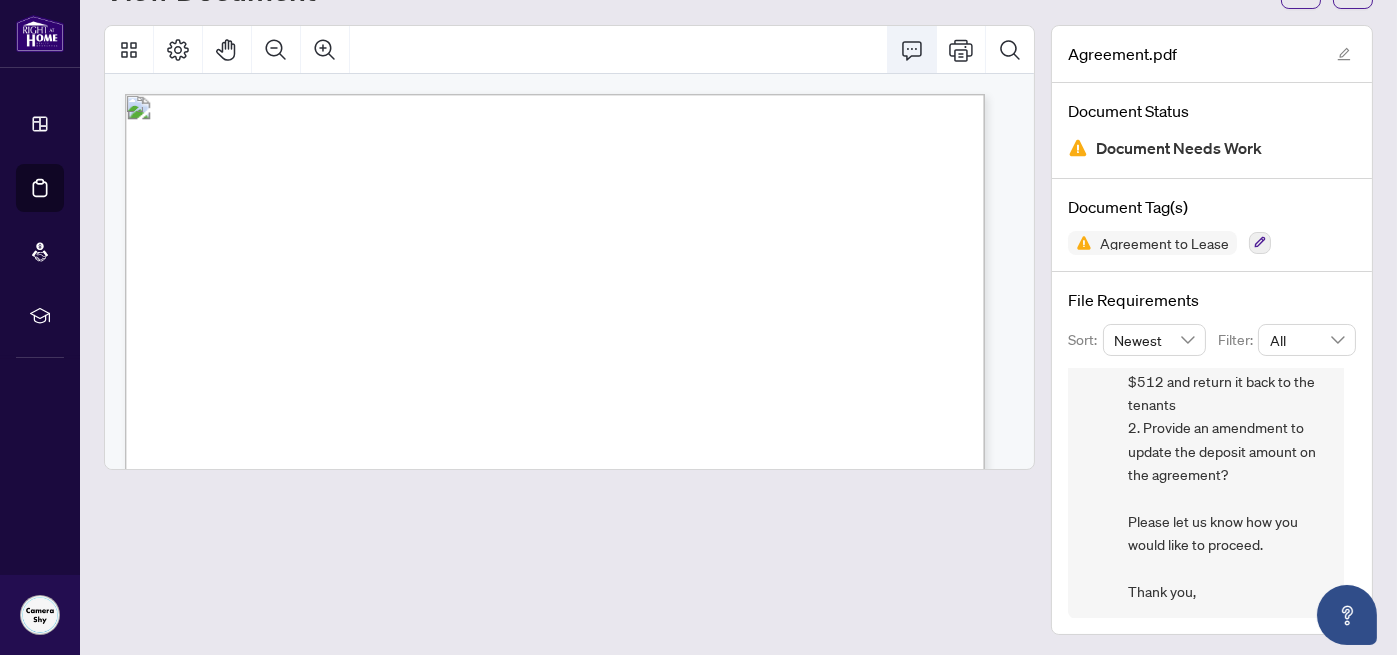 click 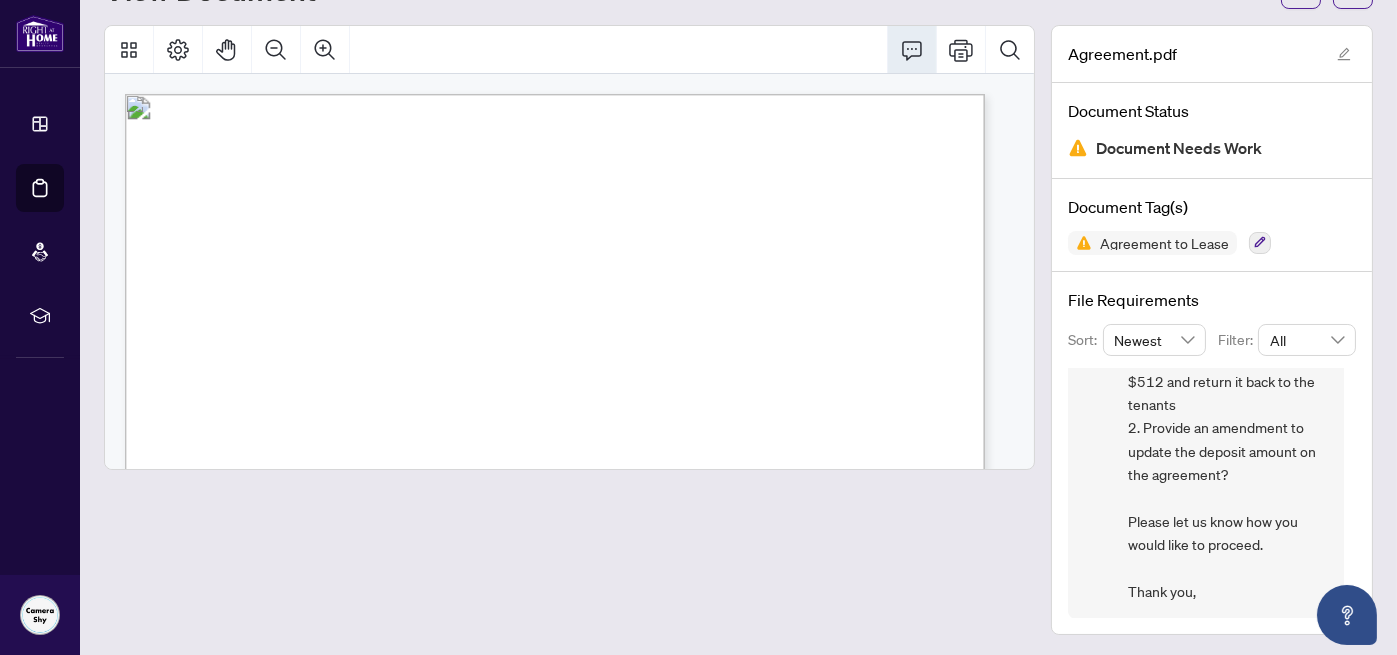 click 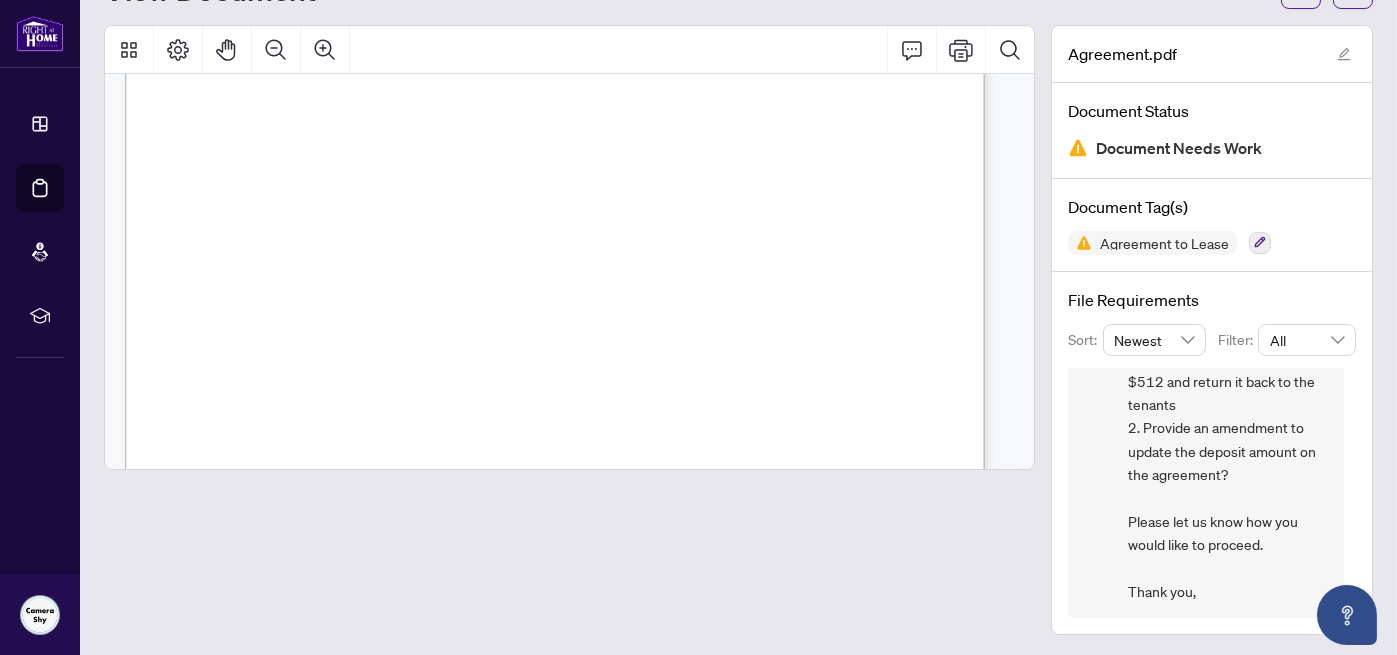 scroll, scrollTop: 600, scrollLeft: 0, axis: vertical 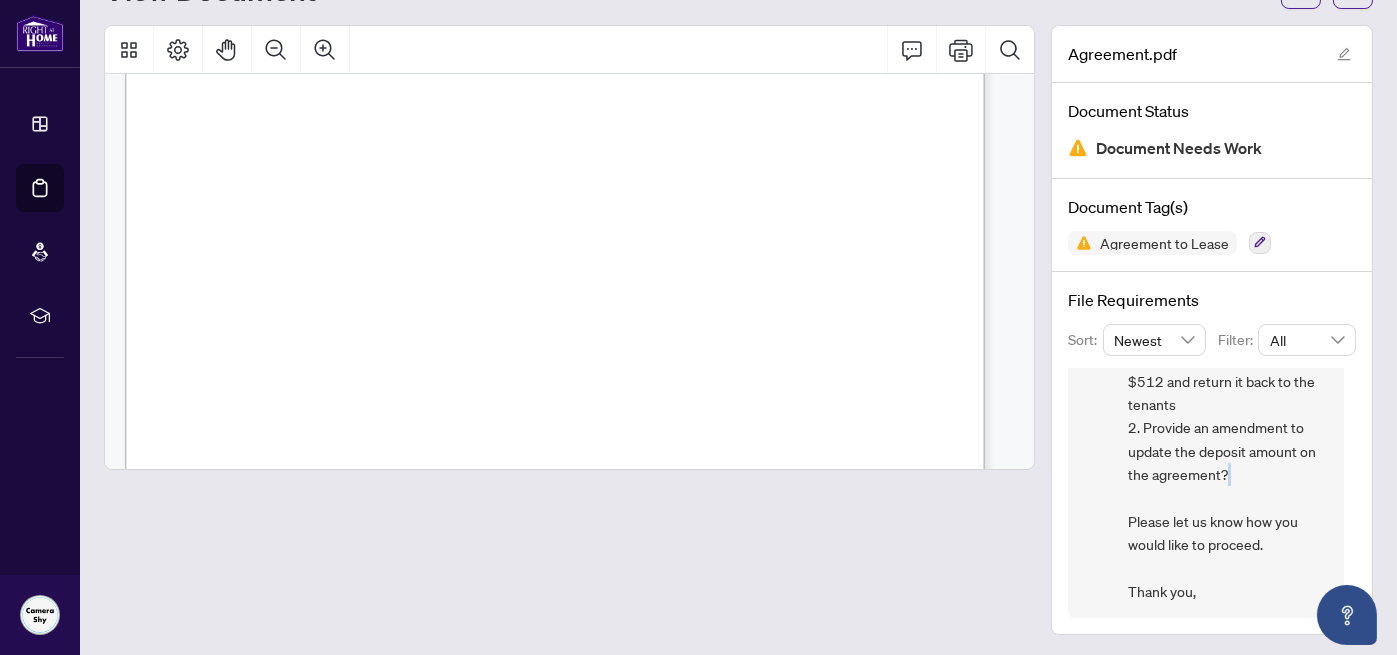 click on "We have received a deposit of $47,312, but the agreement reflects a deposit amount of $46,800, resulting in an overpayment of $512.
Could you please advise whether you would like us to:
1. Issue a refund cheque for the $512 and return it back to the tenants
2. Provide an amendment to update the deposit amount on the agreement?
Please let us know how you would like to proceed.
Thank you," at bounding box center [1228, 370] 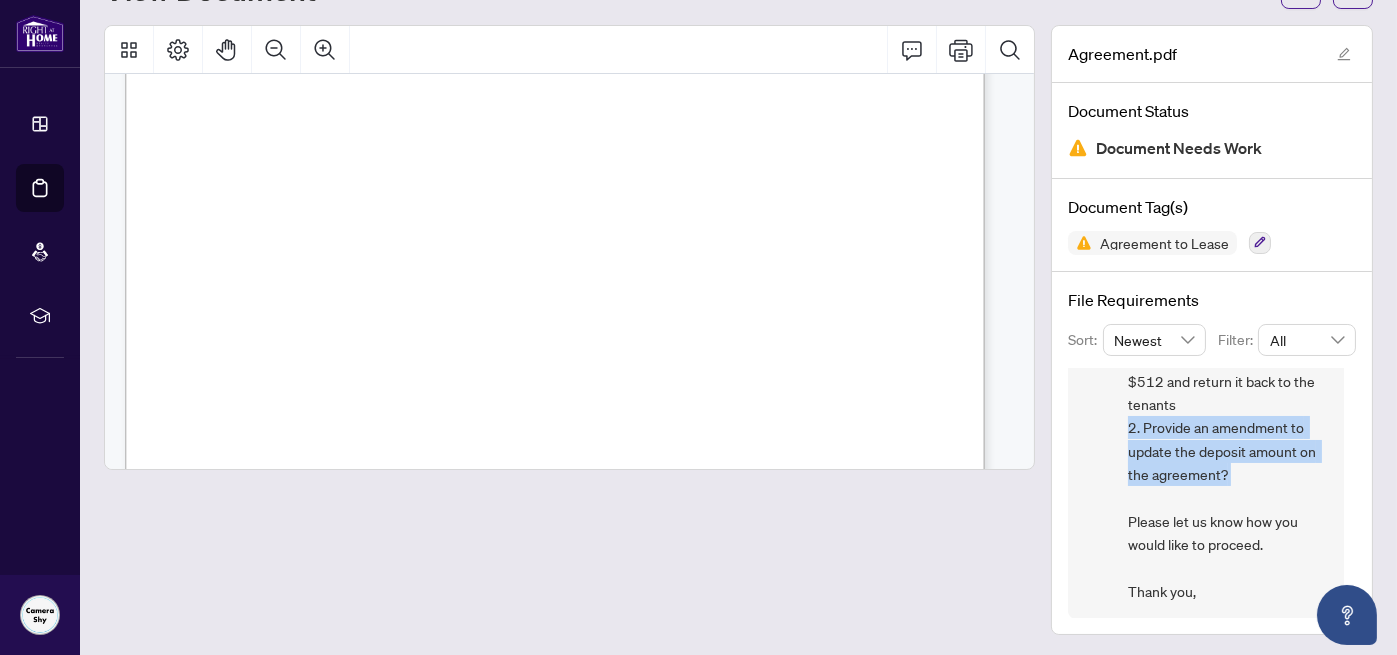 click on "We have received a deposit of $47,312, but the agreement reflects a deposit amount of $46,800, resulting in an overpayment of $512.
Could you please advise whether you would like us to:
1. Issue a refund cheque for the $512 and return it back to the tenants
2. Provide an amendment to update the deposit amount on the agreement?
Please let us know how you would like to proceed.
Thank you," at bounding box center (1228, 370) 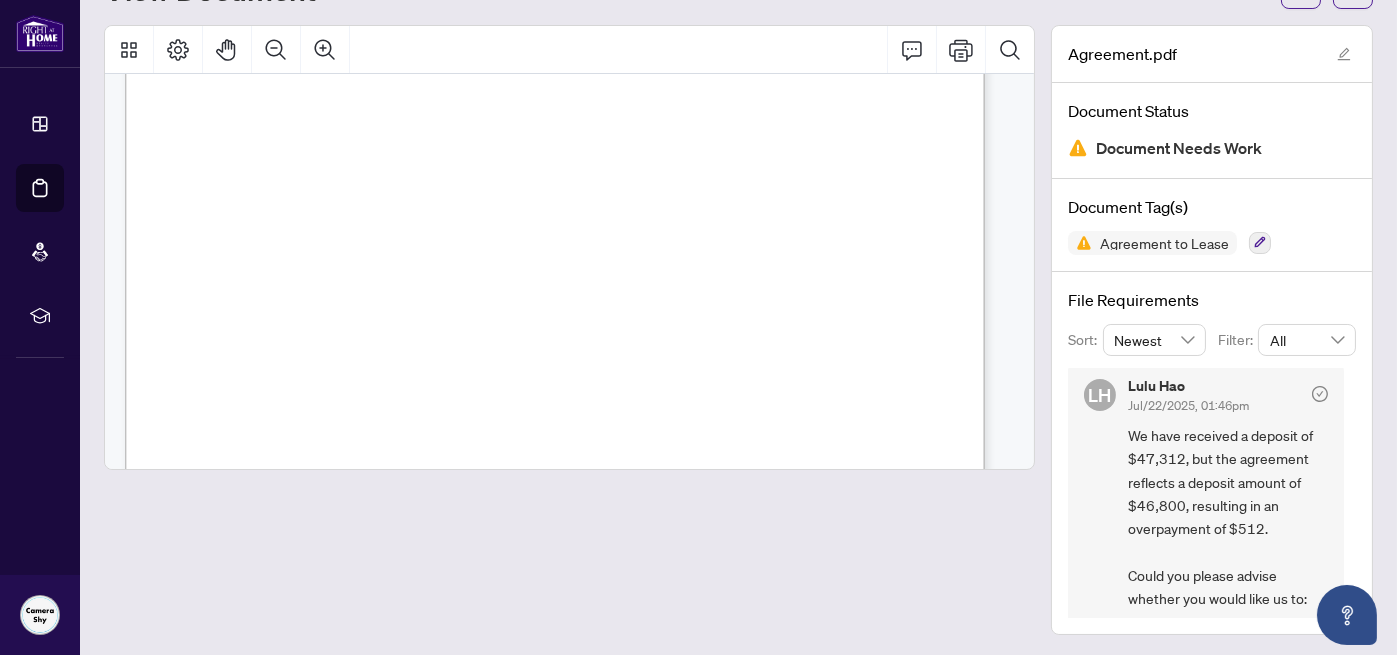 scroll, scrollTop: 0, scrollLeft: 0, axis: both 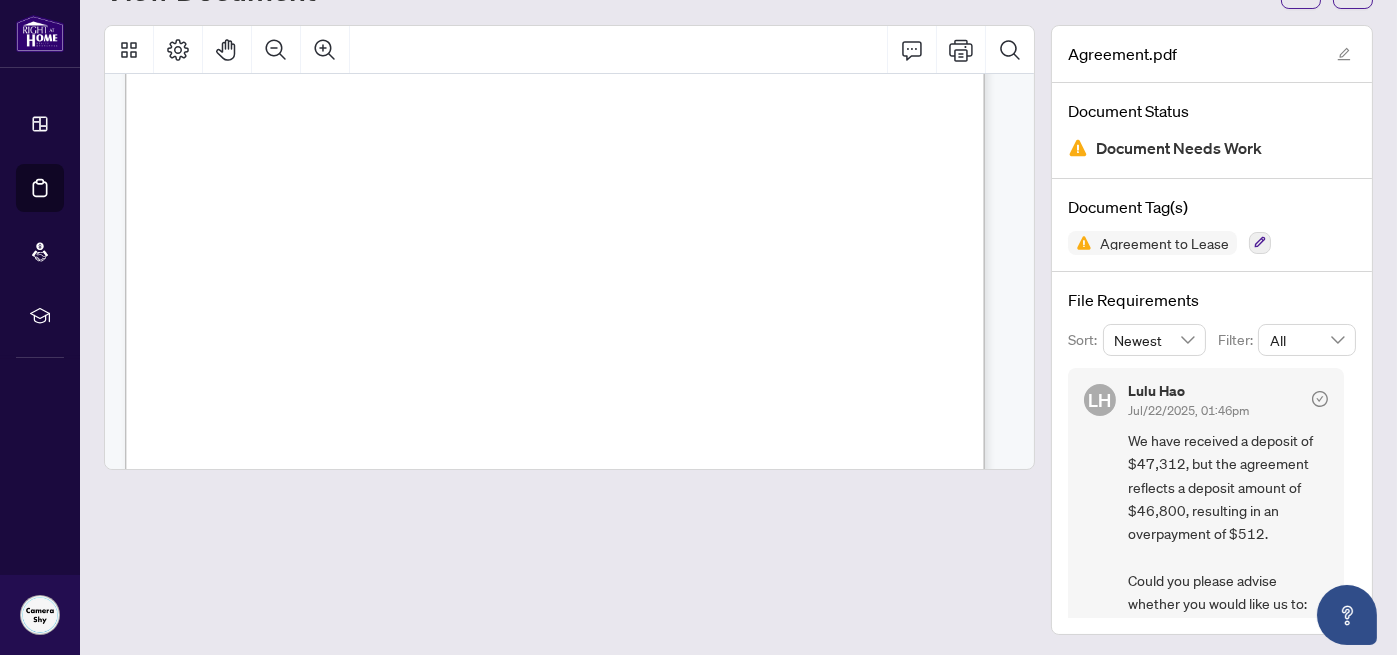 click 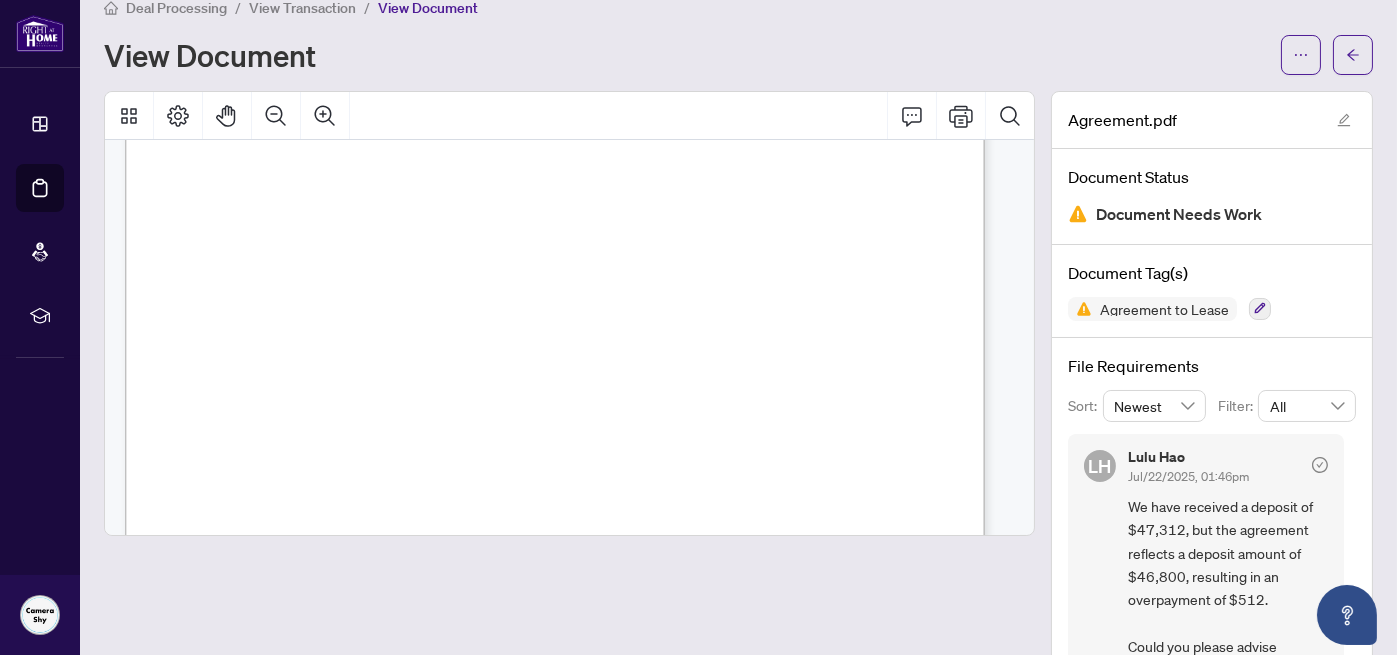 scroll, scrollTop: 0, scrollLeft: 0, axis: both 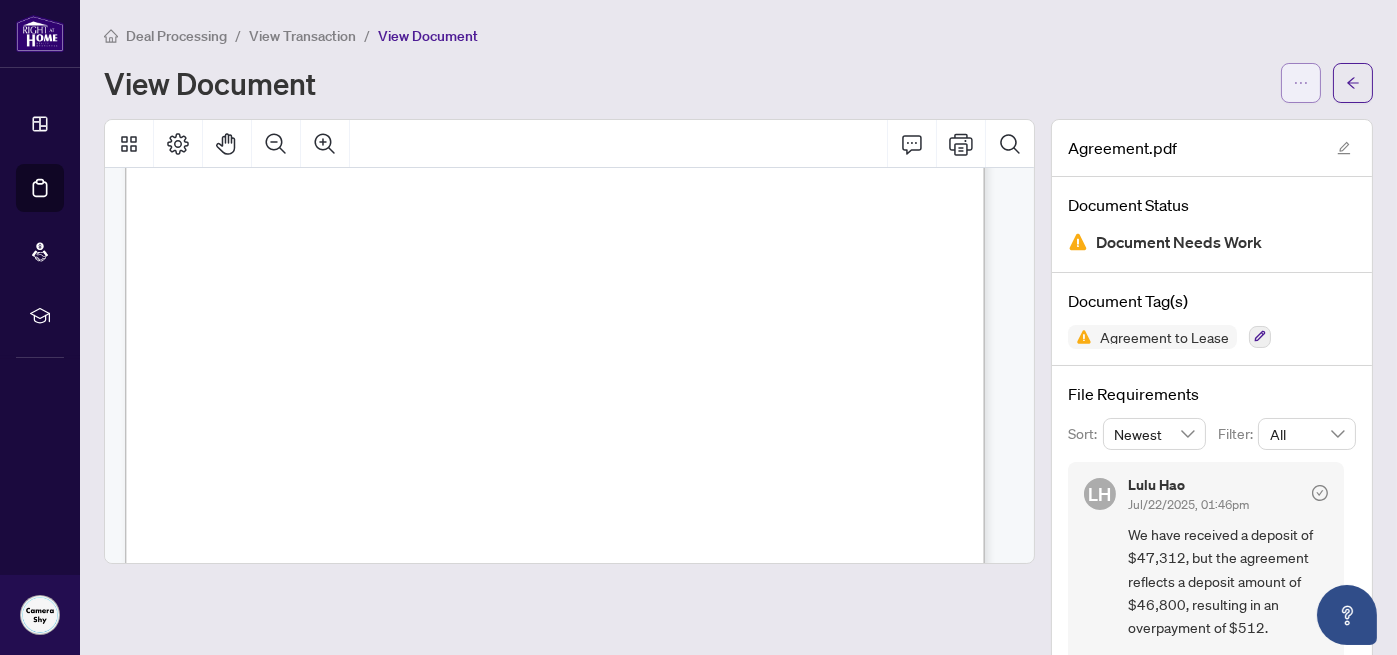 click at bounding box center [1301, 83] 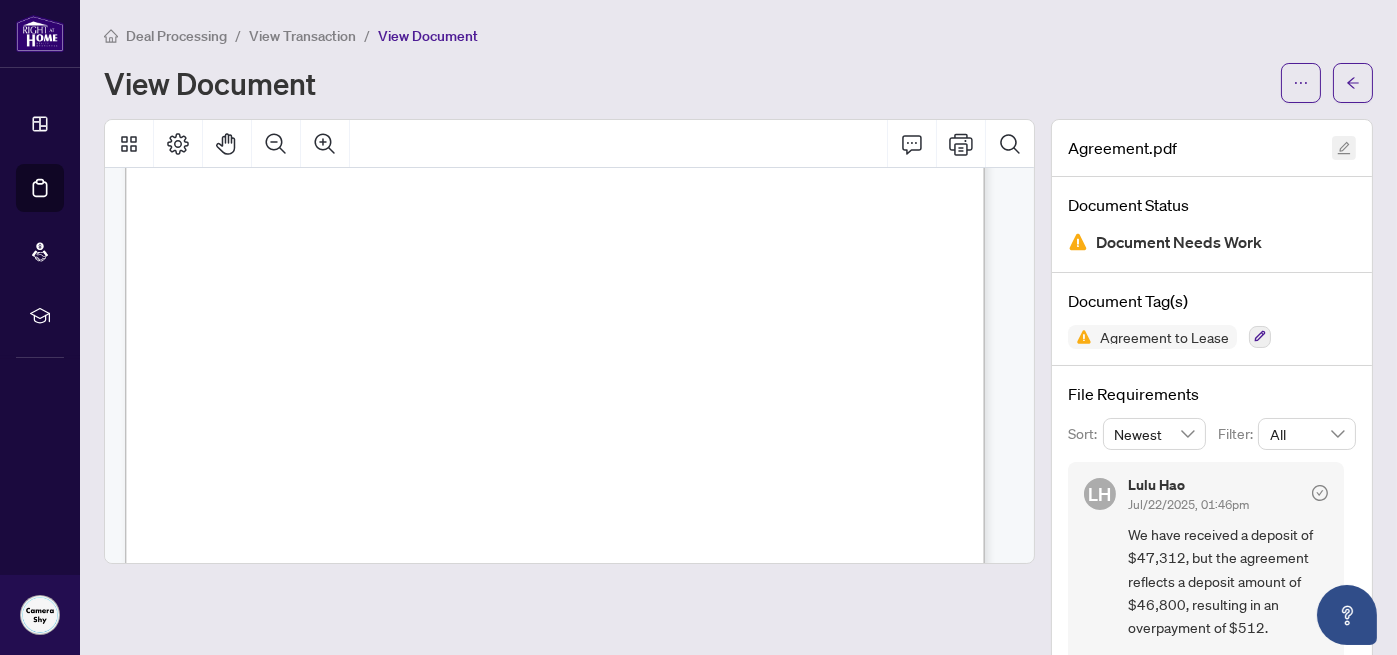 click 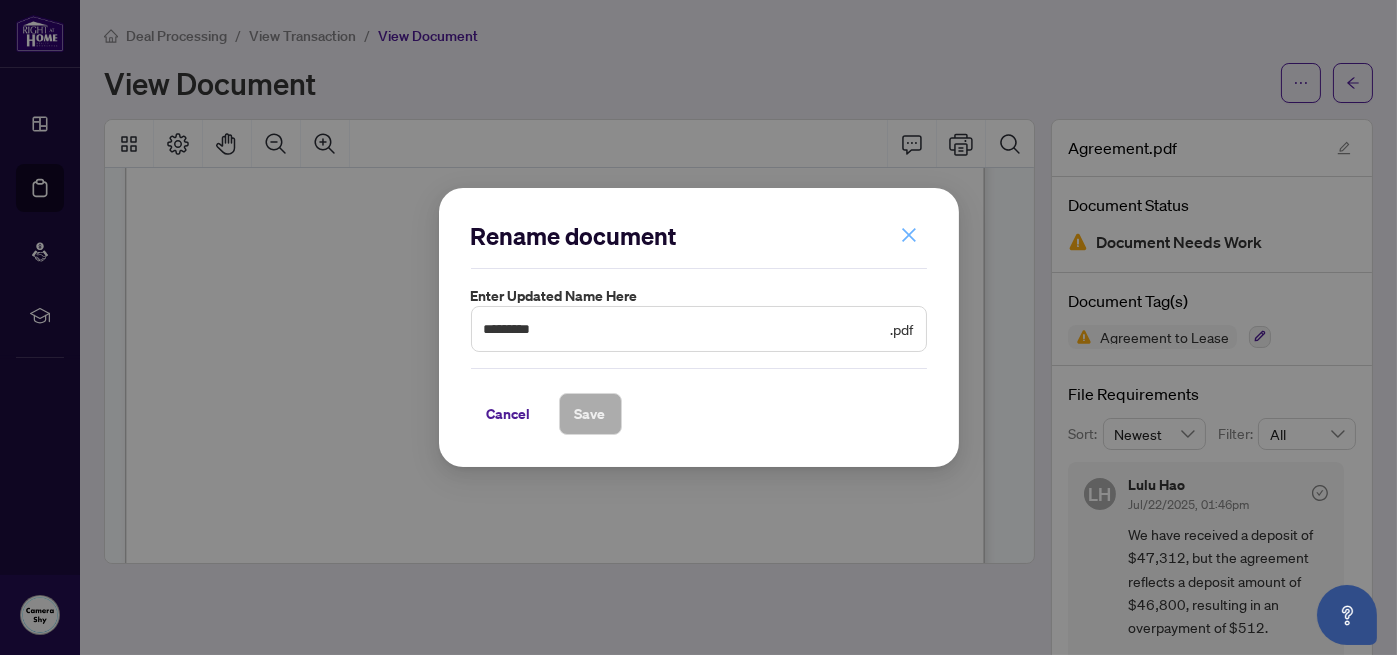 click 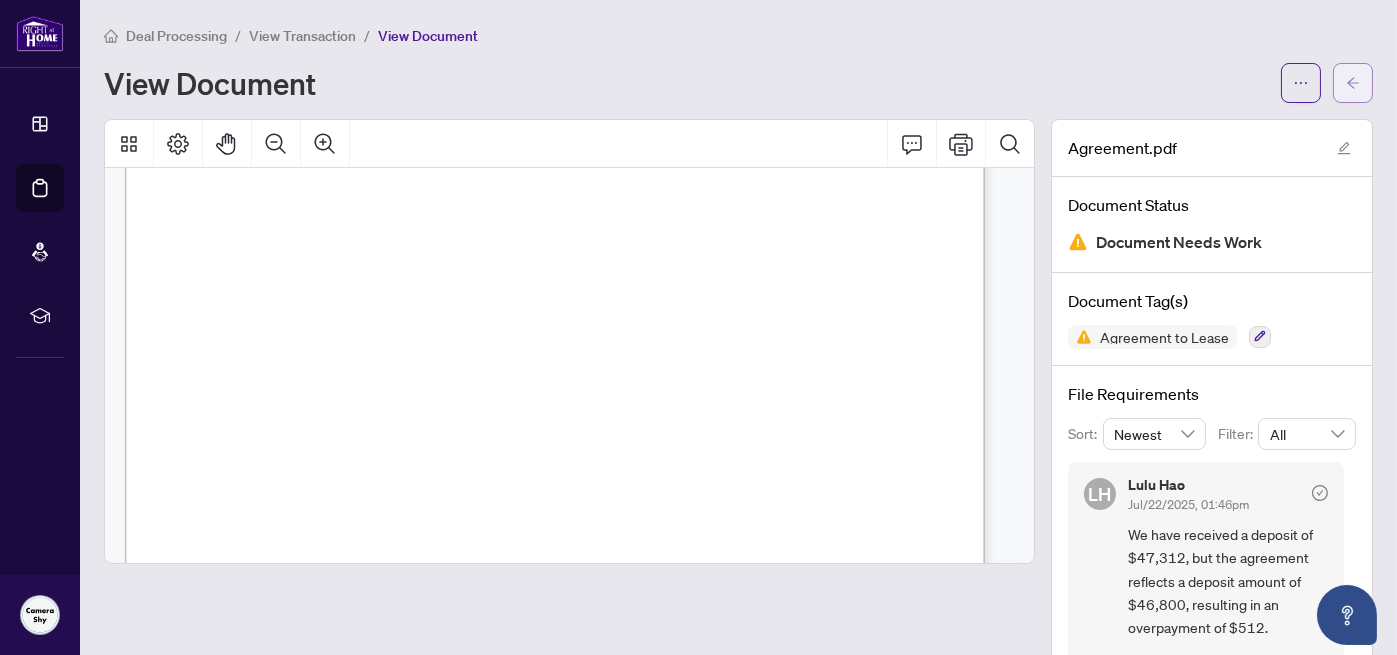 click 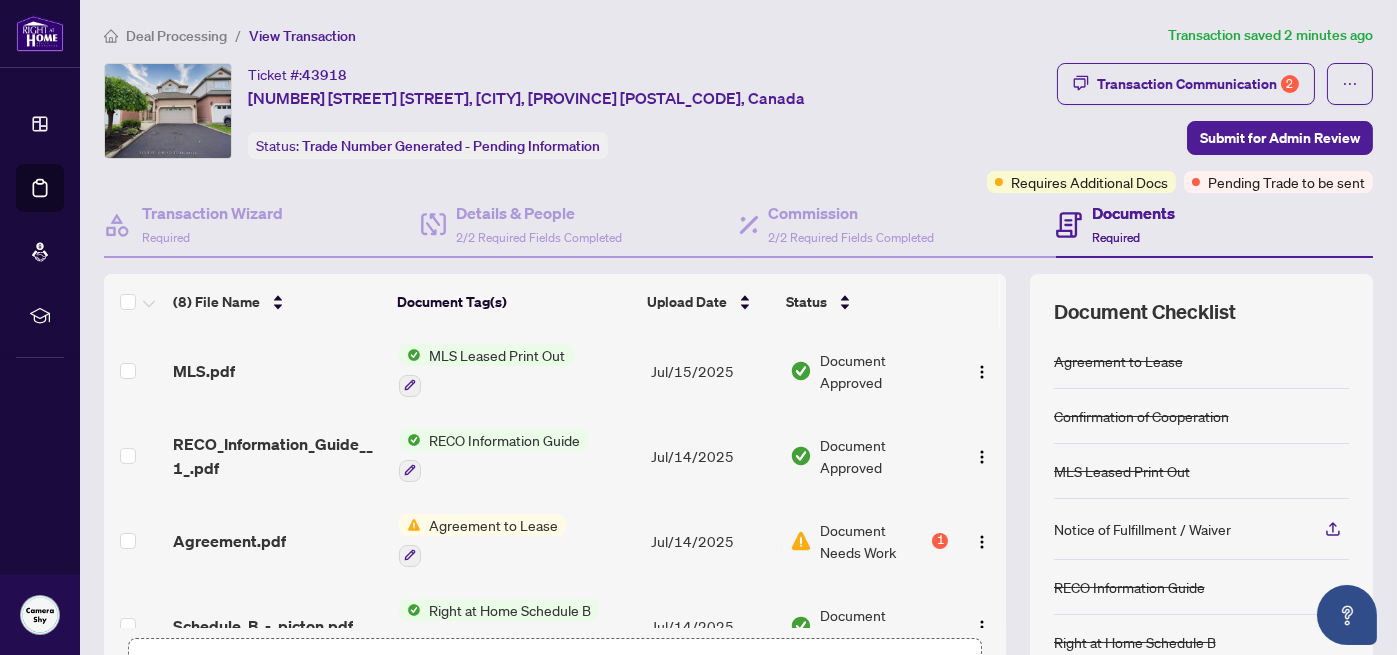 scroll, scrollTop: 100, scrollLeft: 0, axis: vertical 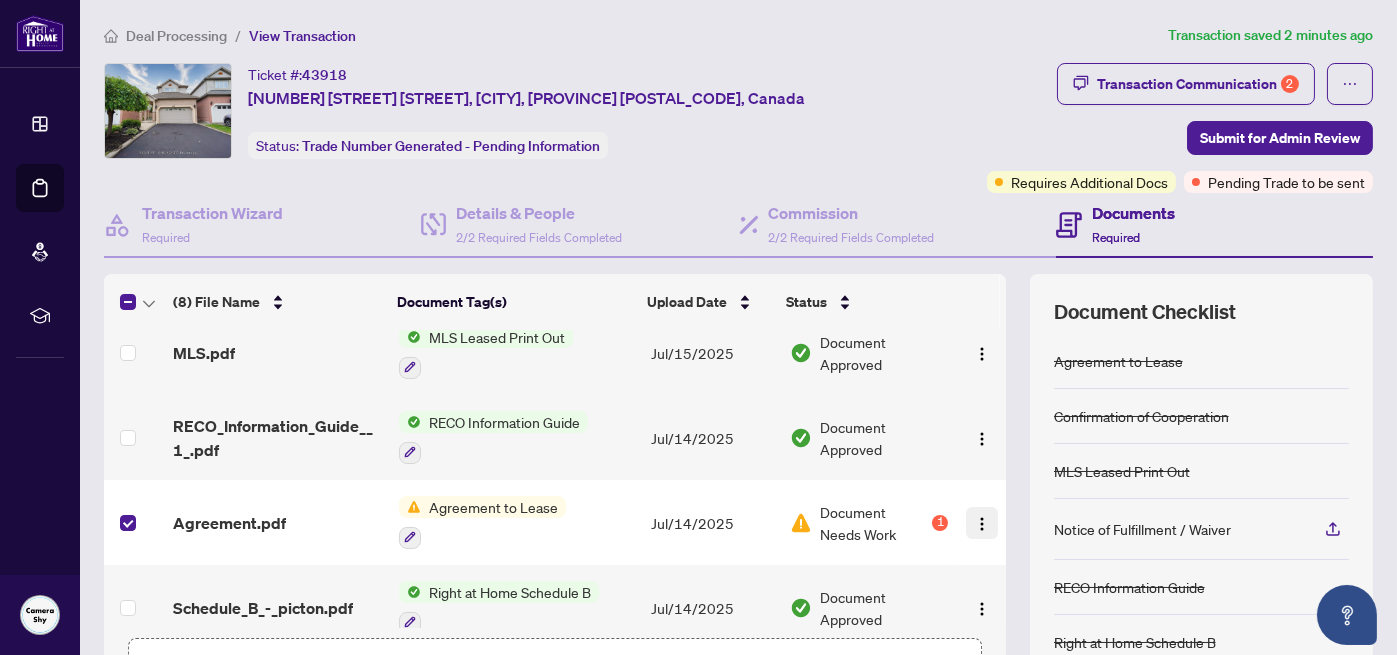 click at bounding box center [982, 523] 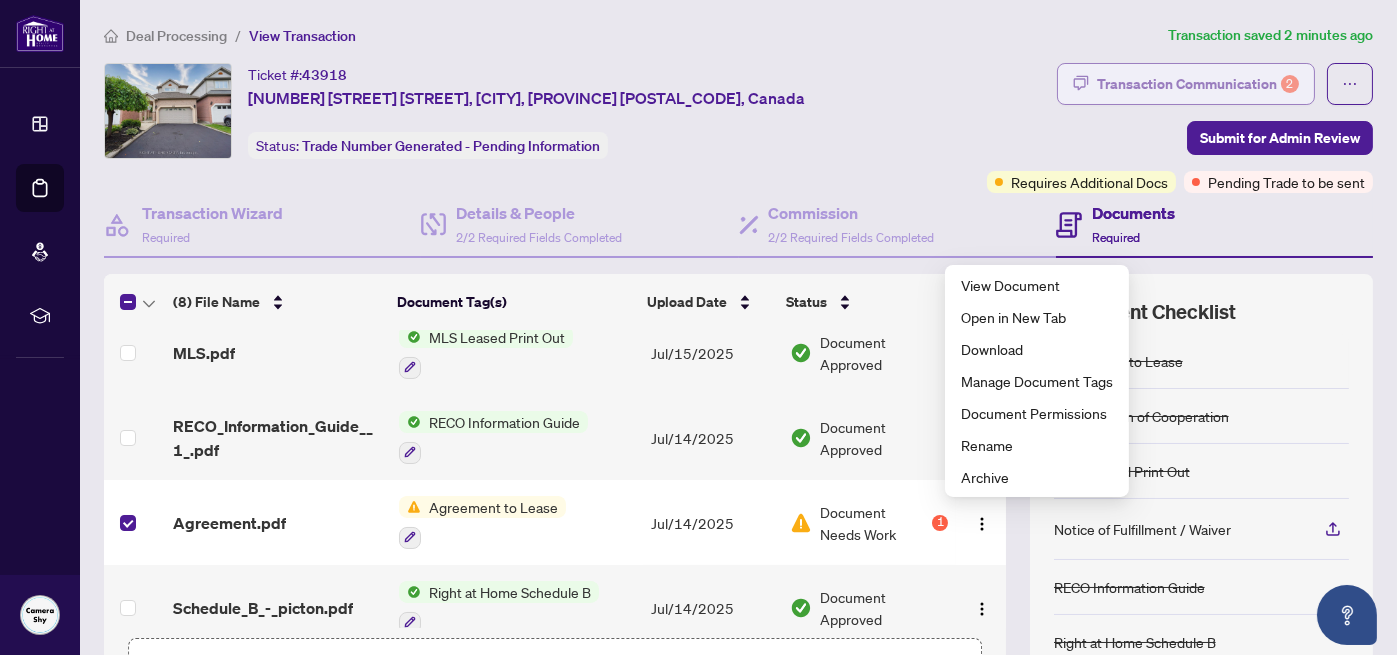 click on "Transaction Communication 2" at bounding box center (1198, 84) 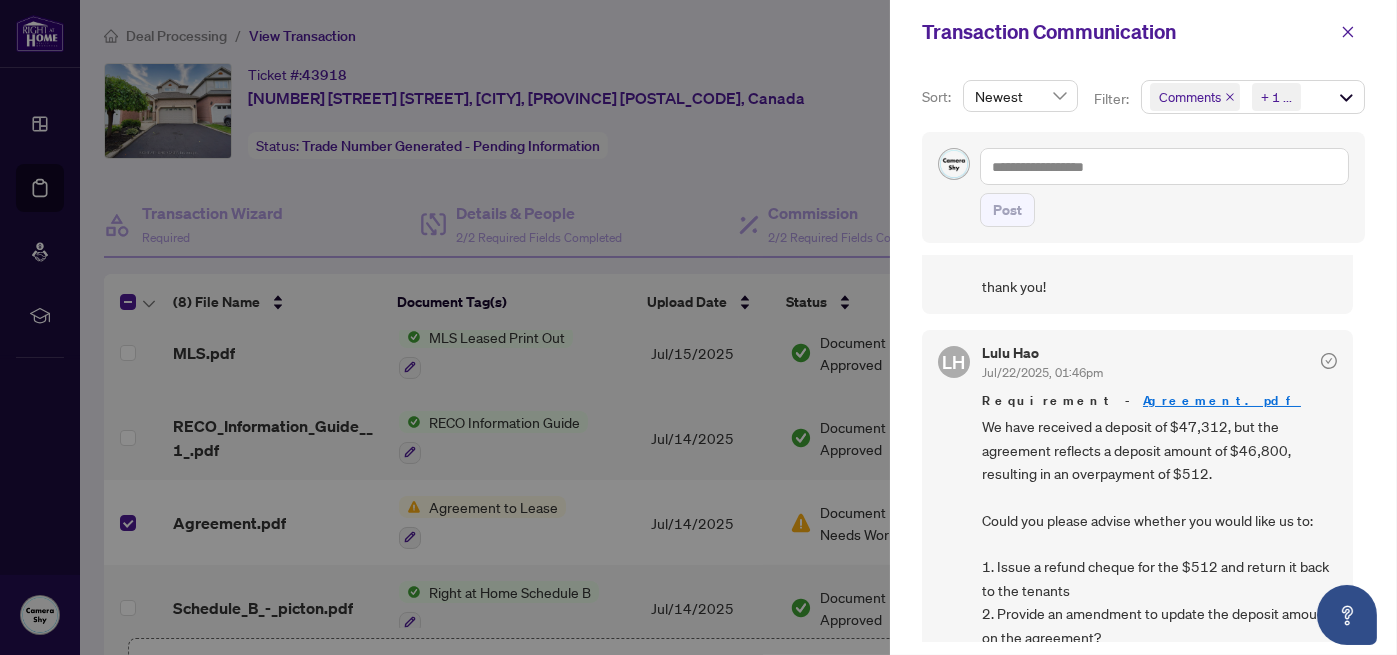 scroll, scrollTop: 200, scrollLeft: 0, axis: vertical 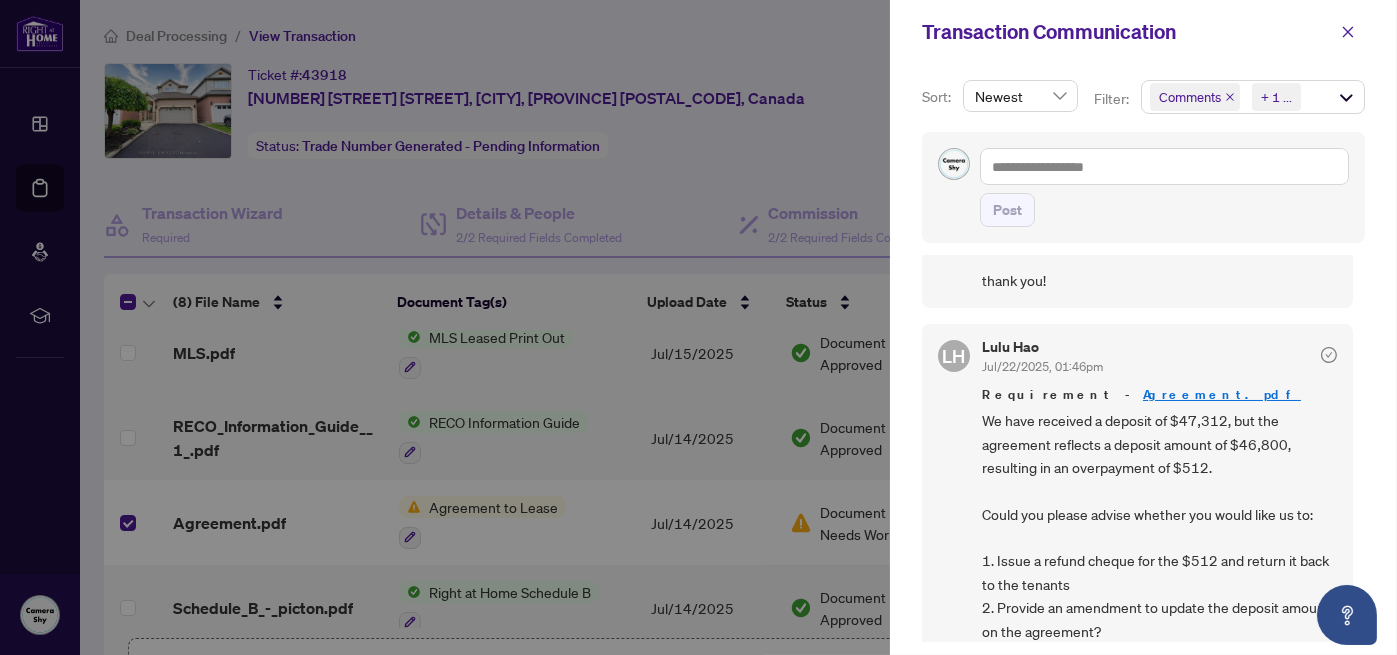 click on "Lulu Hao" at bounding box center [1042, 347] 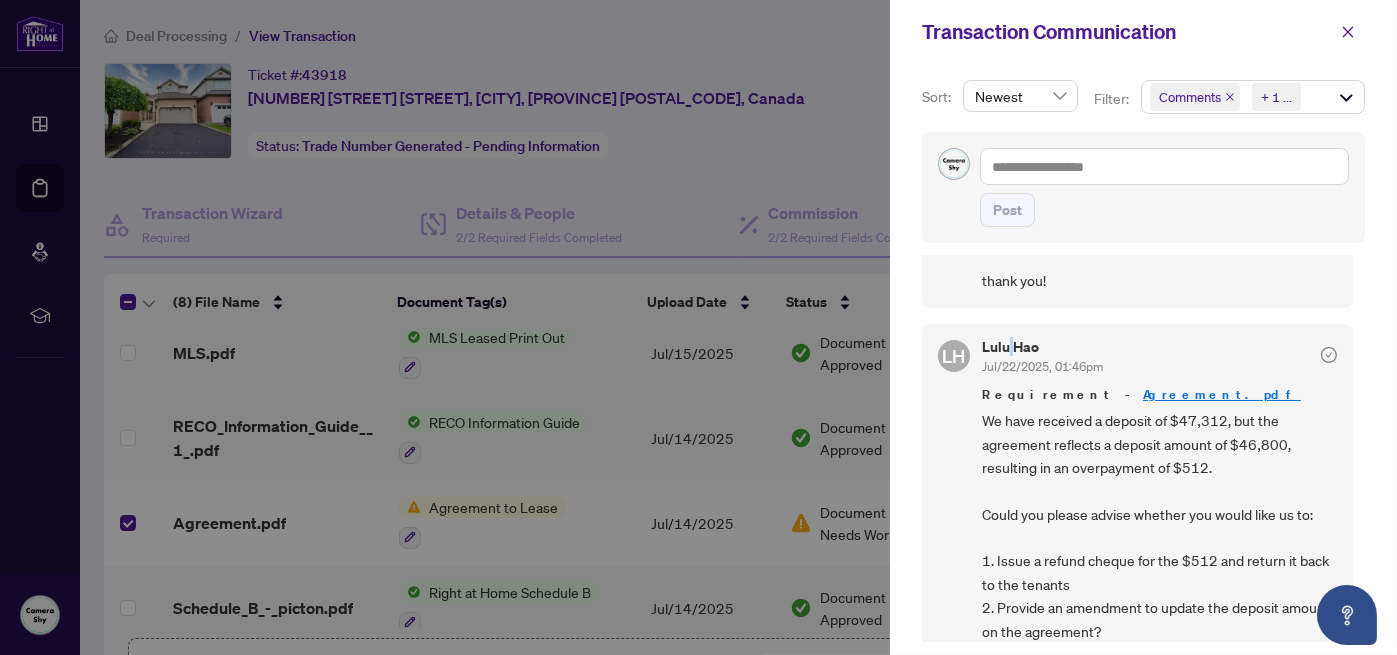 click on "Lulu Hao" at bounding box center (1042, 347) 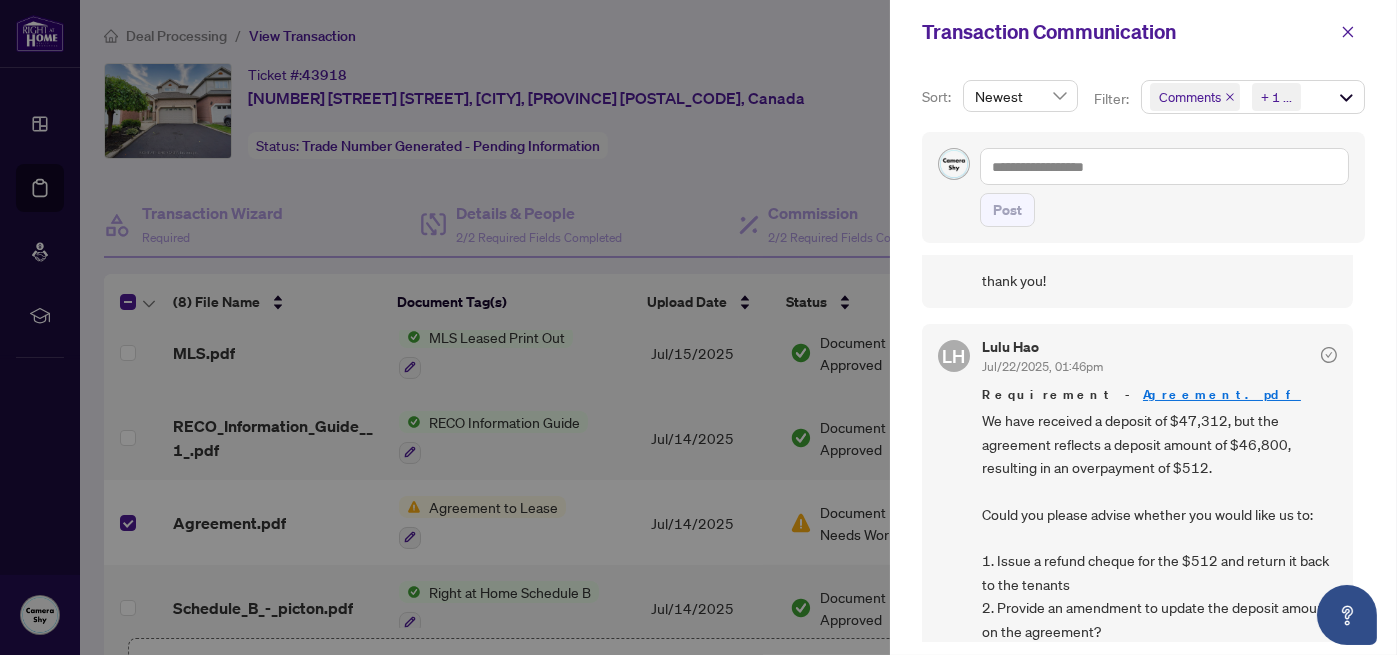 click on "Lulu Hao" at bounding box center [1042, 347] 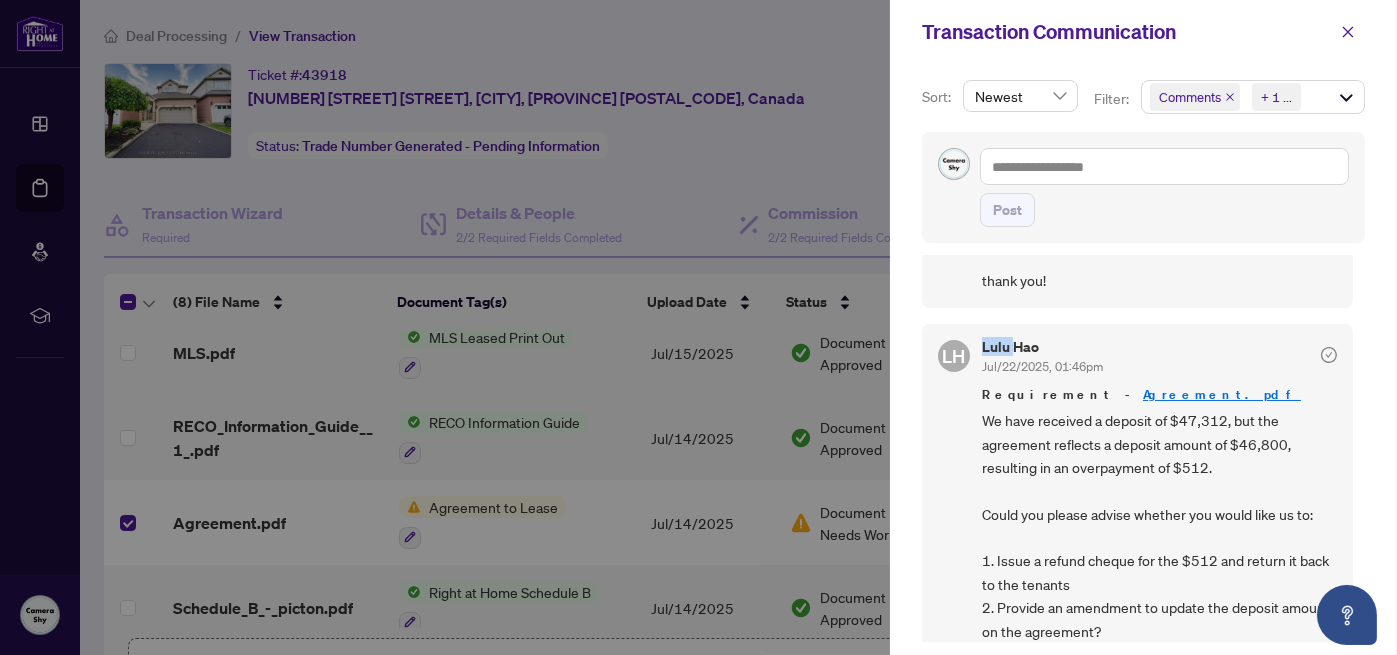 click on "Lulu Hao" at bounding box center (1042, 347) 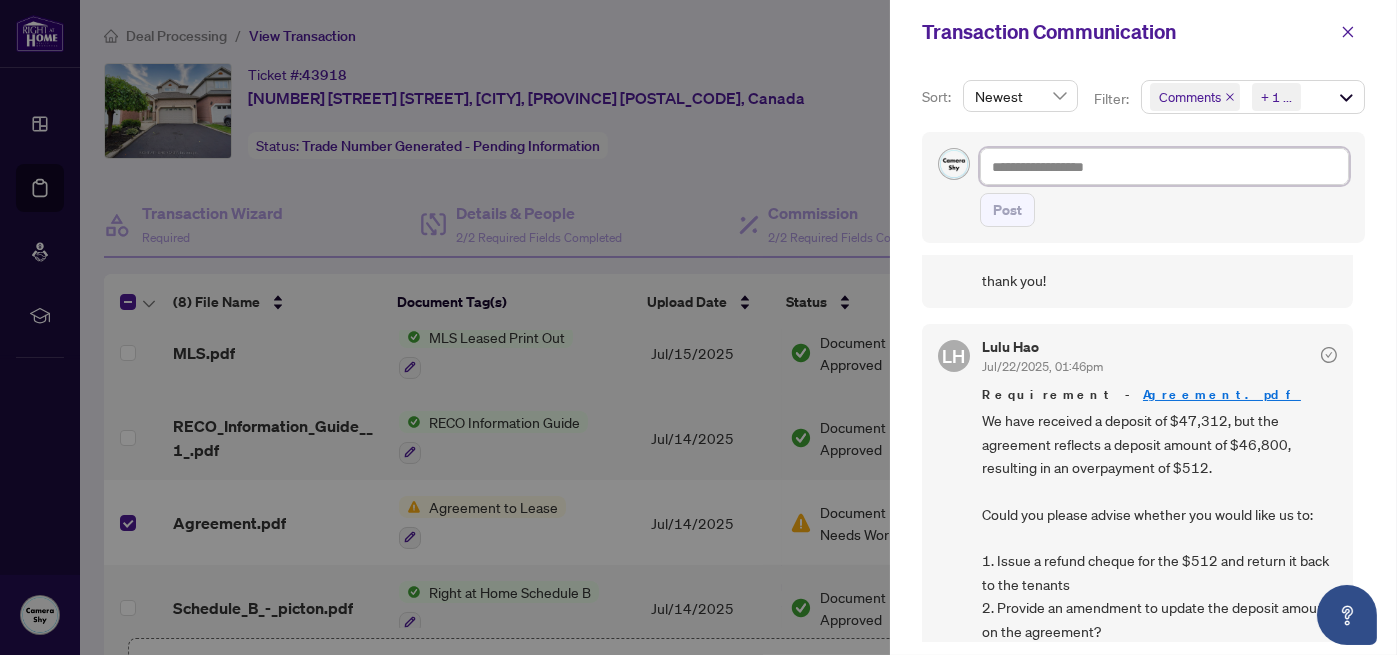 click at bounding box center [1164, 166] 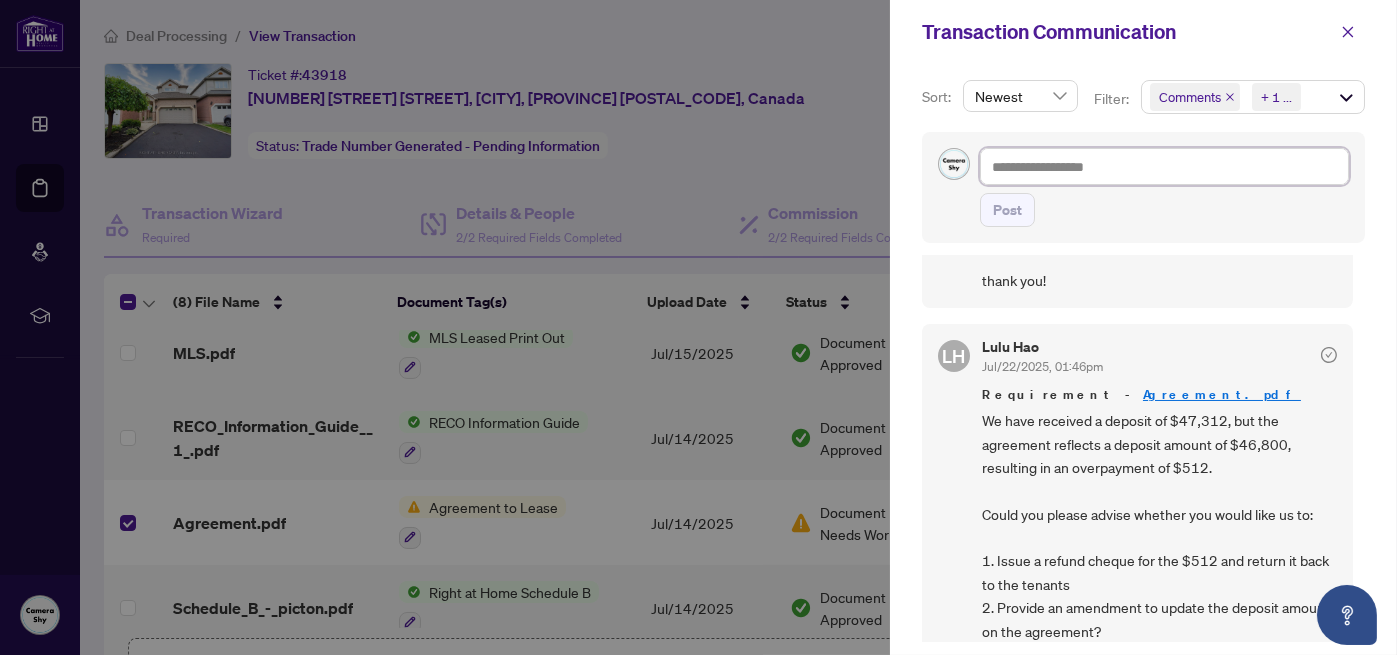 type on "*" 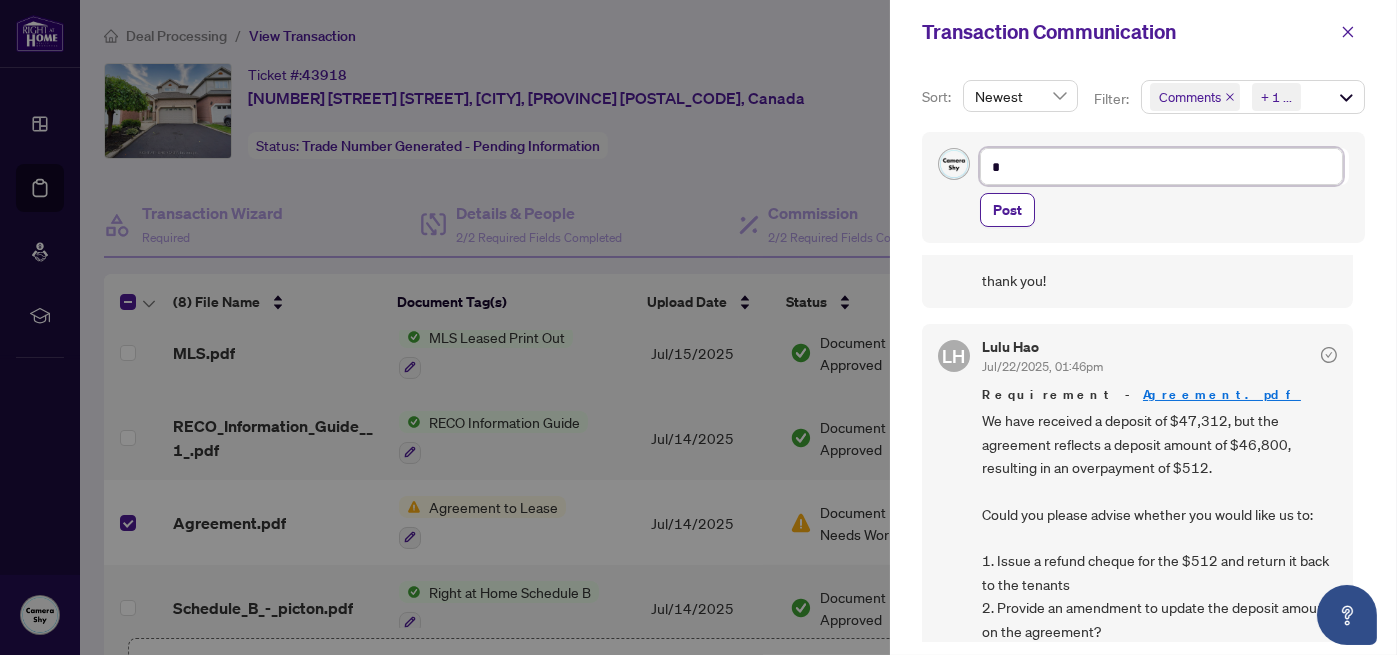 type on "**" 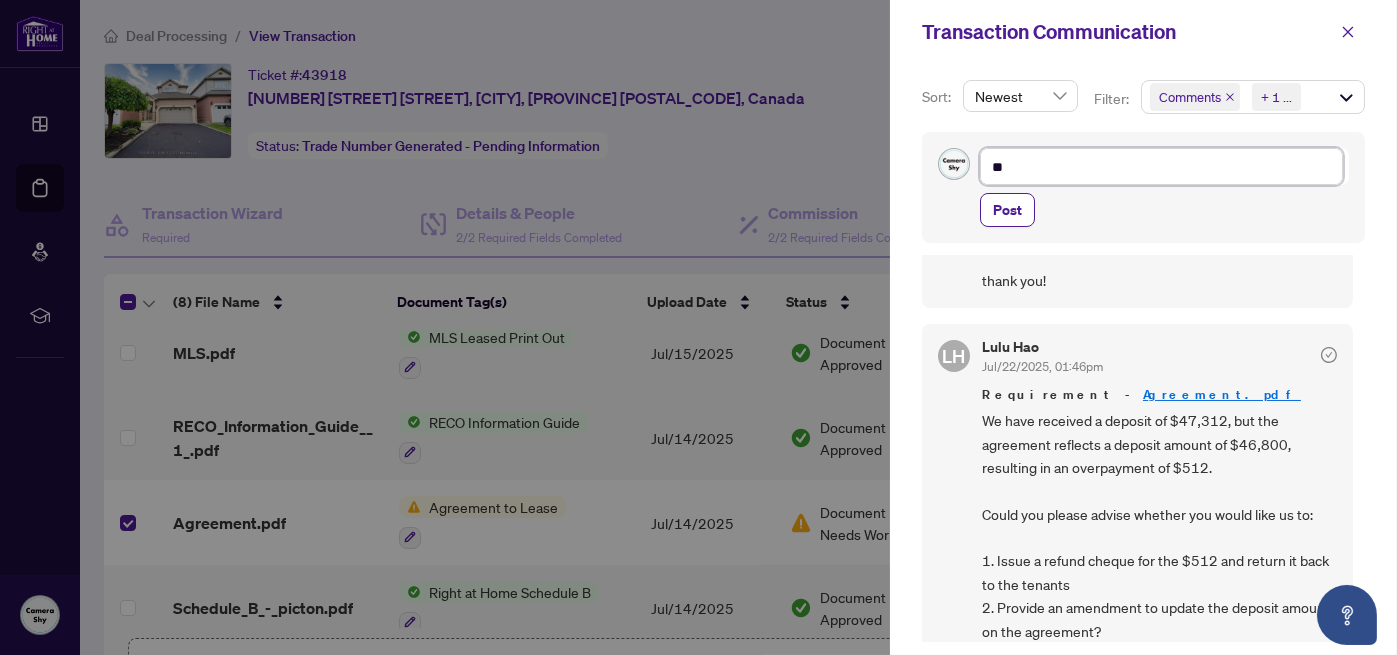 type on "**" 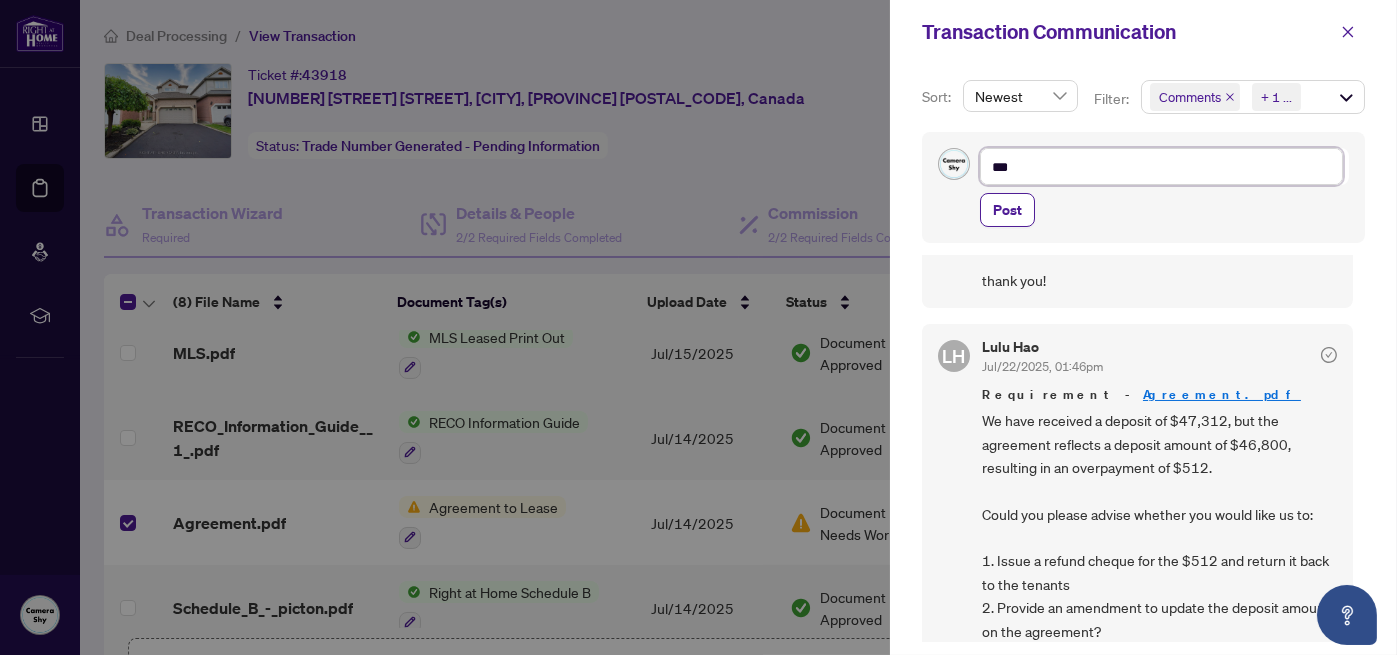 type on "****" 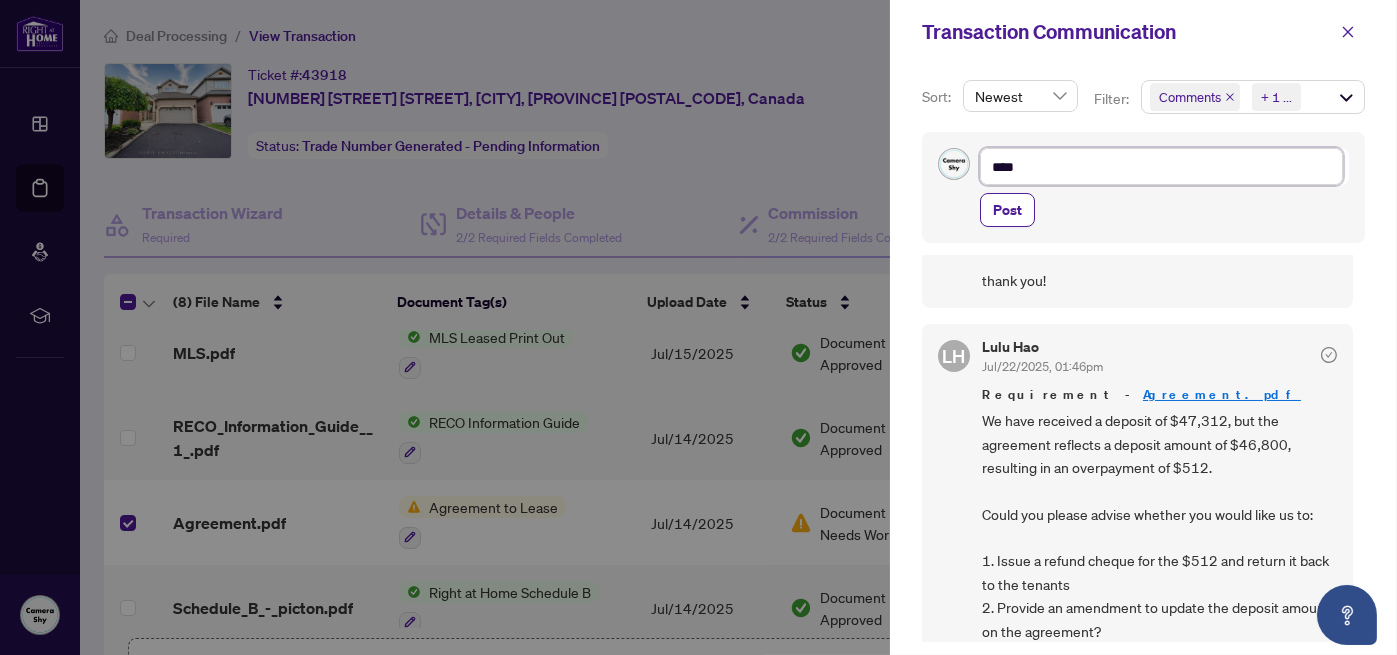 type on "*****" 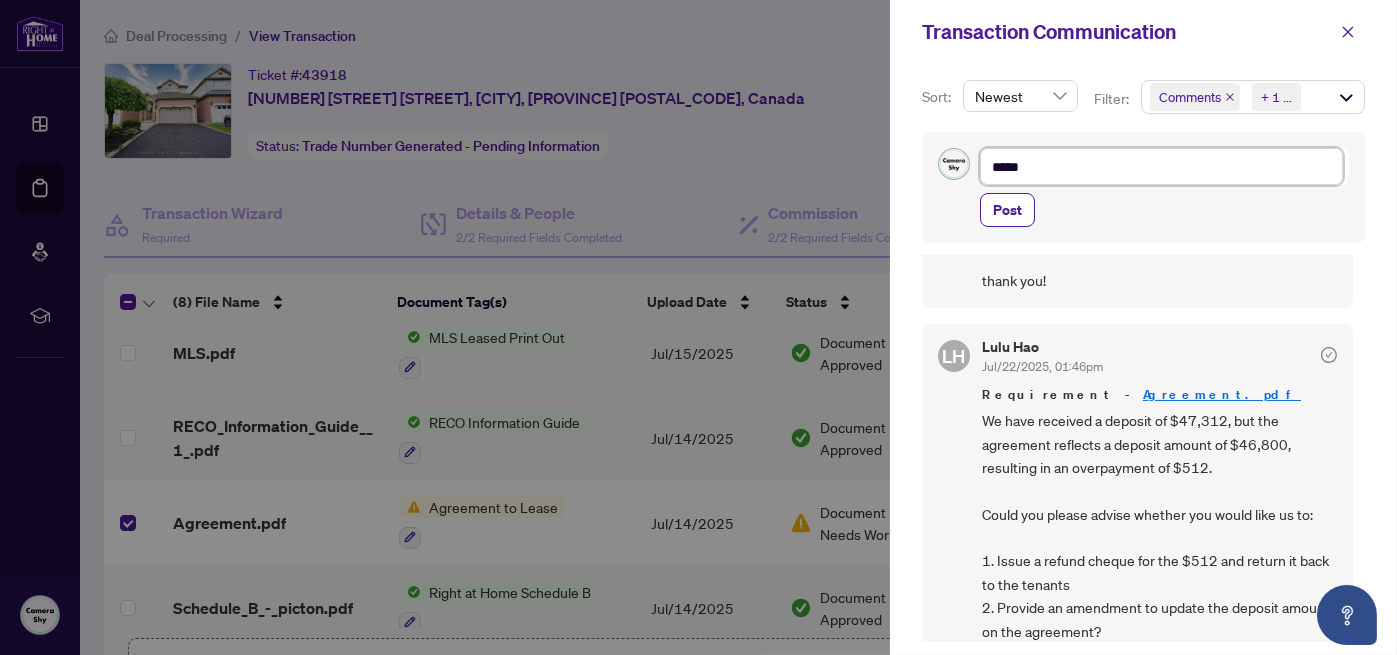 type on "*****" 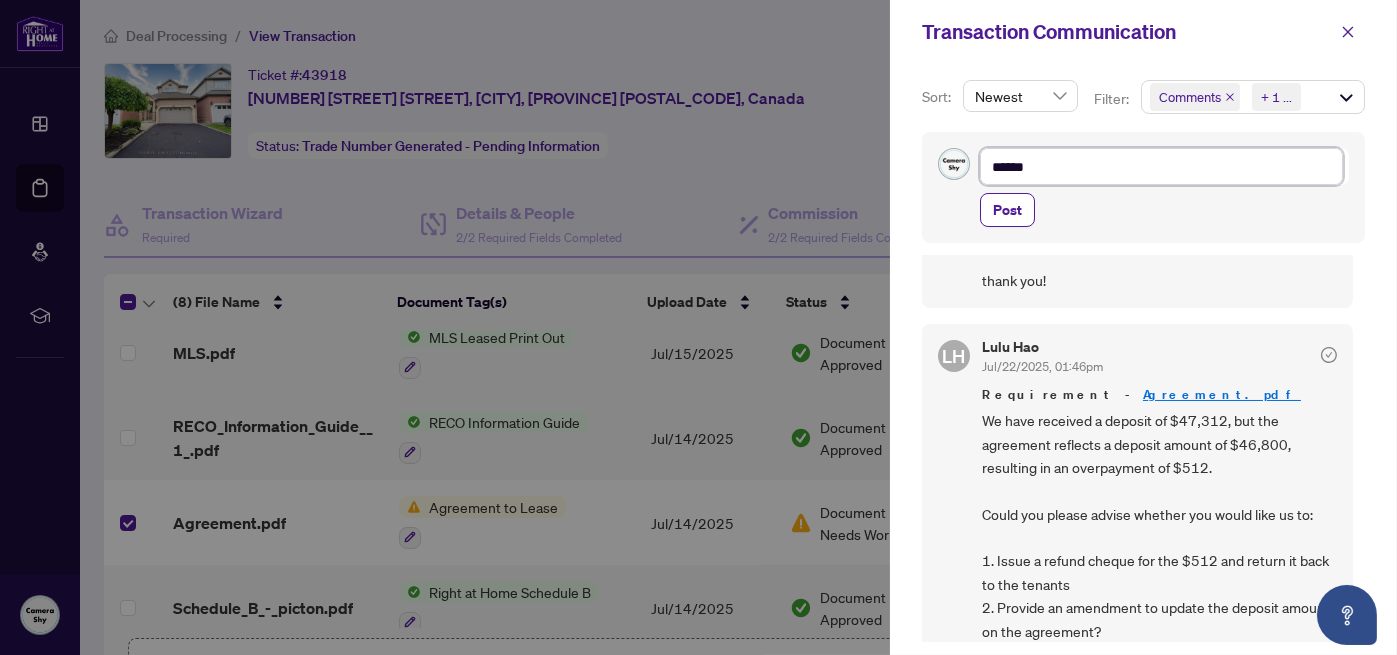type on "*******" 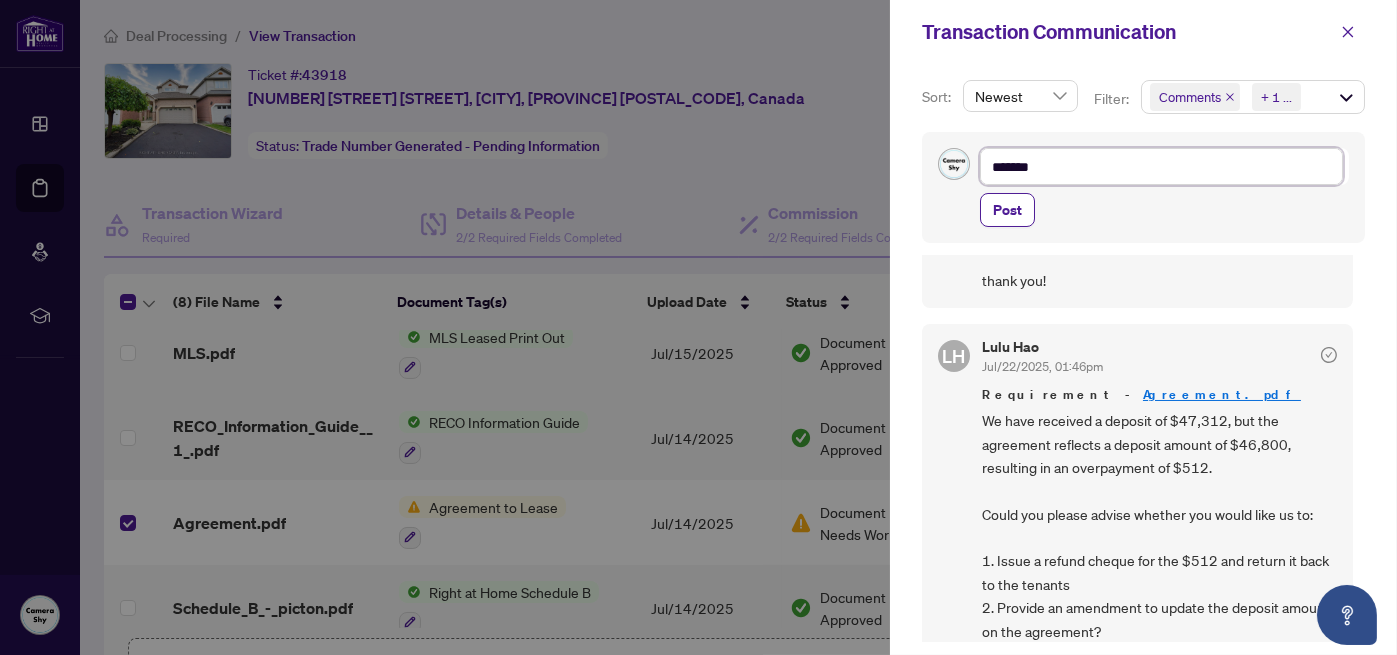 type on "*******" 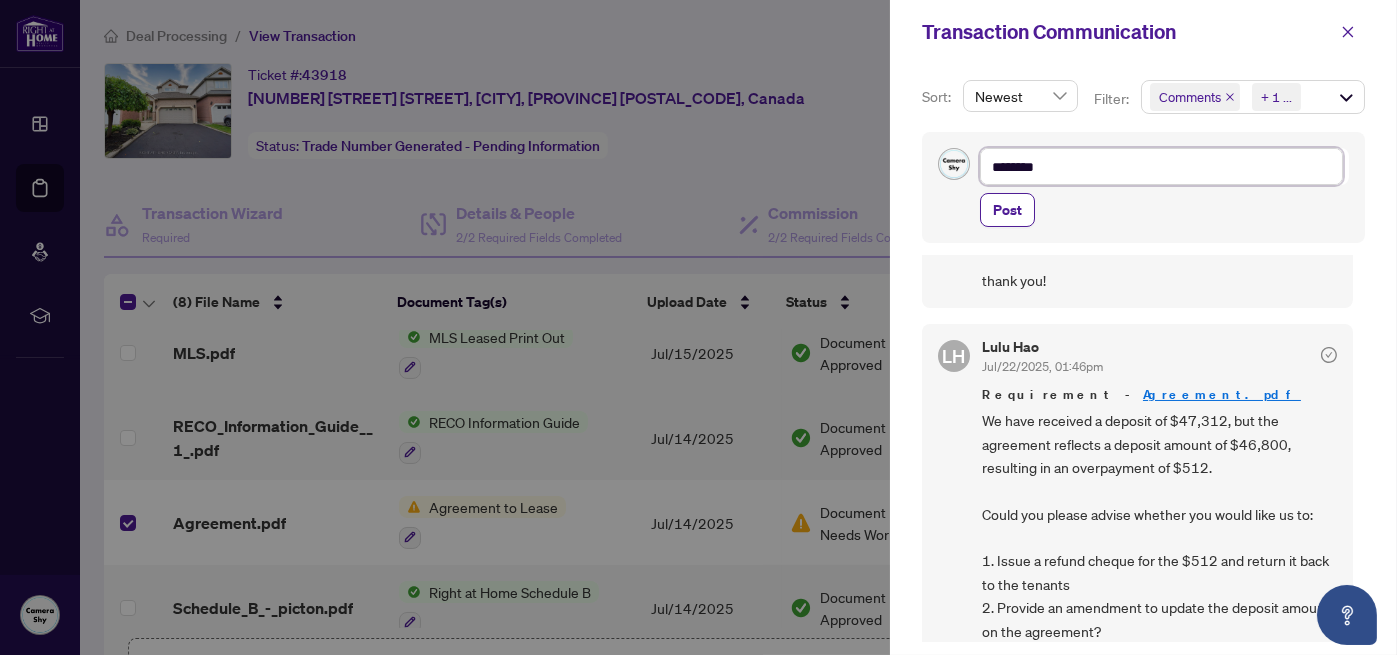 type on "*********" 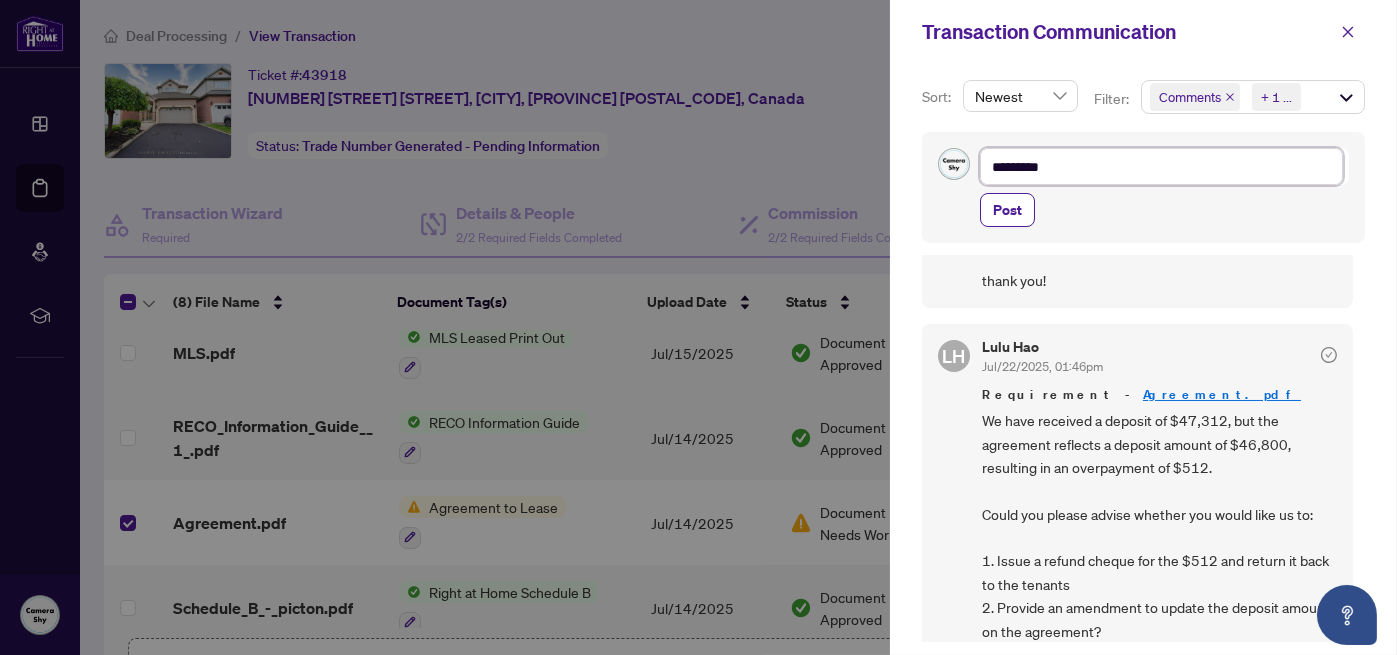 type on "*********" 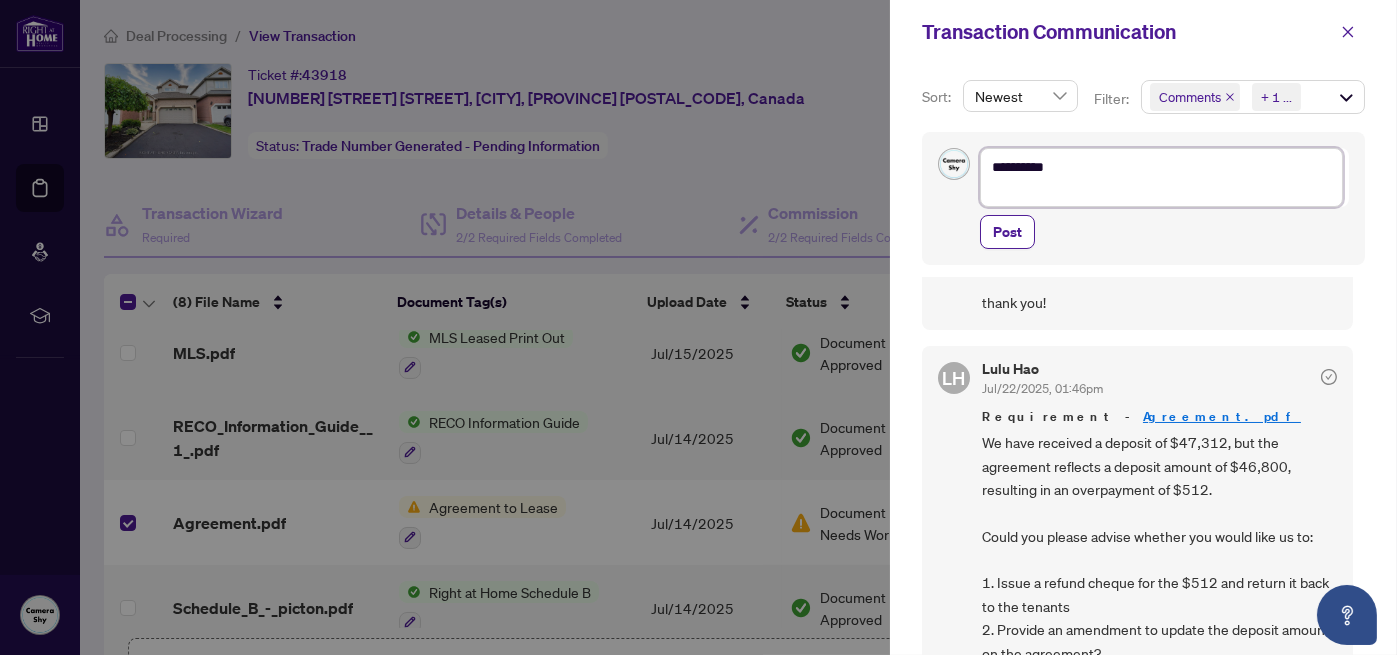 type on "*********" 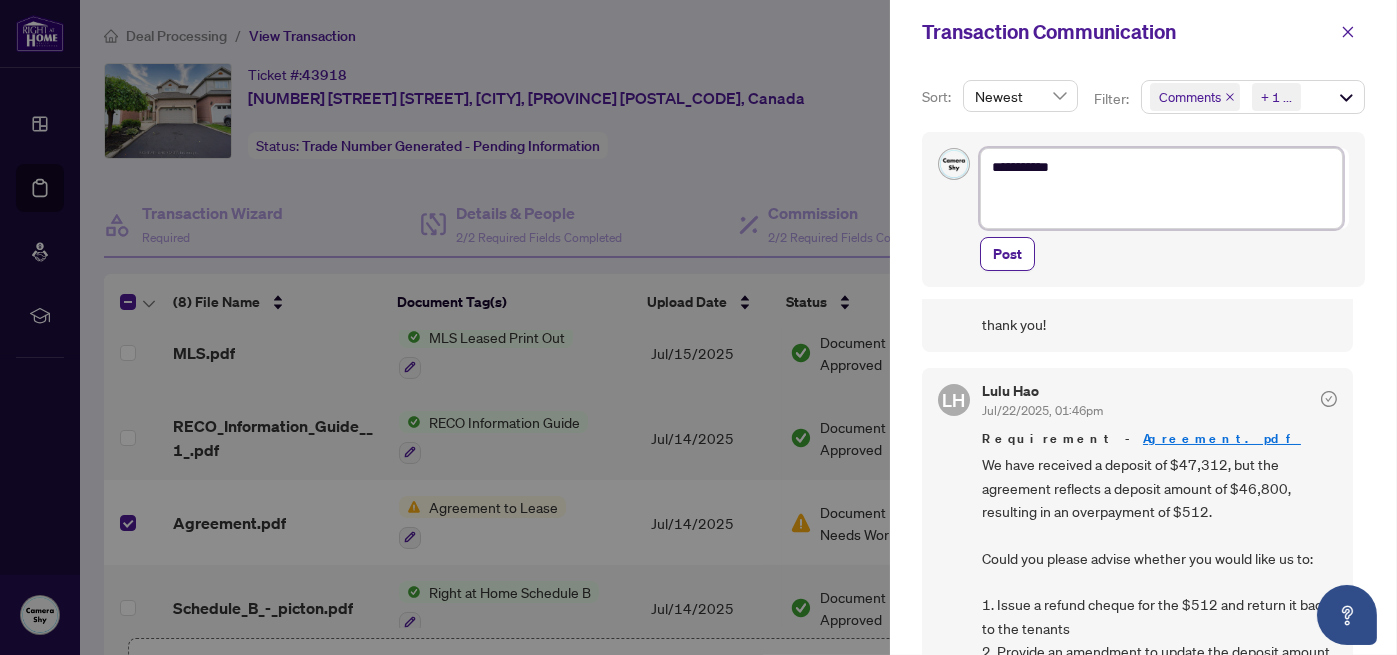 type on "*********
*" 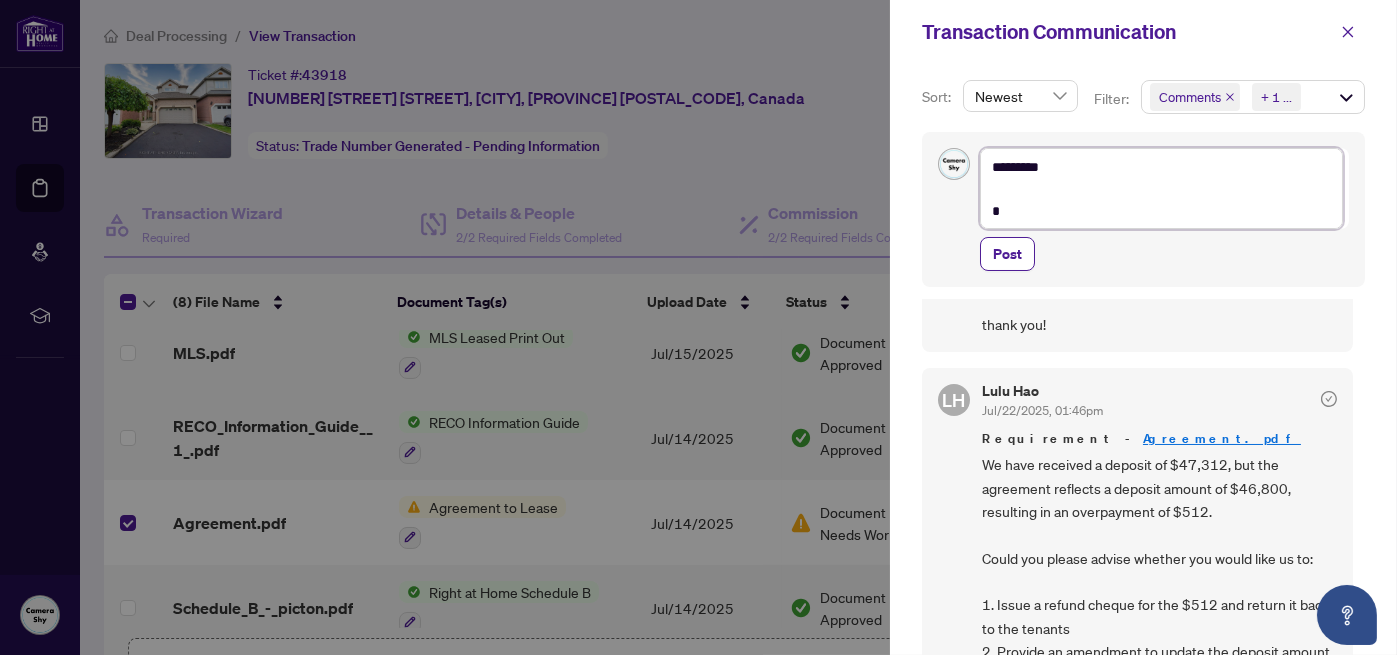 type on "*********
**" 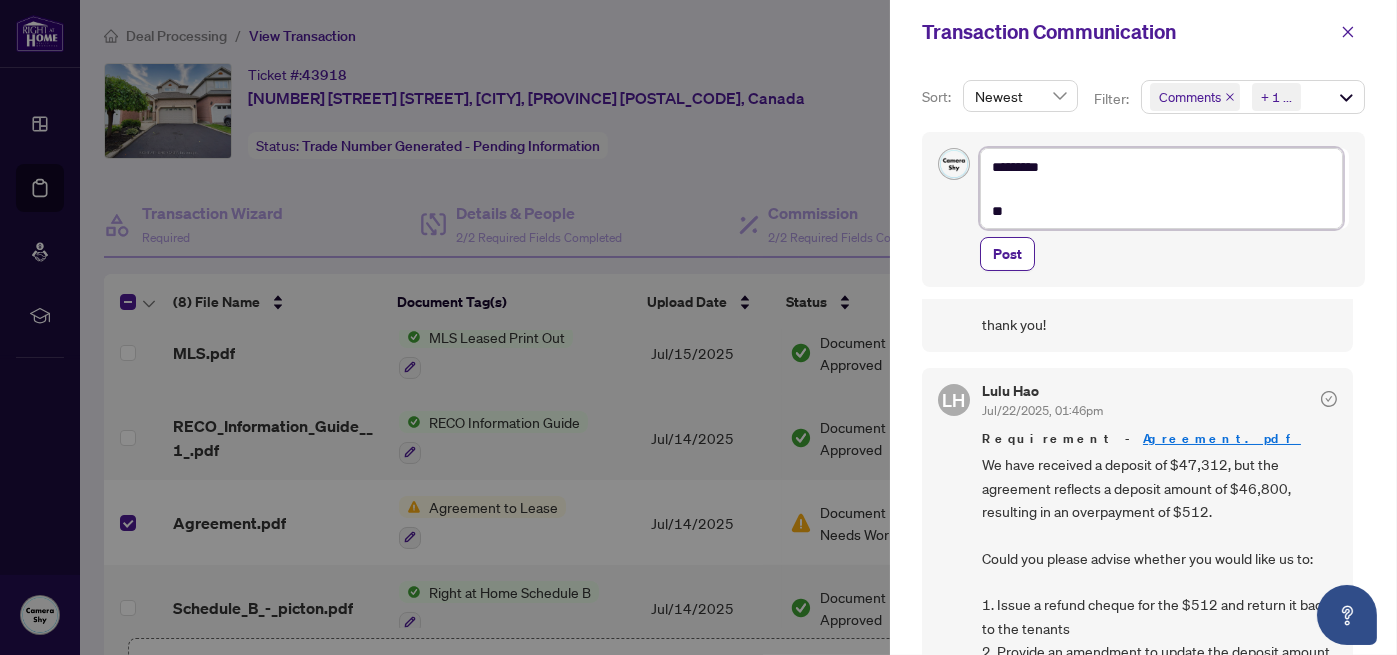 type on "*********
**" 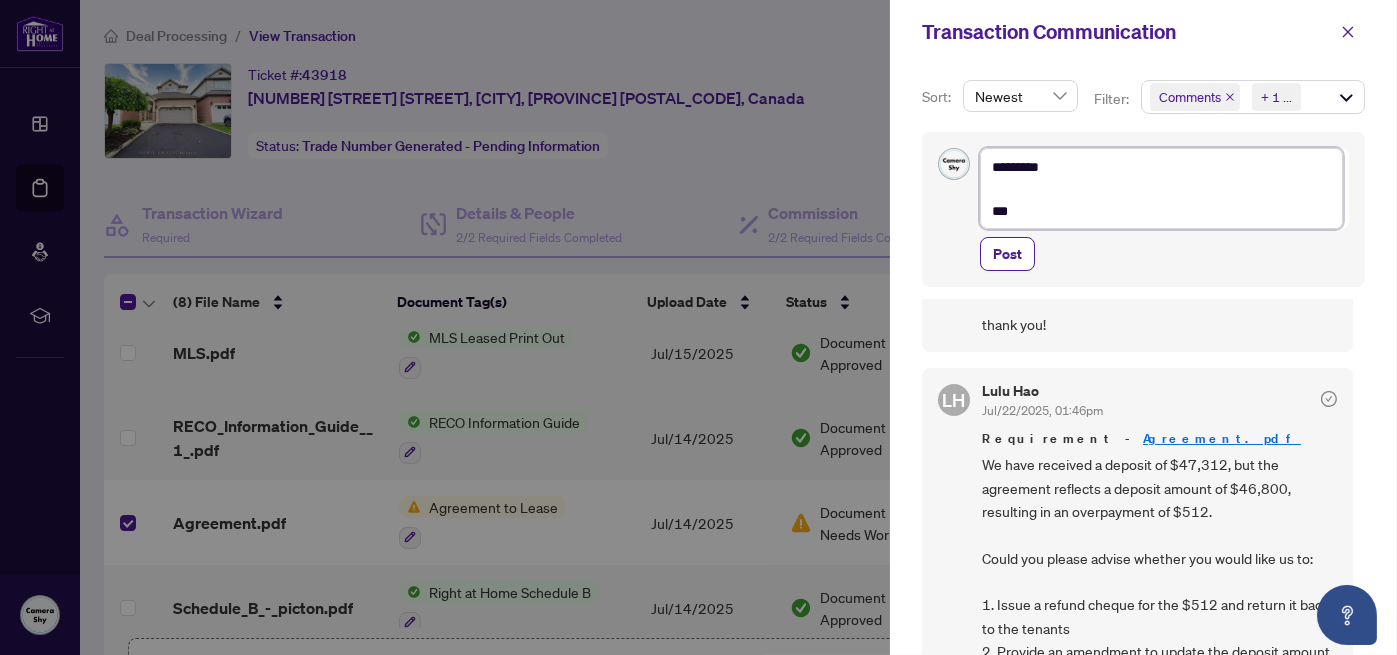 type on "*********
***" 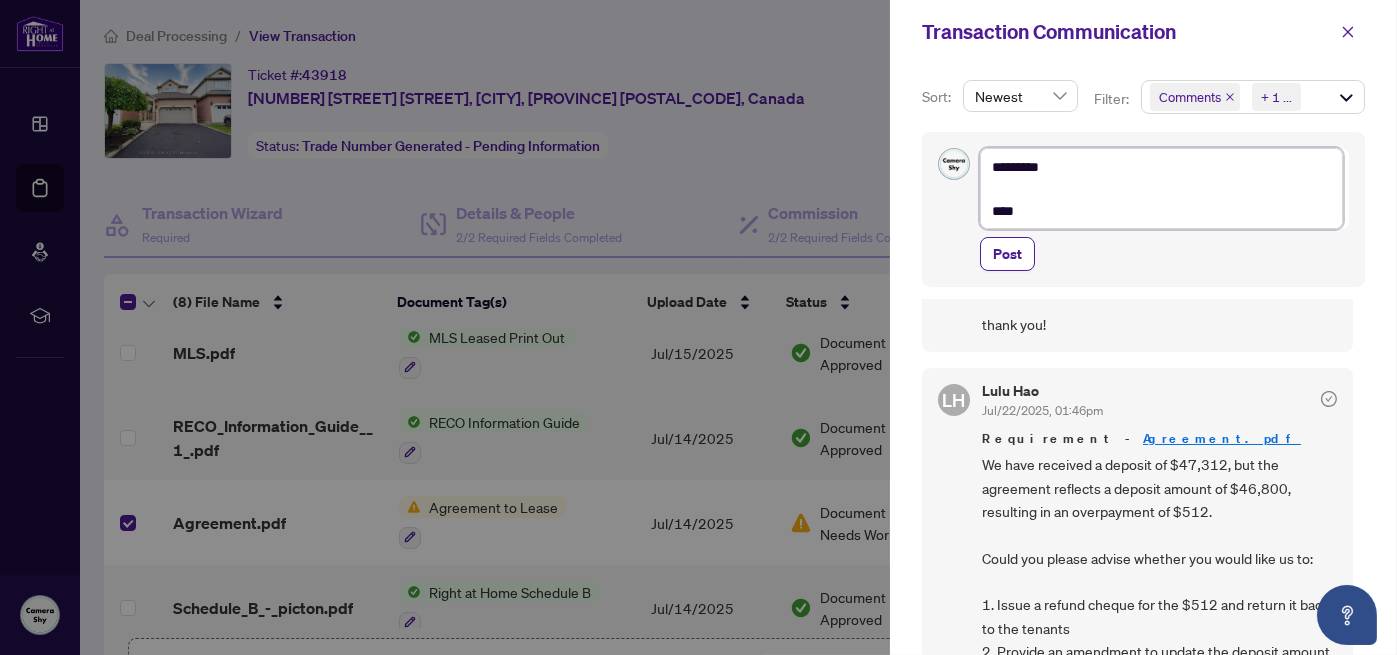 type on "*********
***" 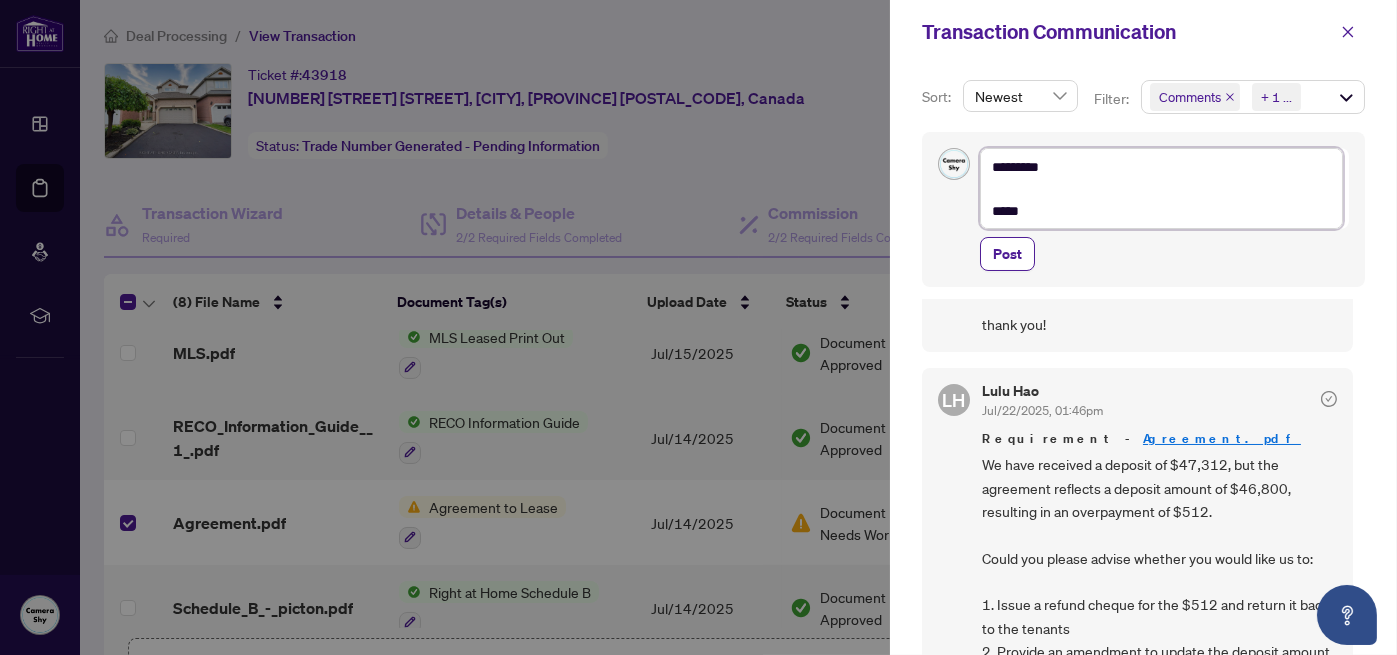type on "*********
******" 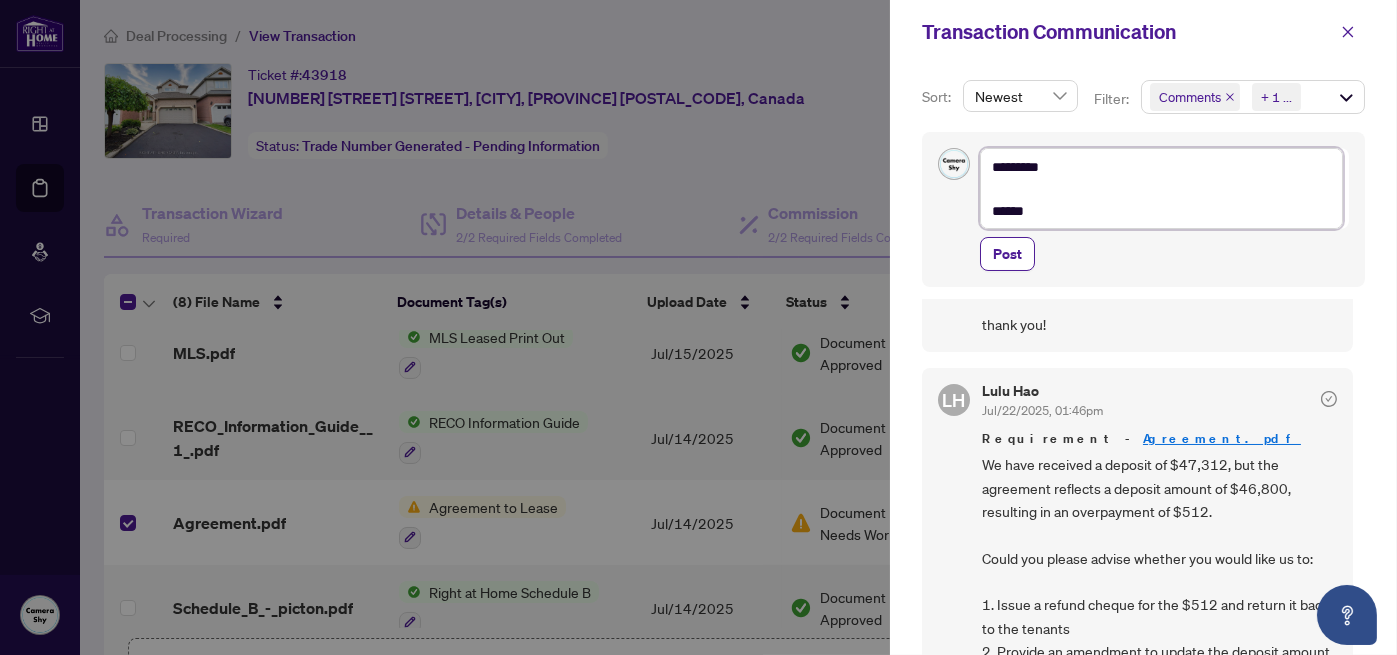 type on "*********
******" 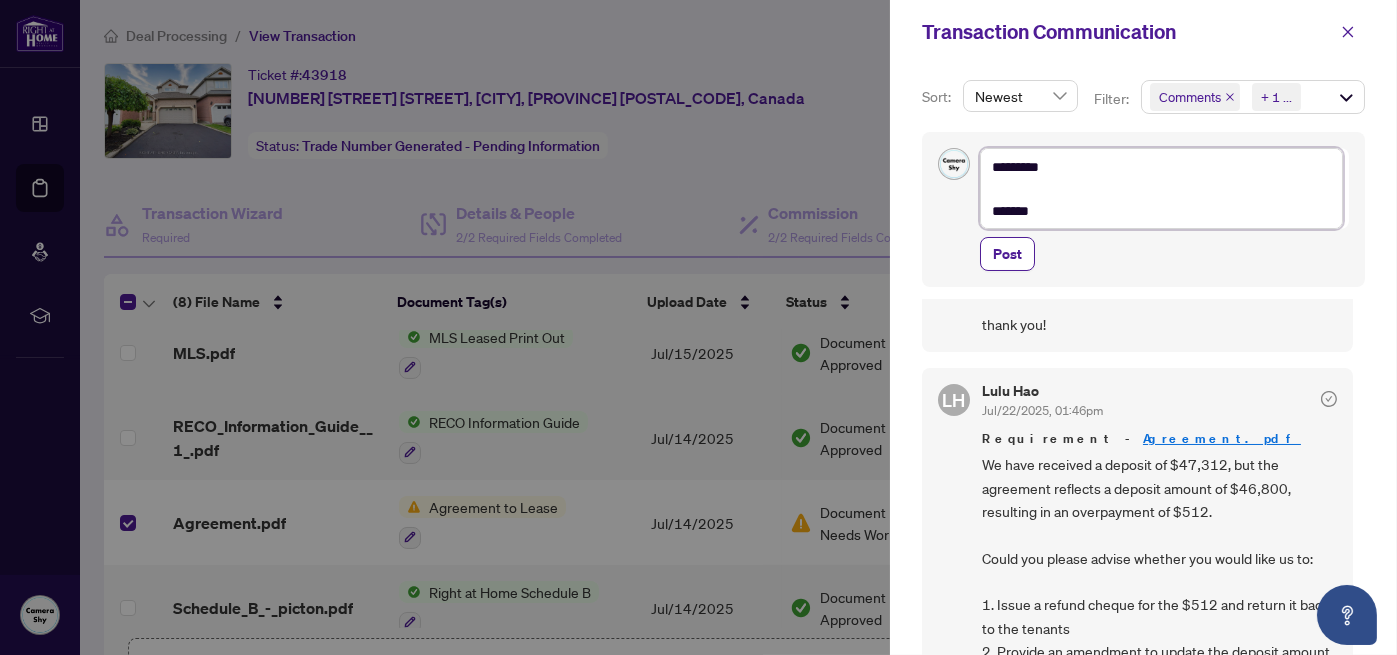 type on "*********
********" 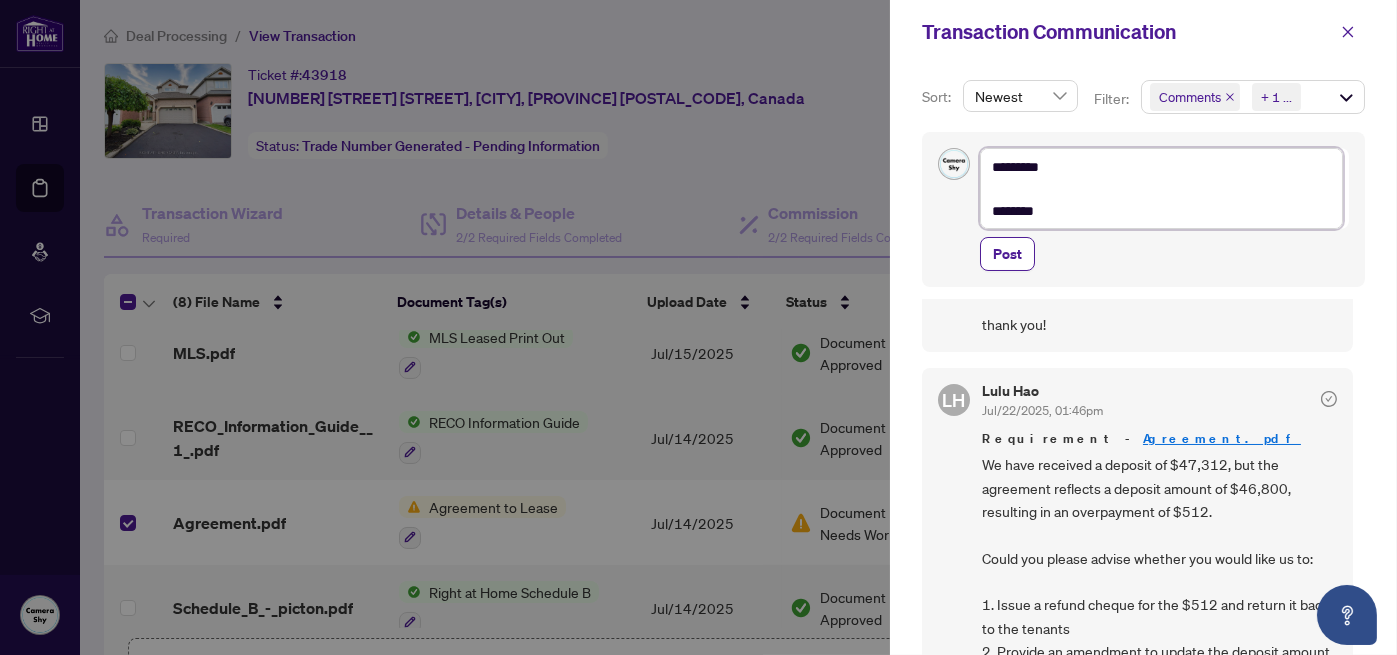 type on "*********
*********" 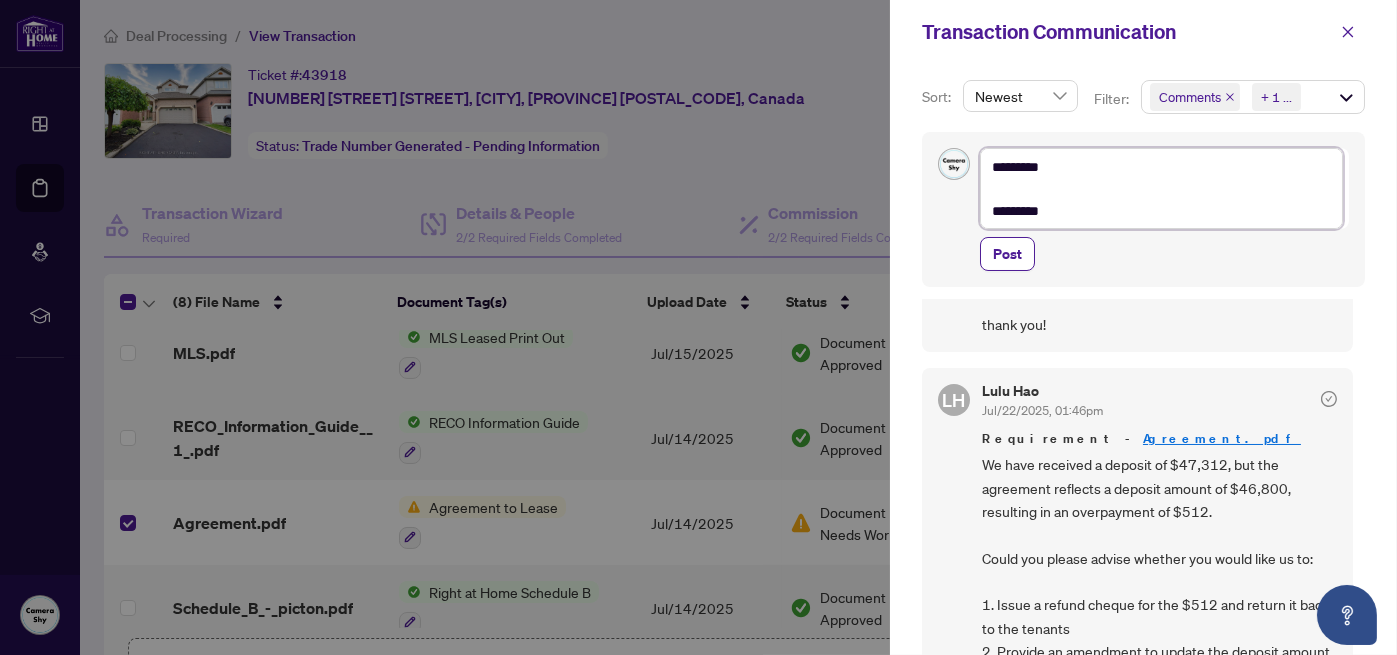 type on "**********" 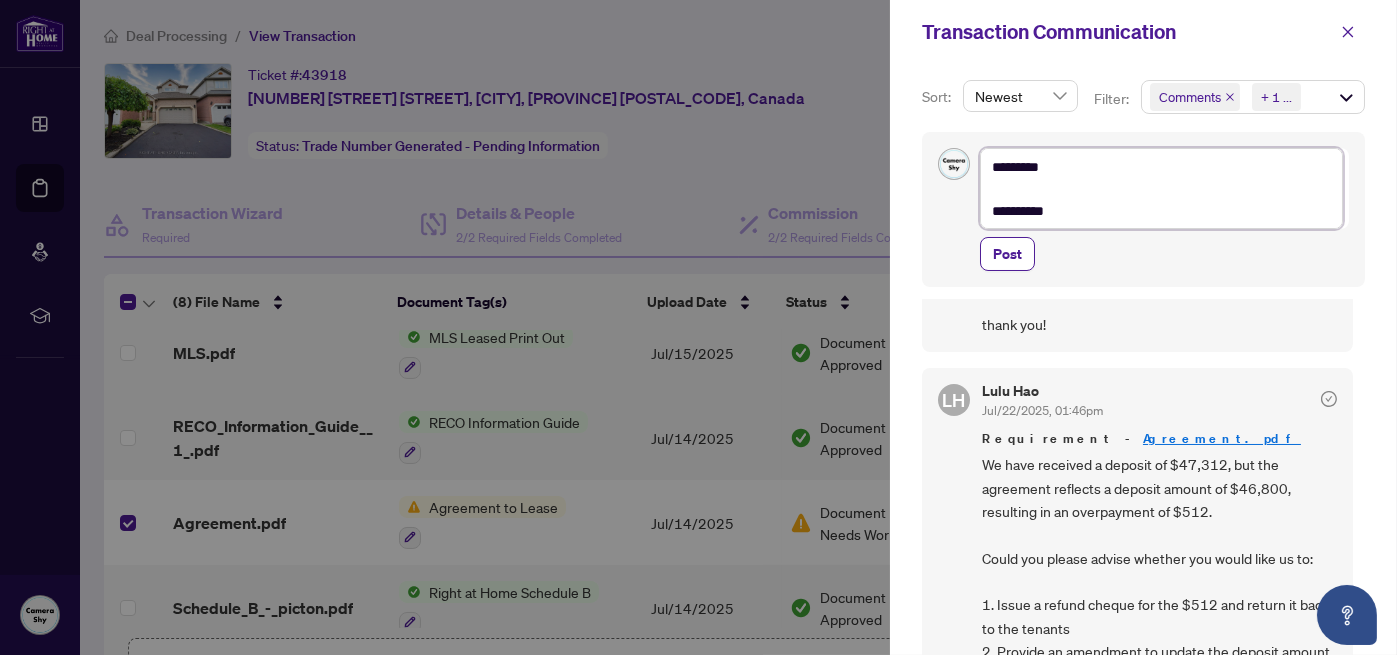type on "**********" 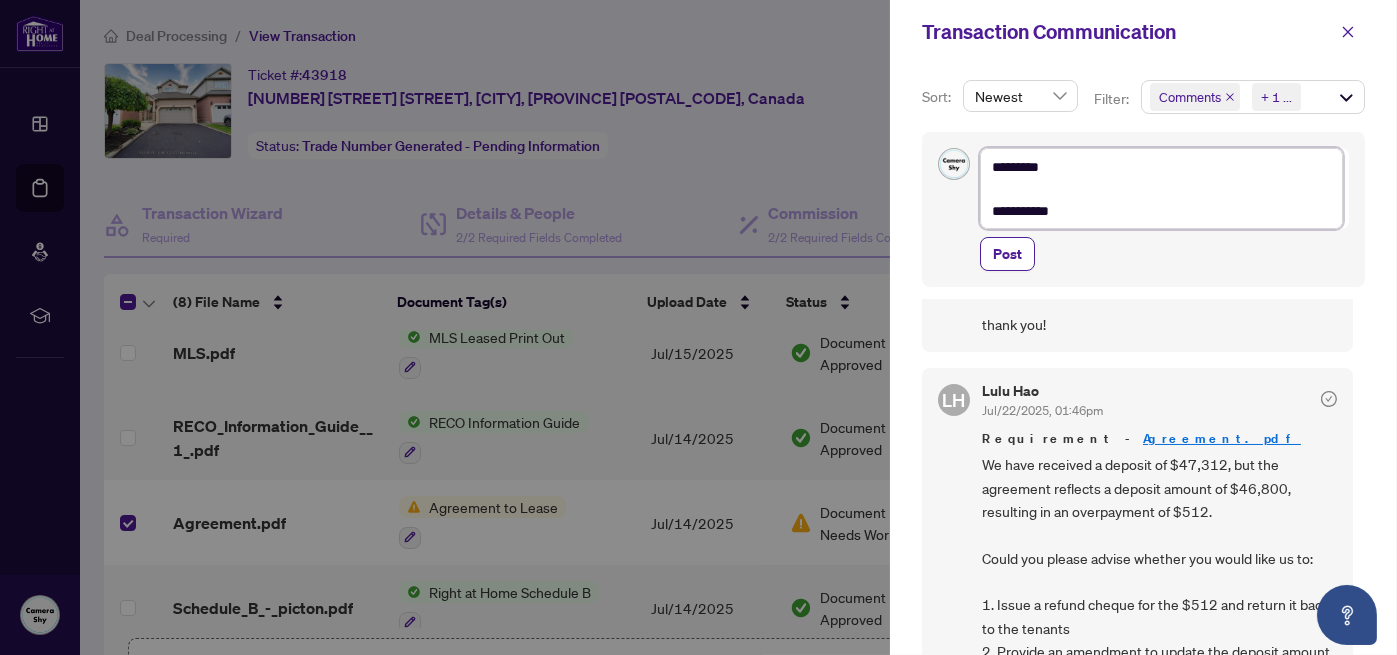 type on "**********" 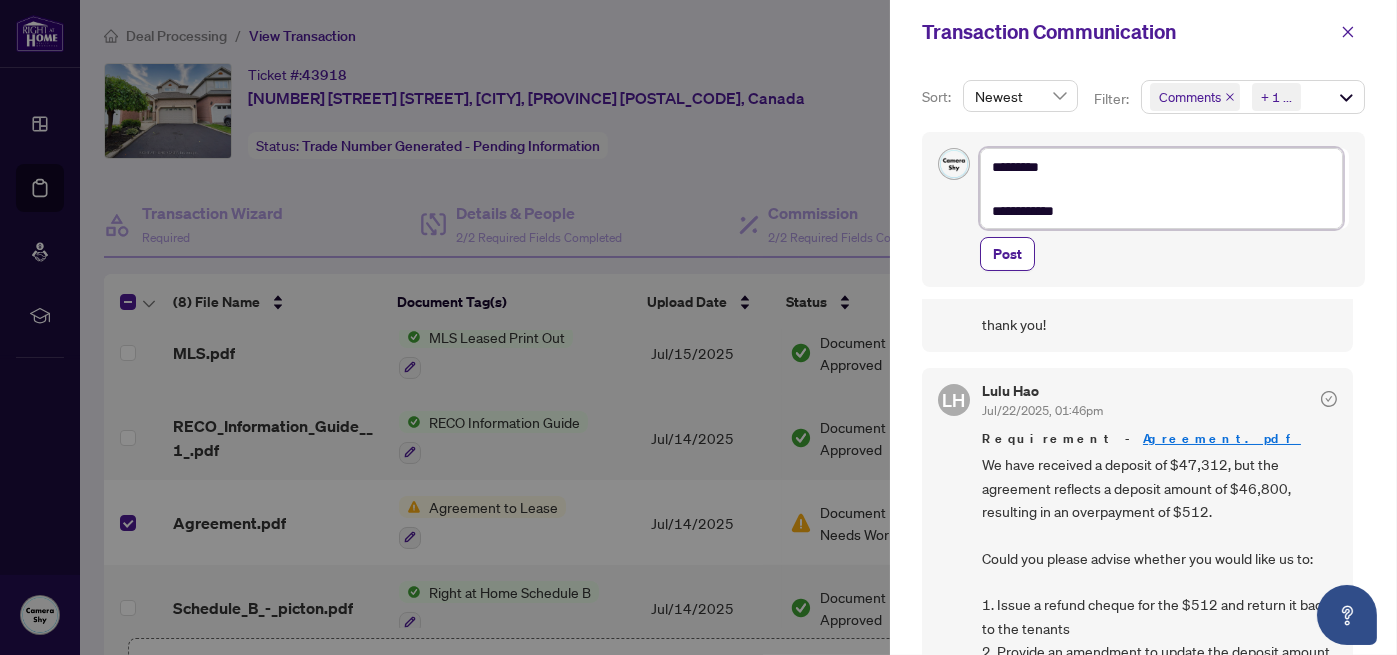 type on "**********" 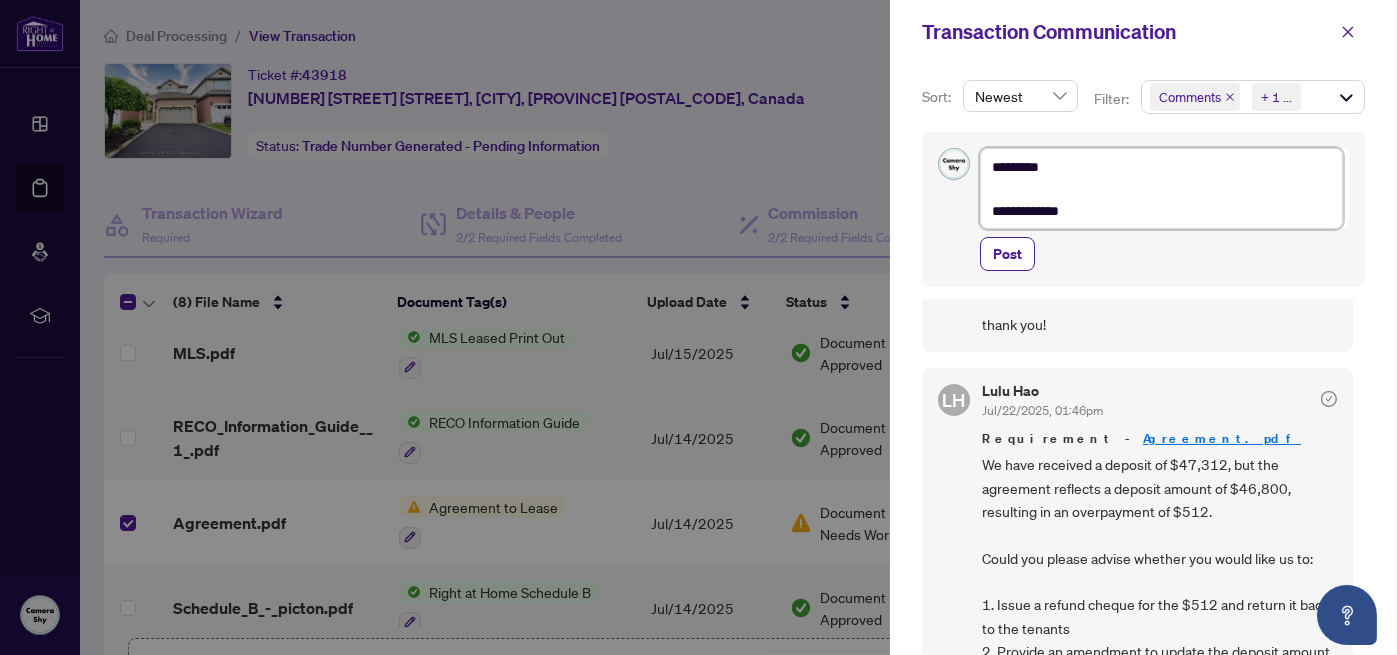 type on "**********" 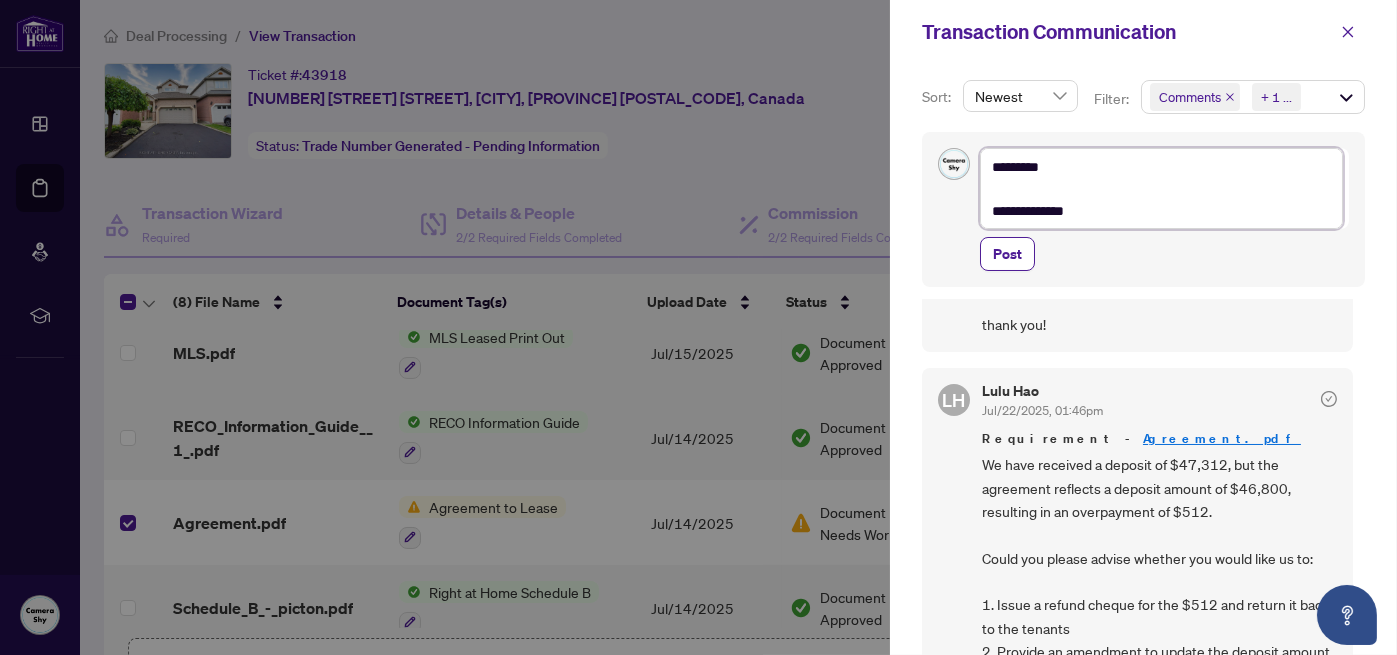 type on "**********" 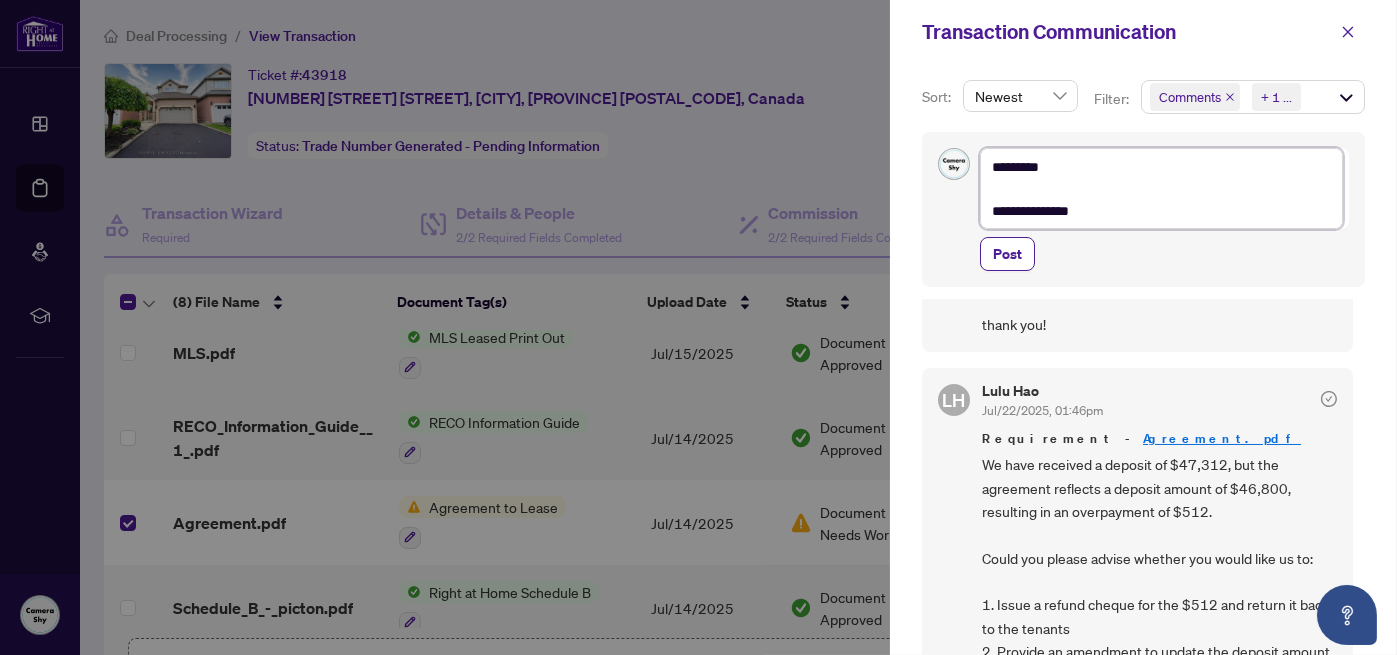 type on "**********" 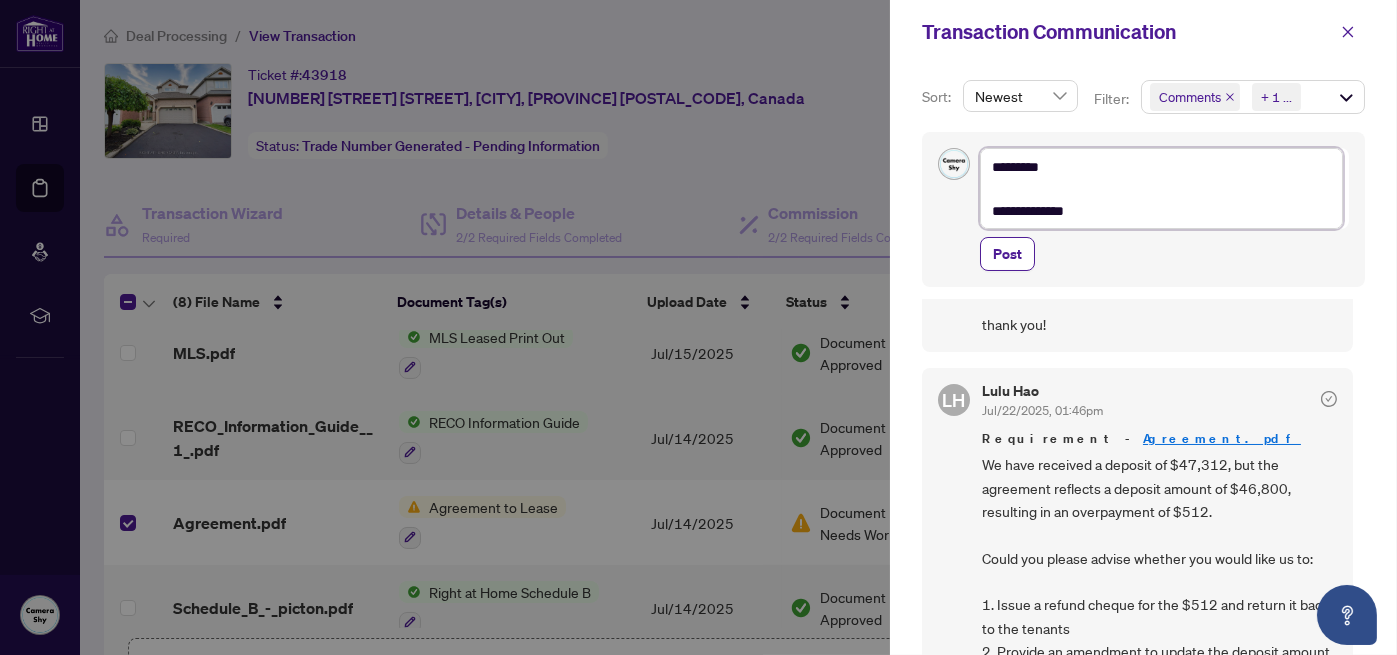 type on "**********" 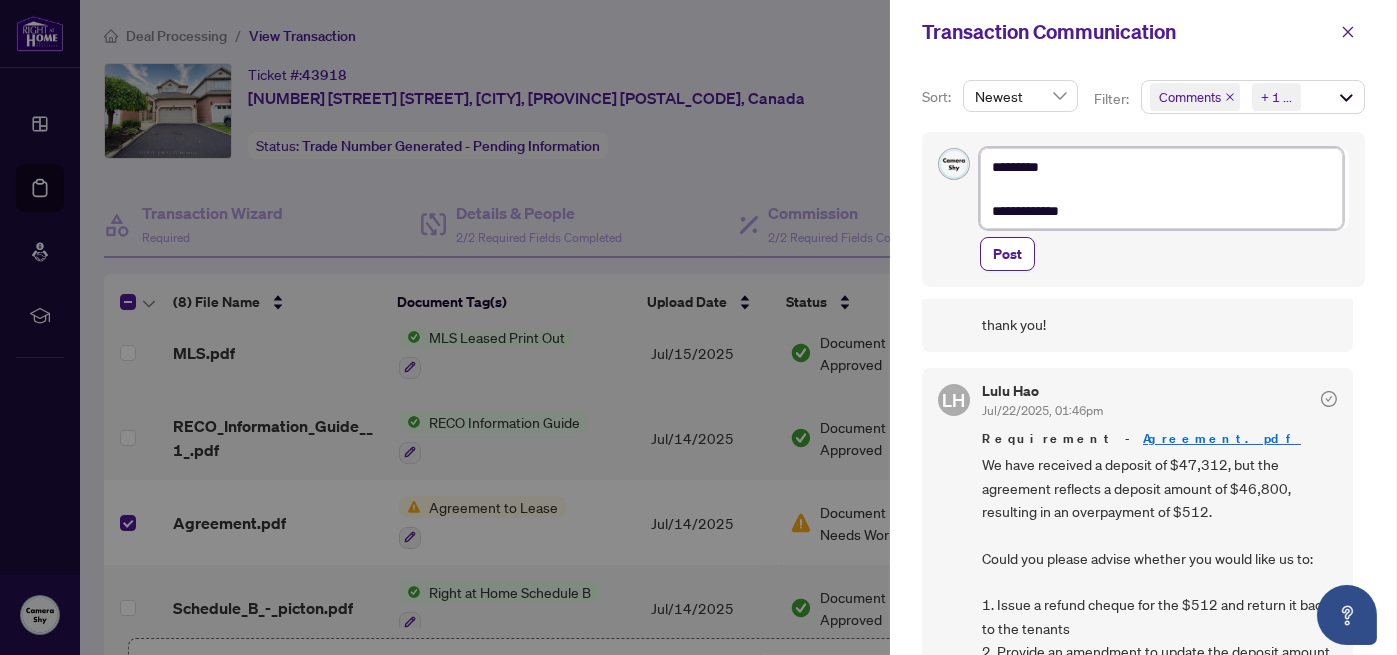 type on "**********" 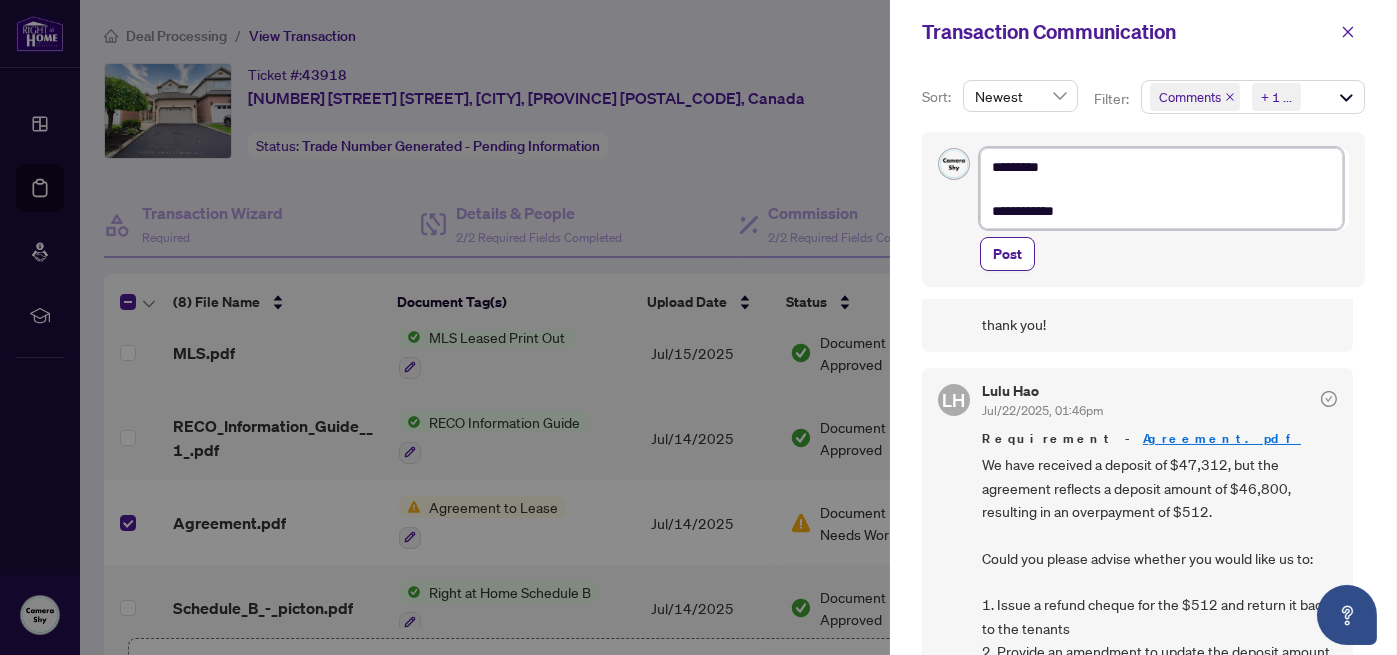 type on "**********" 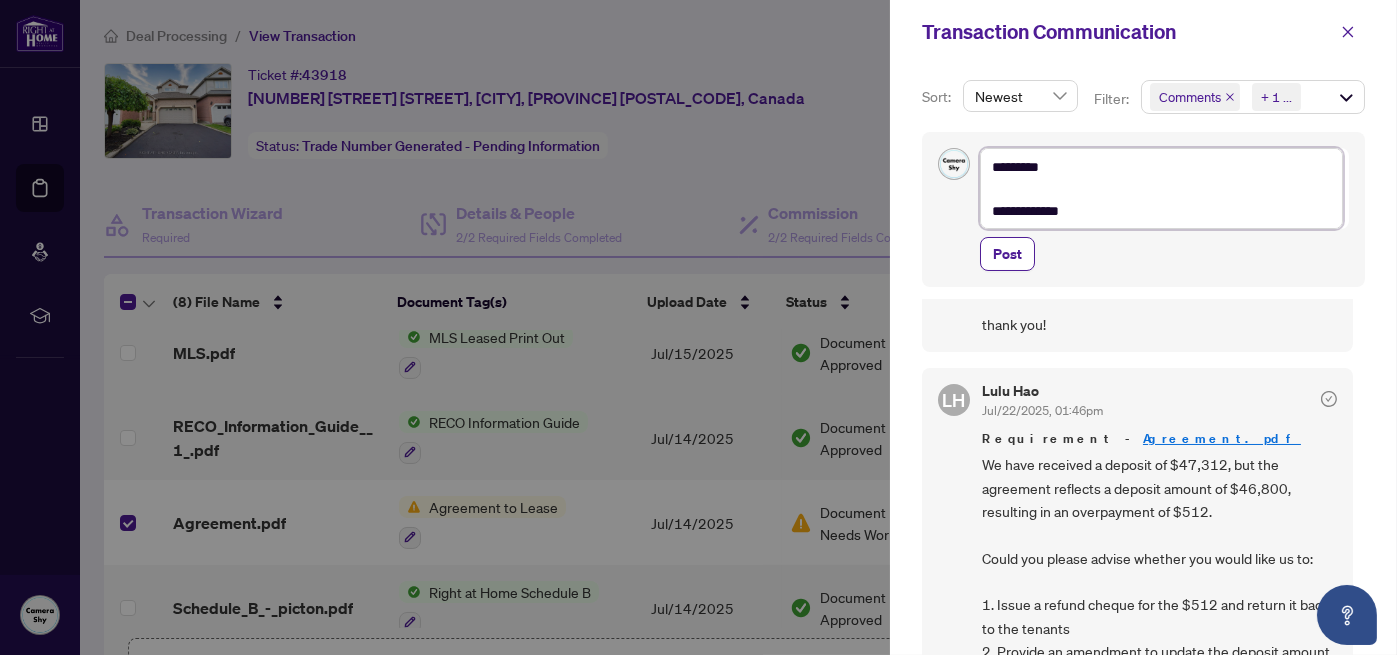type on "**********" 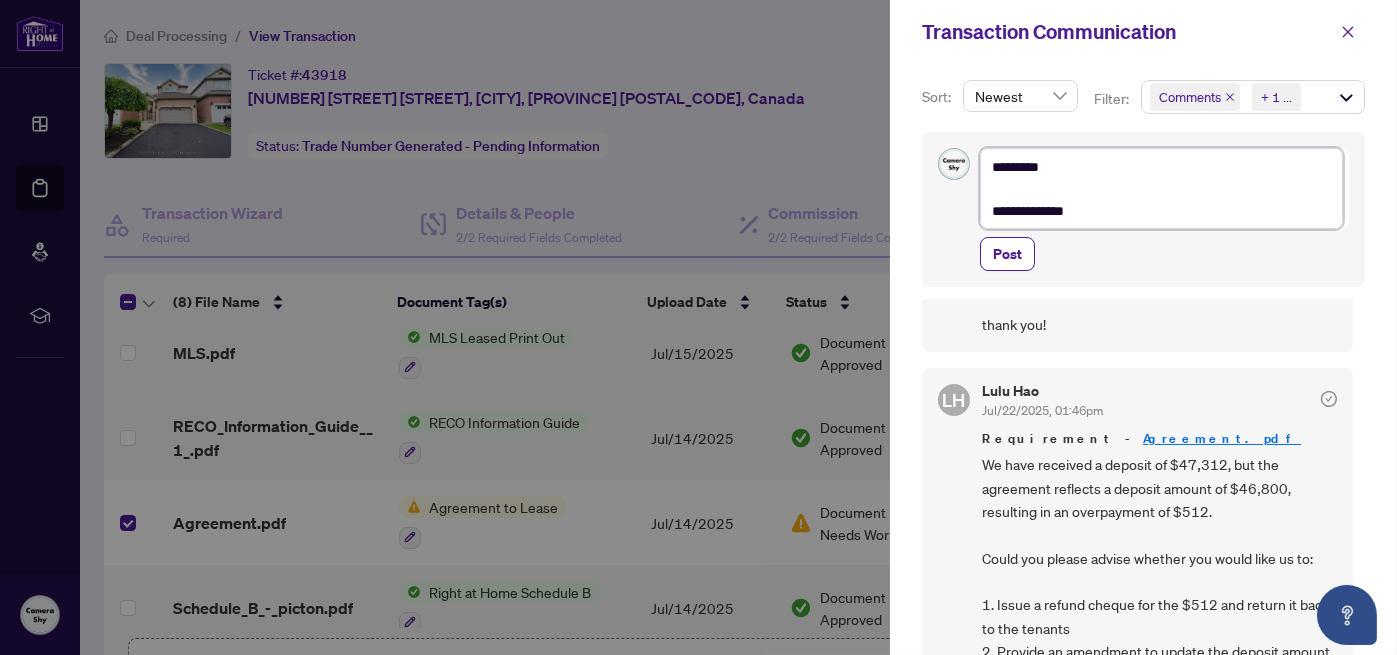 type on "**********" 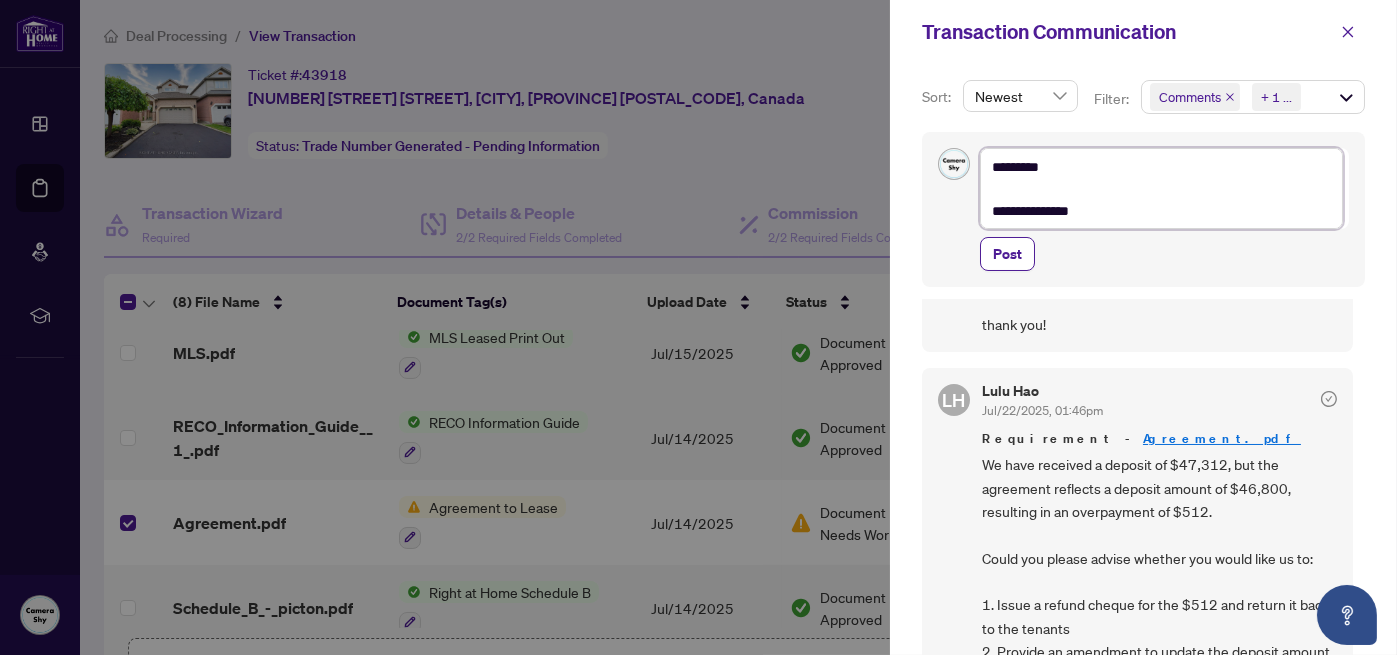 type on "**********" 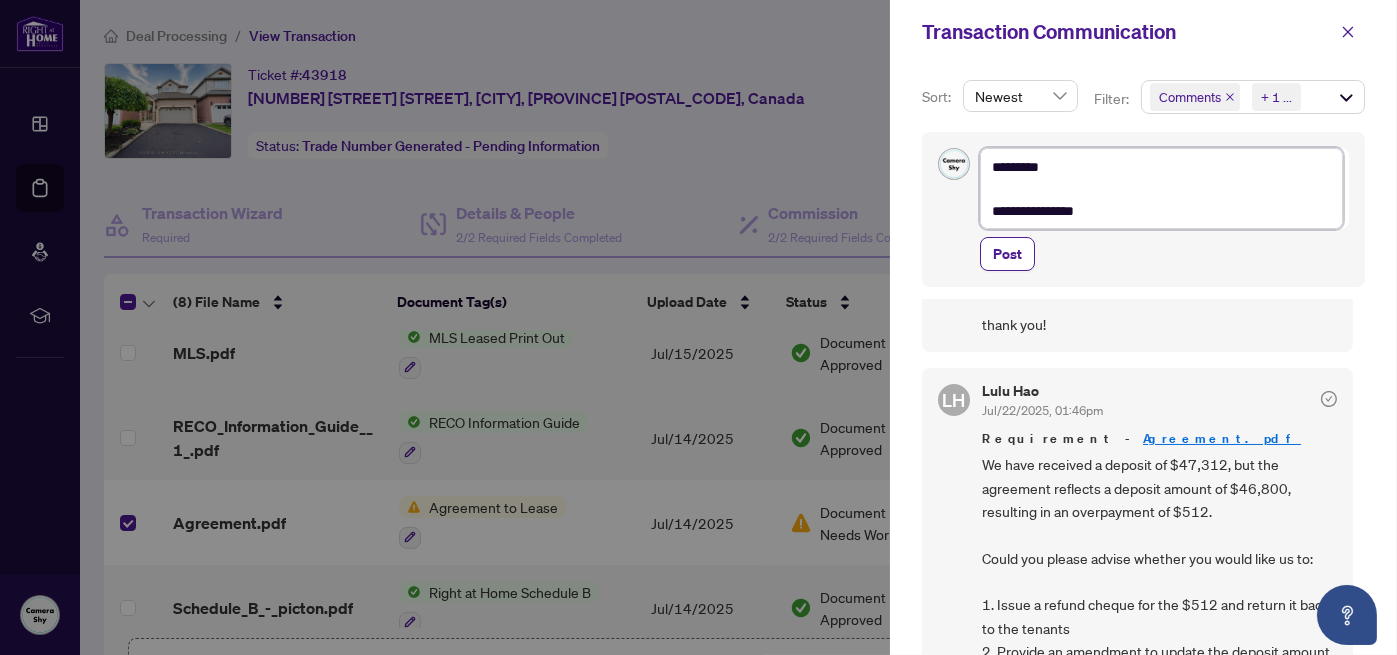 type on "**********" 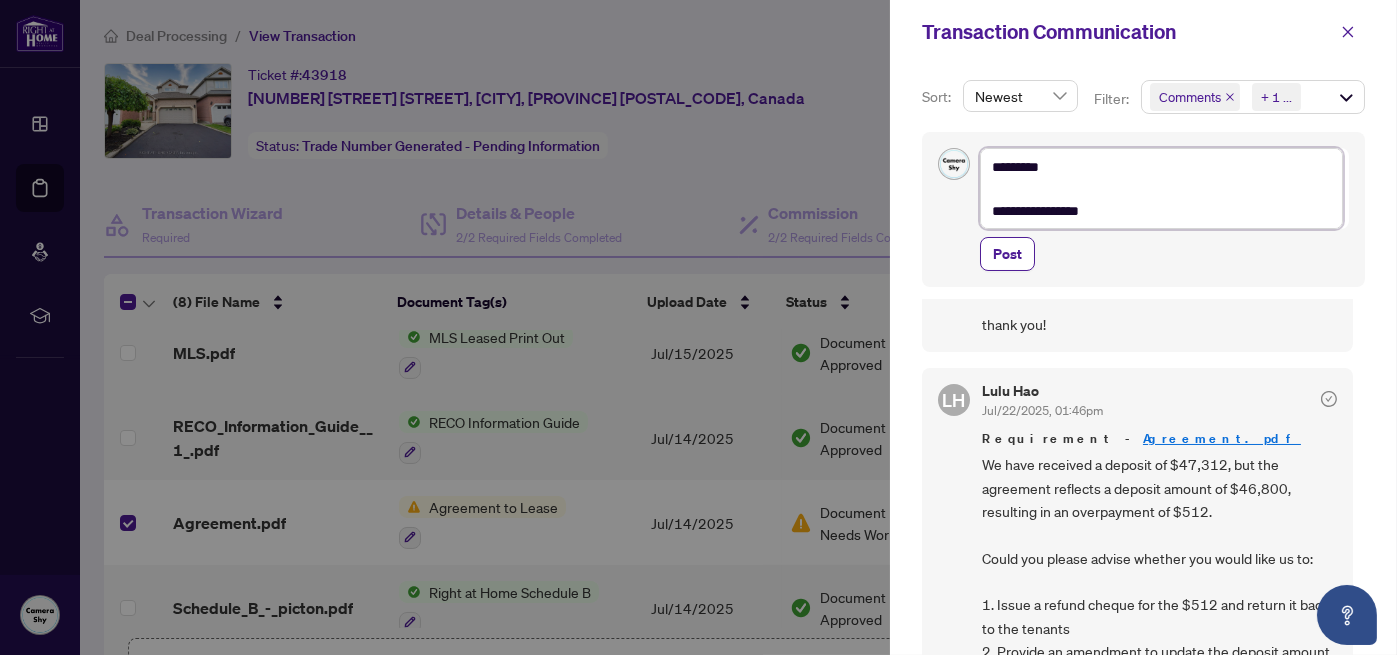 type on "**********" 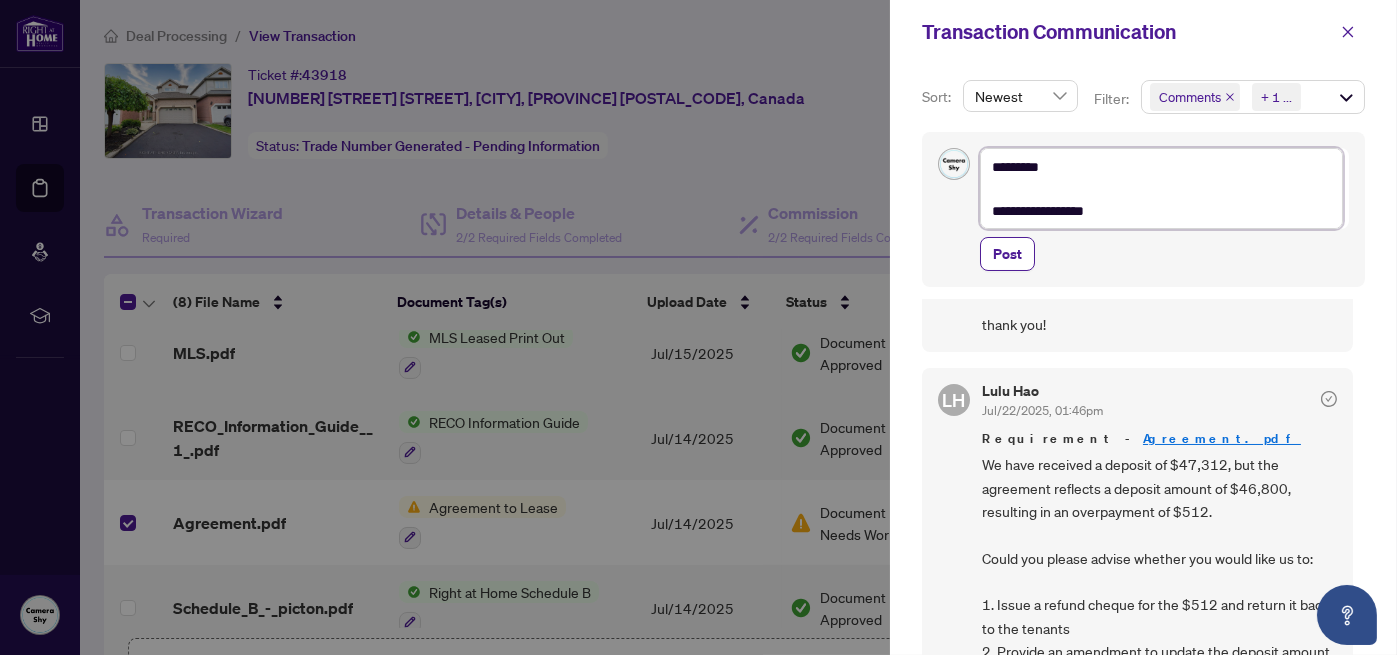 type on "**********" 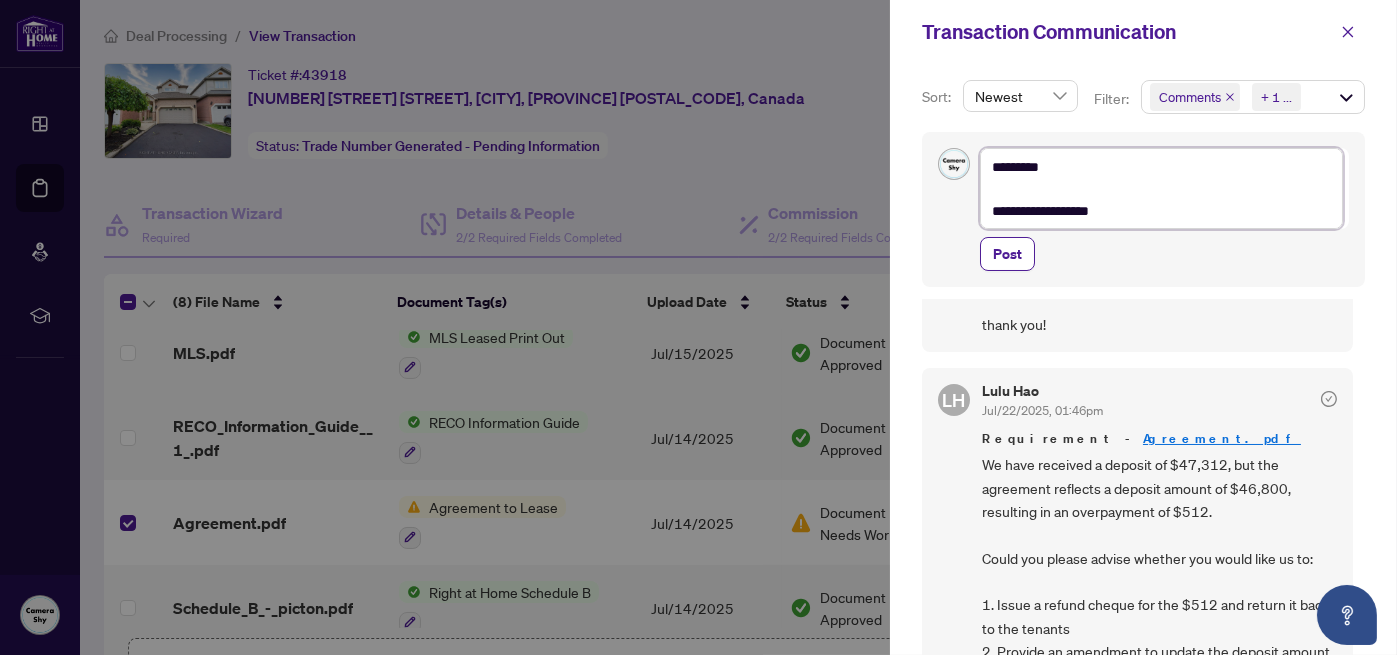 type on "**********" 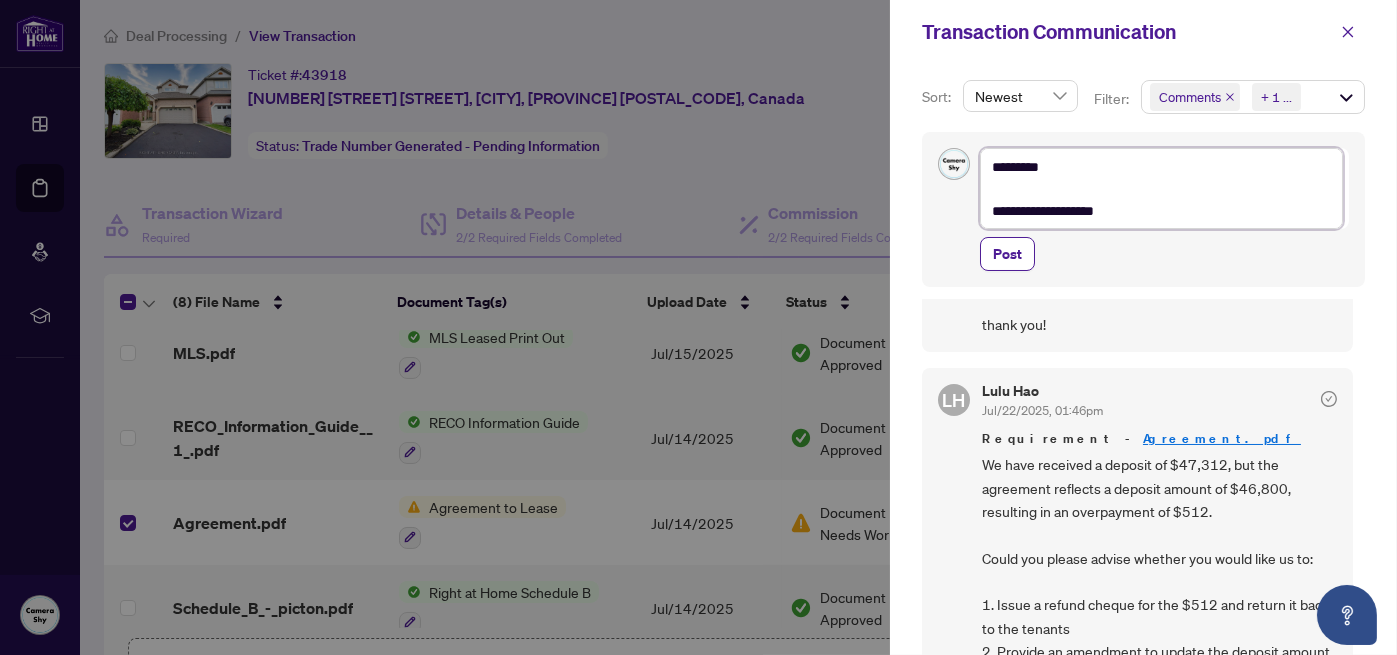 type on "**********" 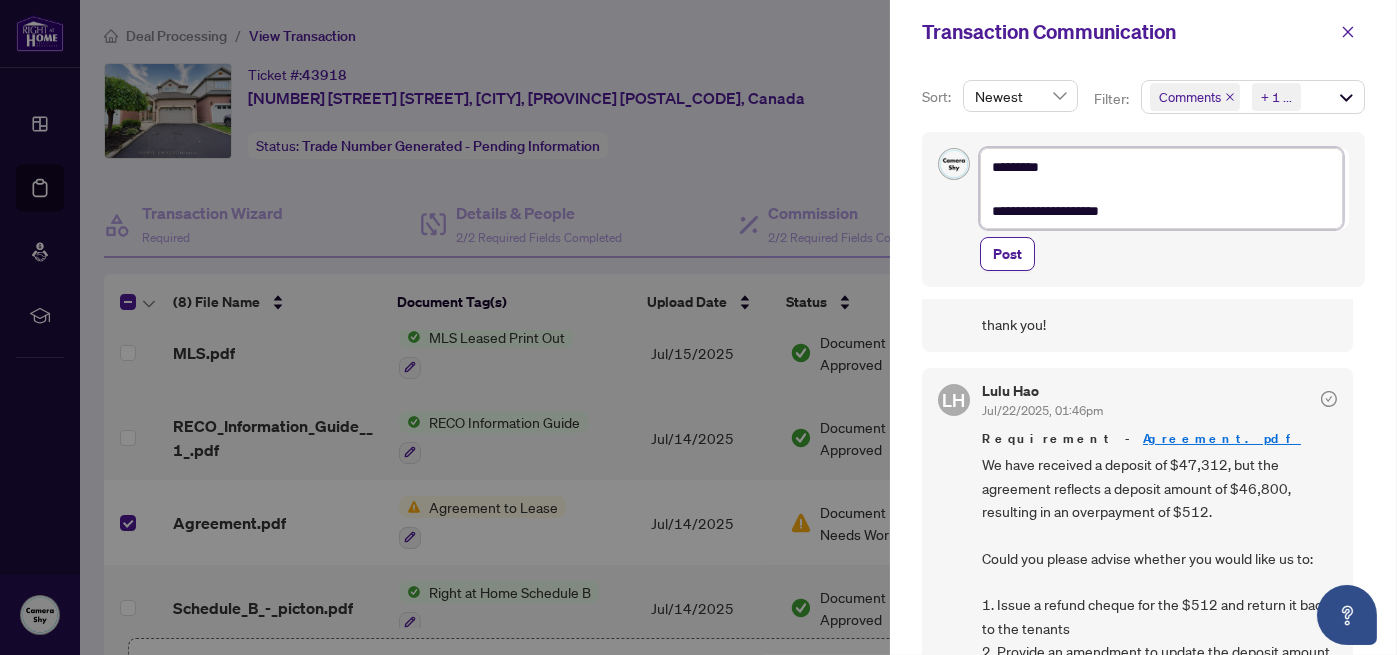 type on "**********" 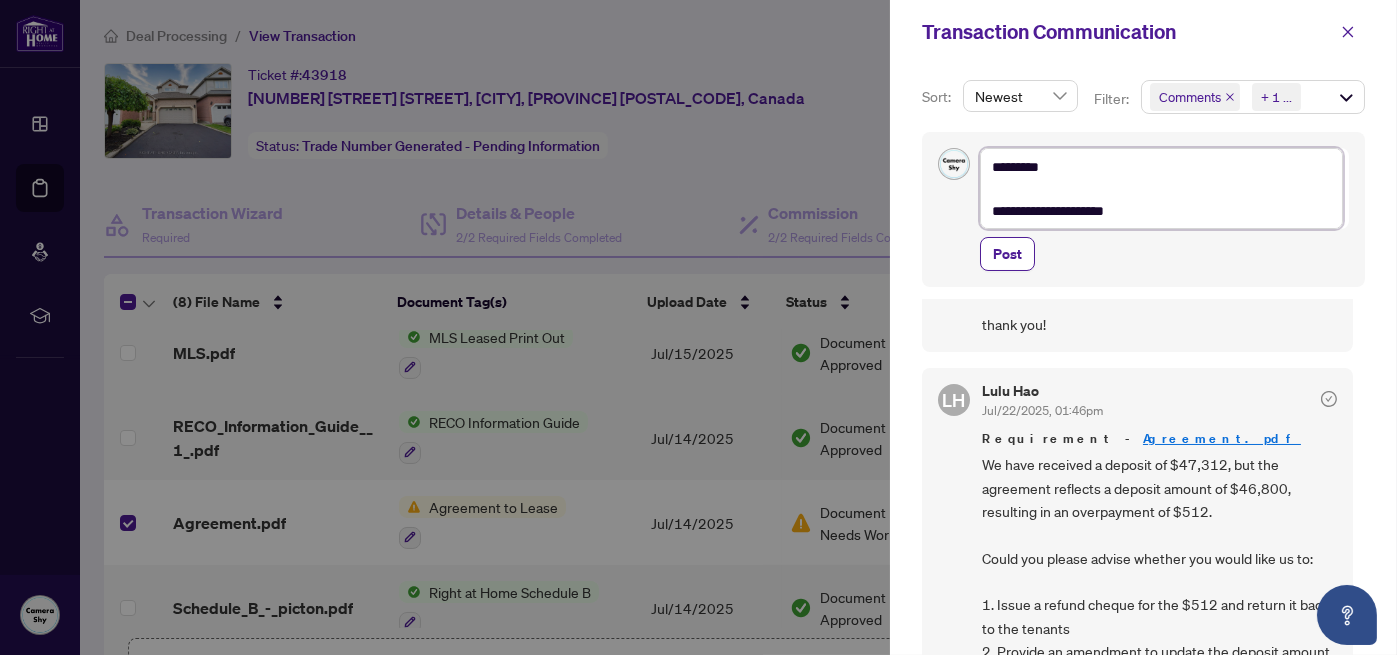 type on "**********" 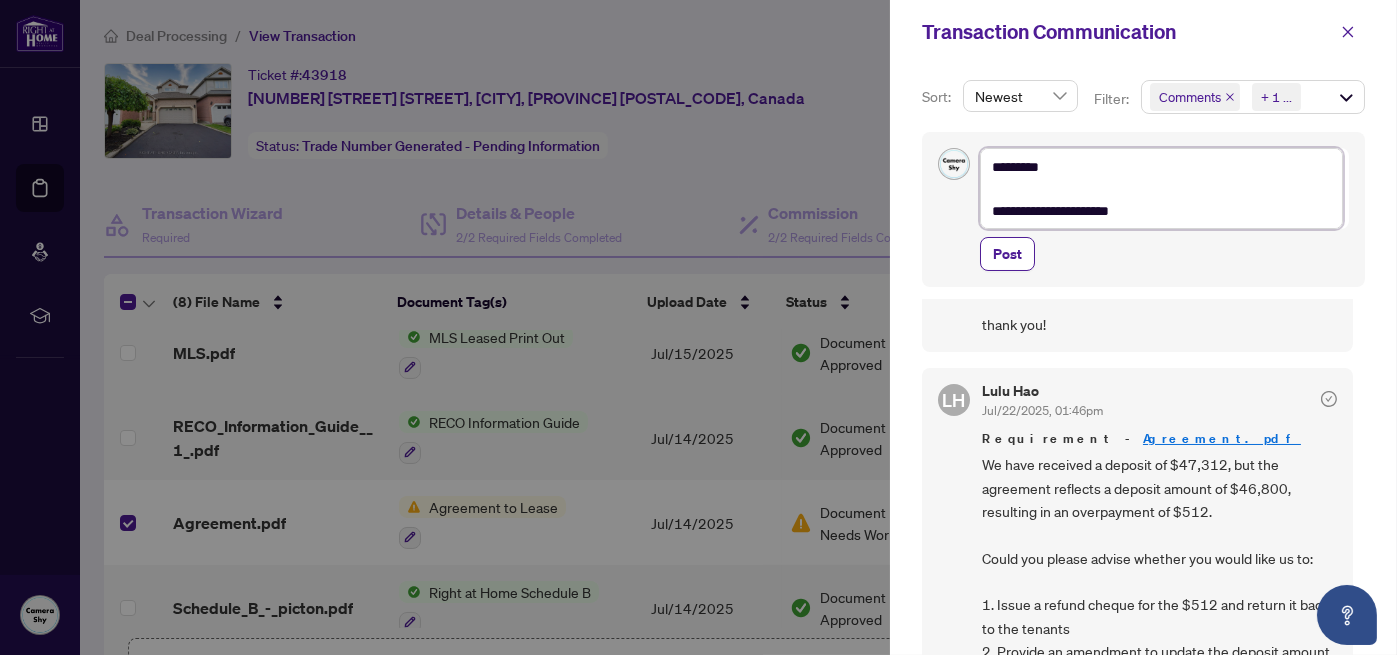 type on "**********" 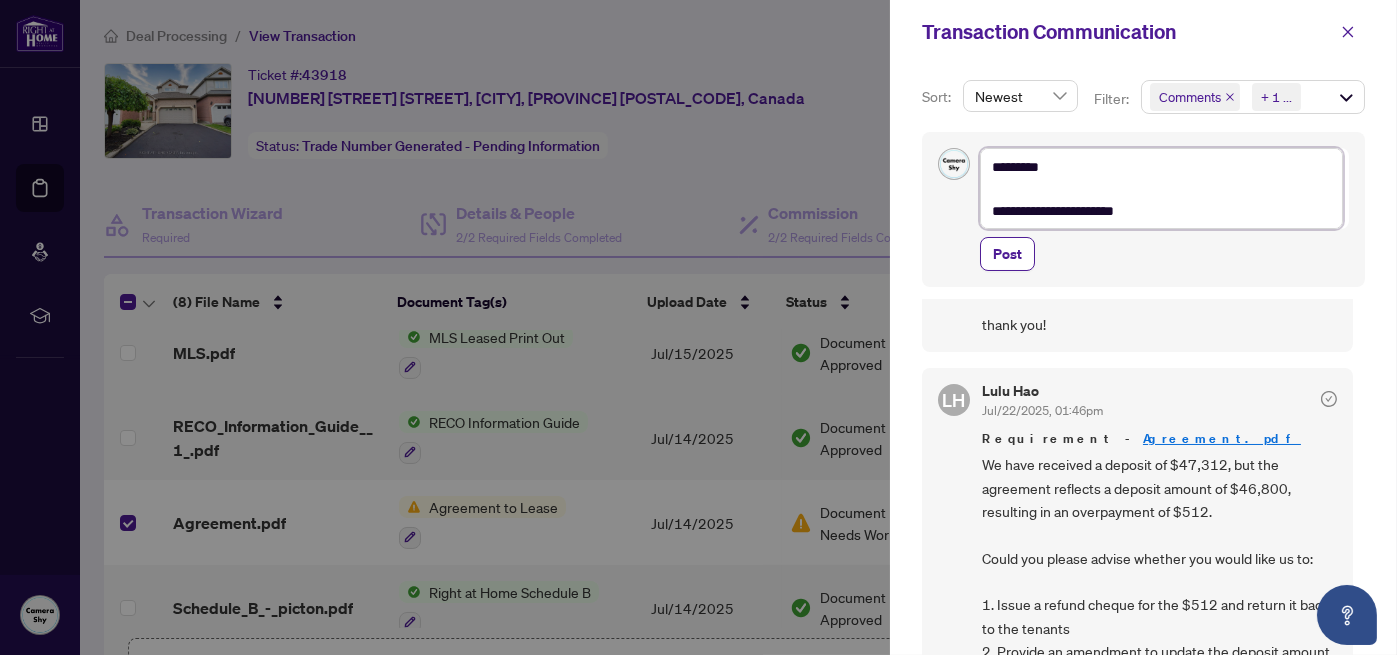 type on "**********" 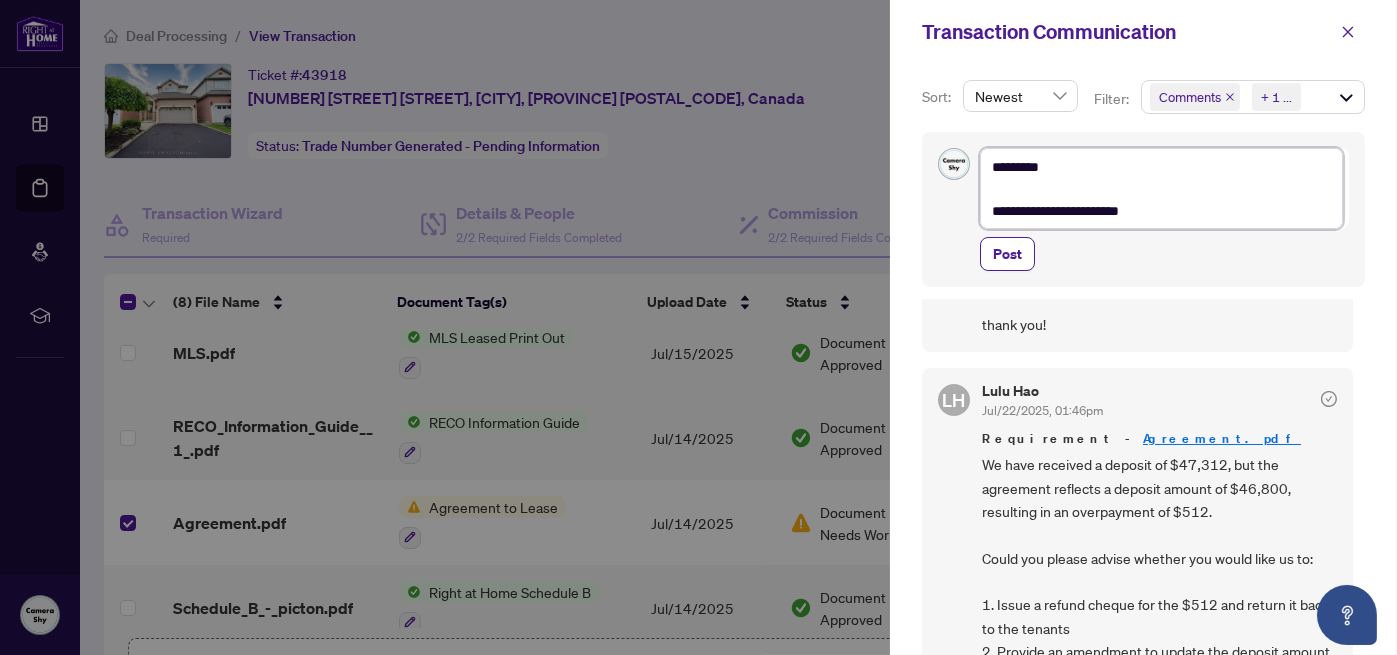 type on "**********" 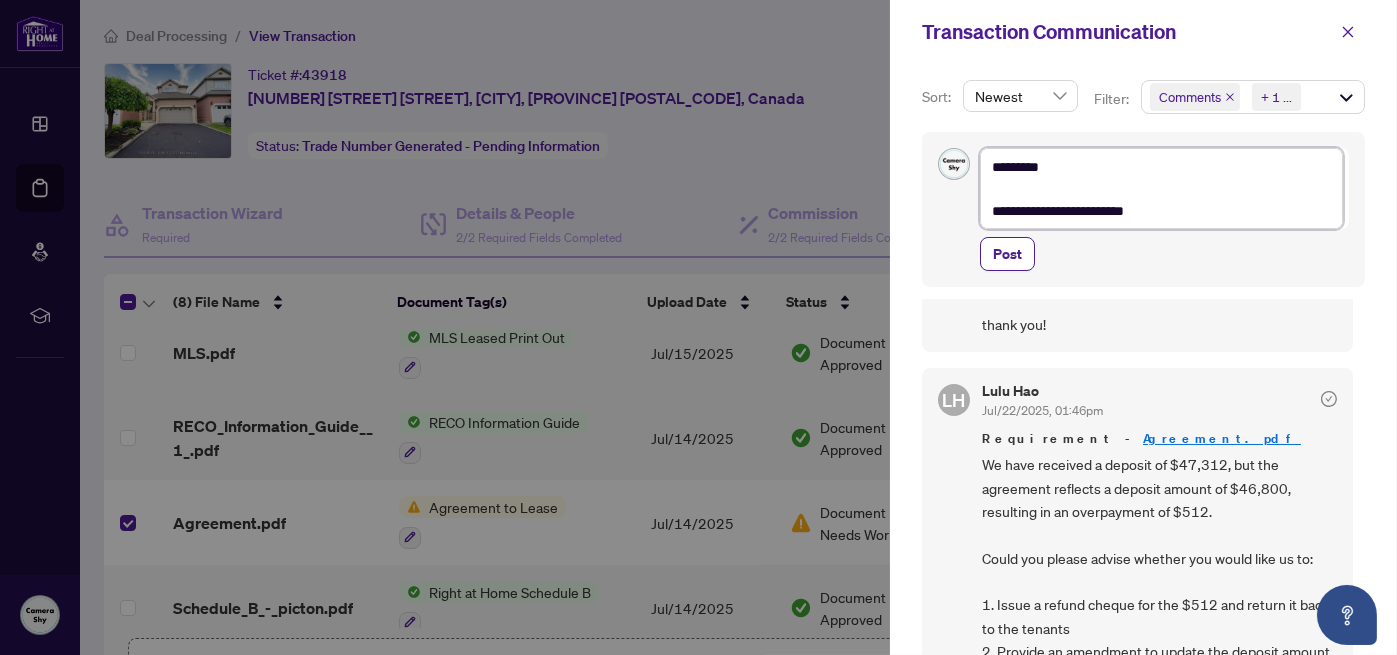 type on "**********" 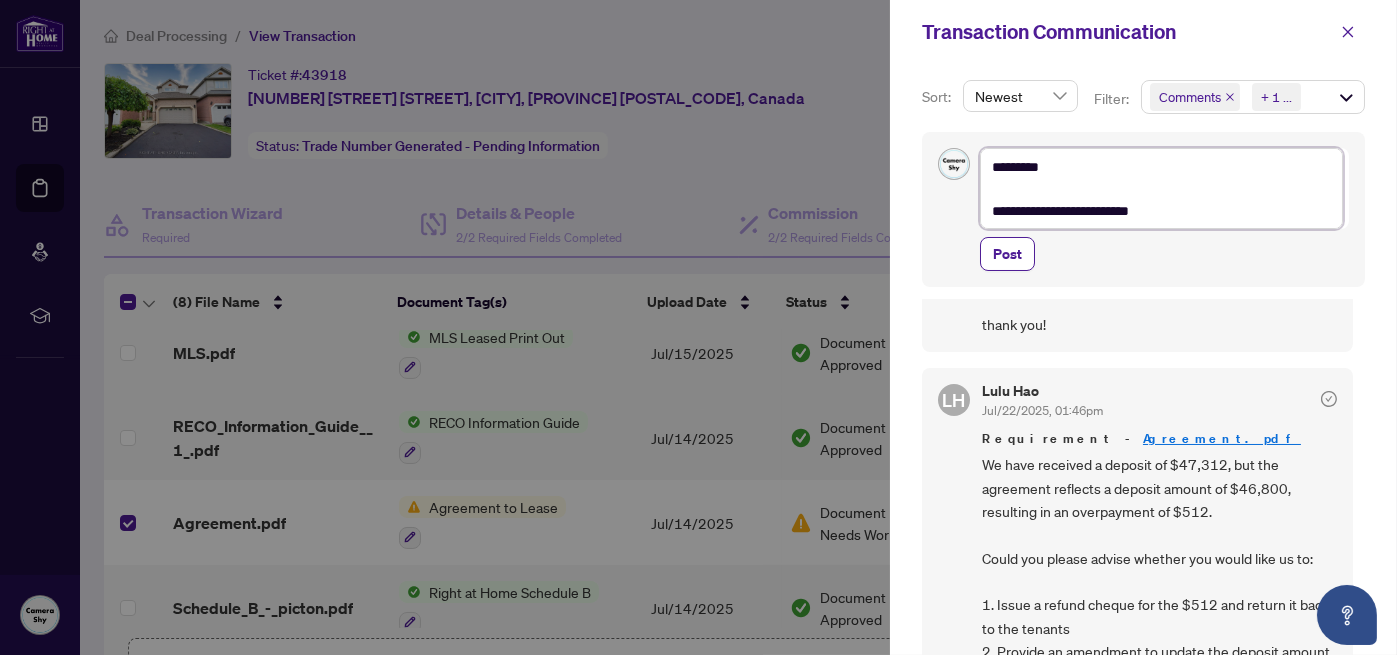 type on "**********" 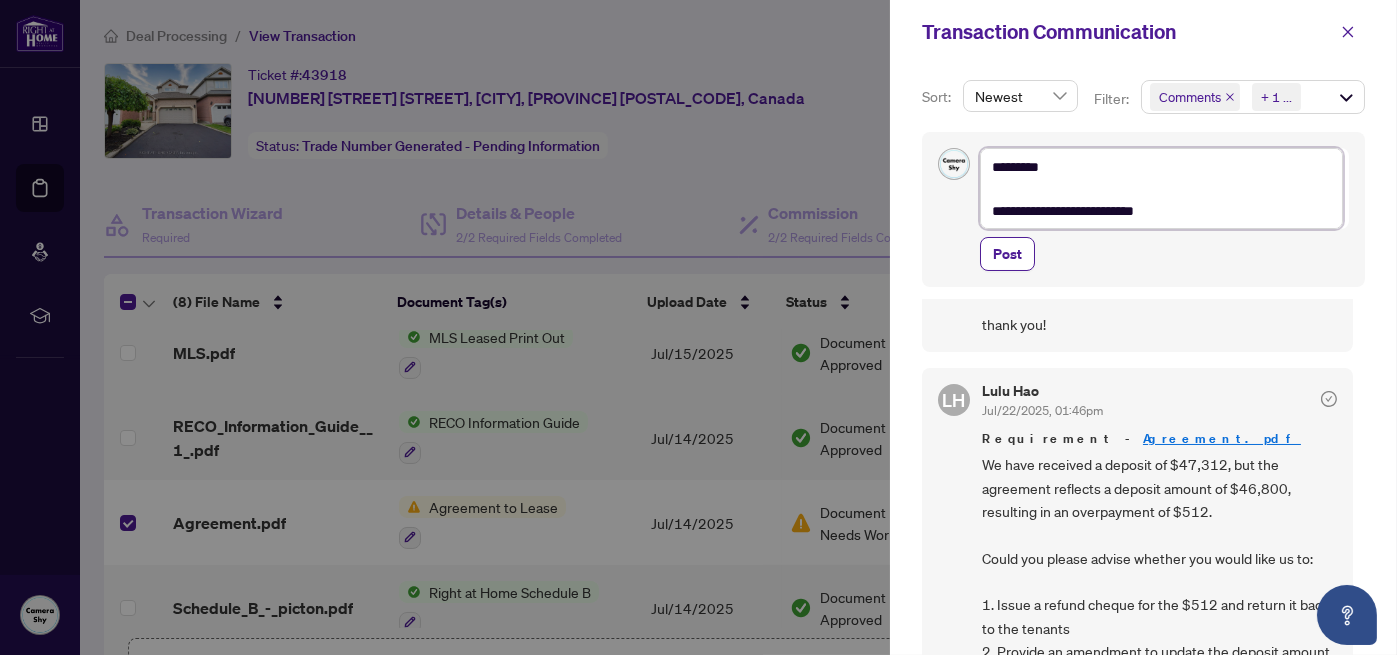 type on "**********" 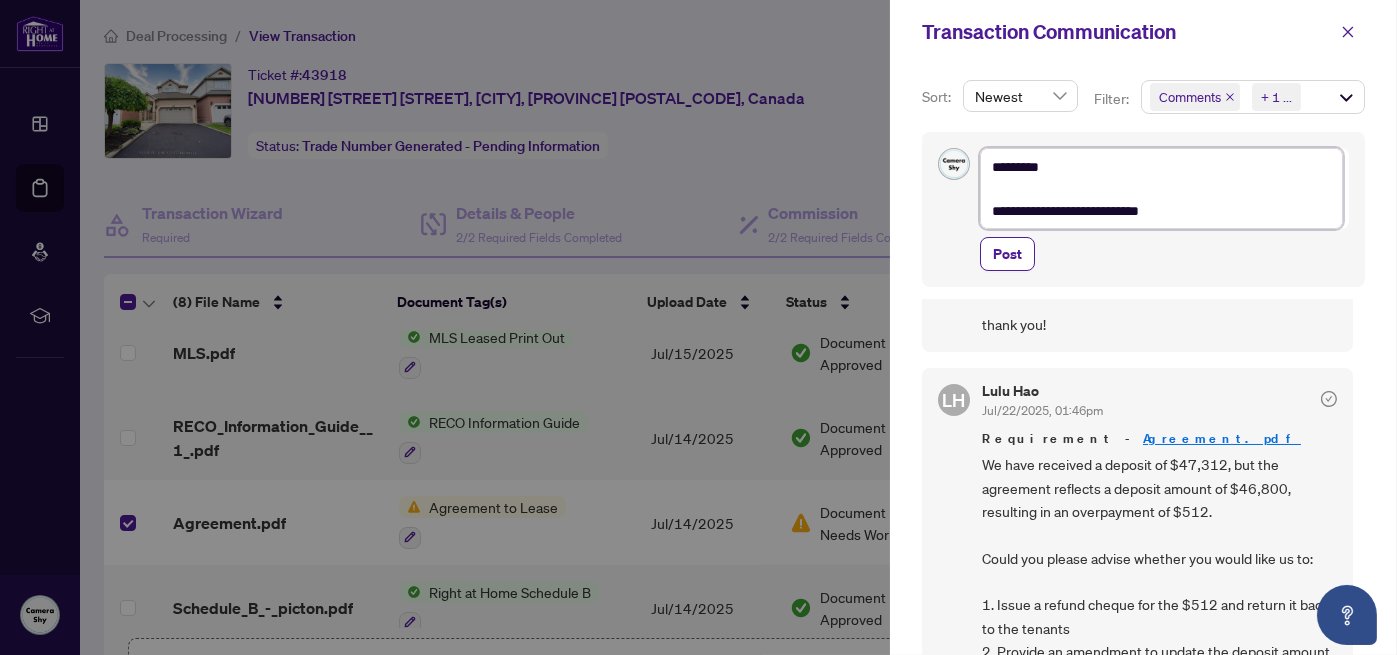 type on "**********" 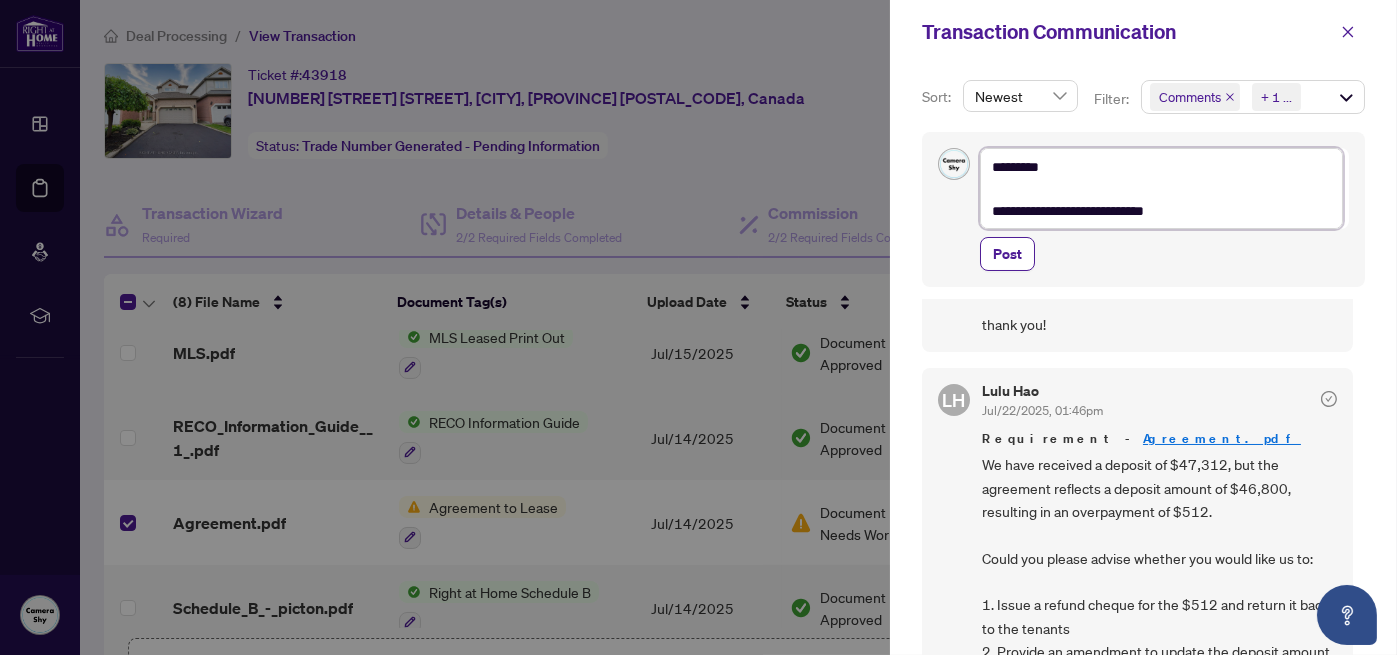 type on "**********" 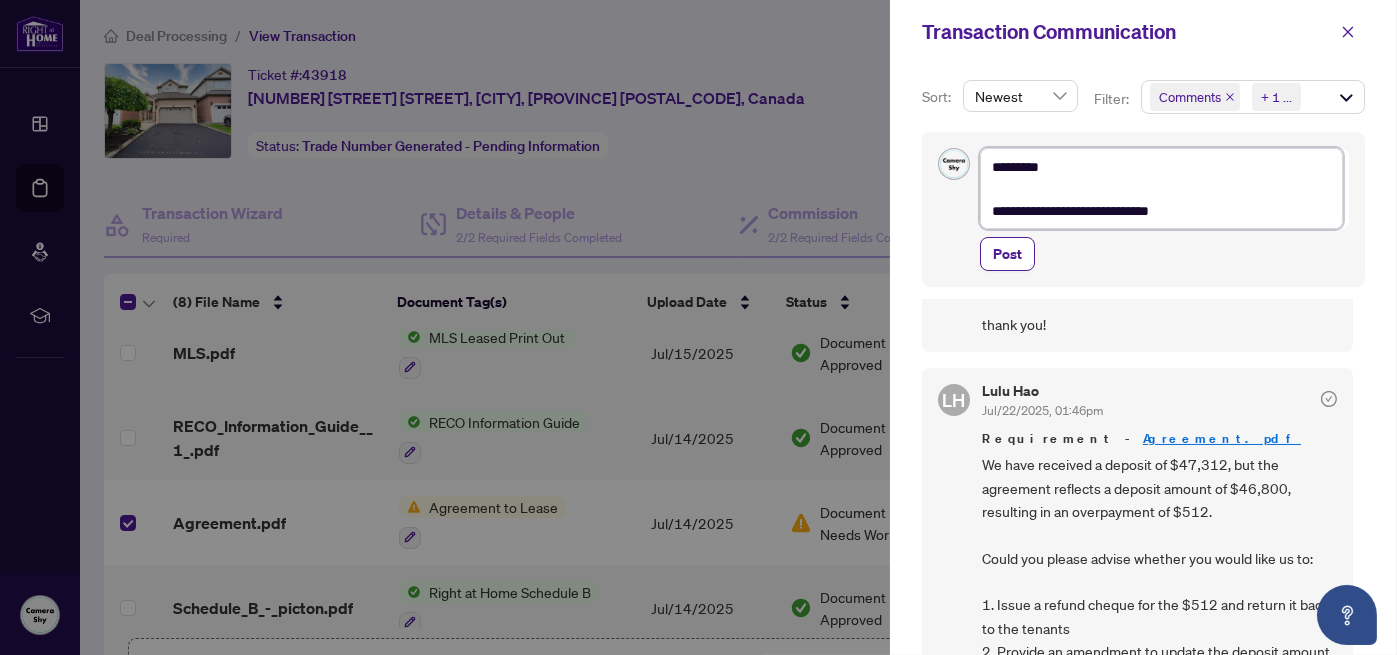 type on "**********" 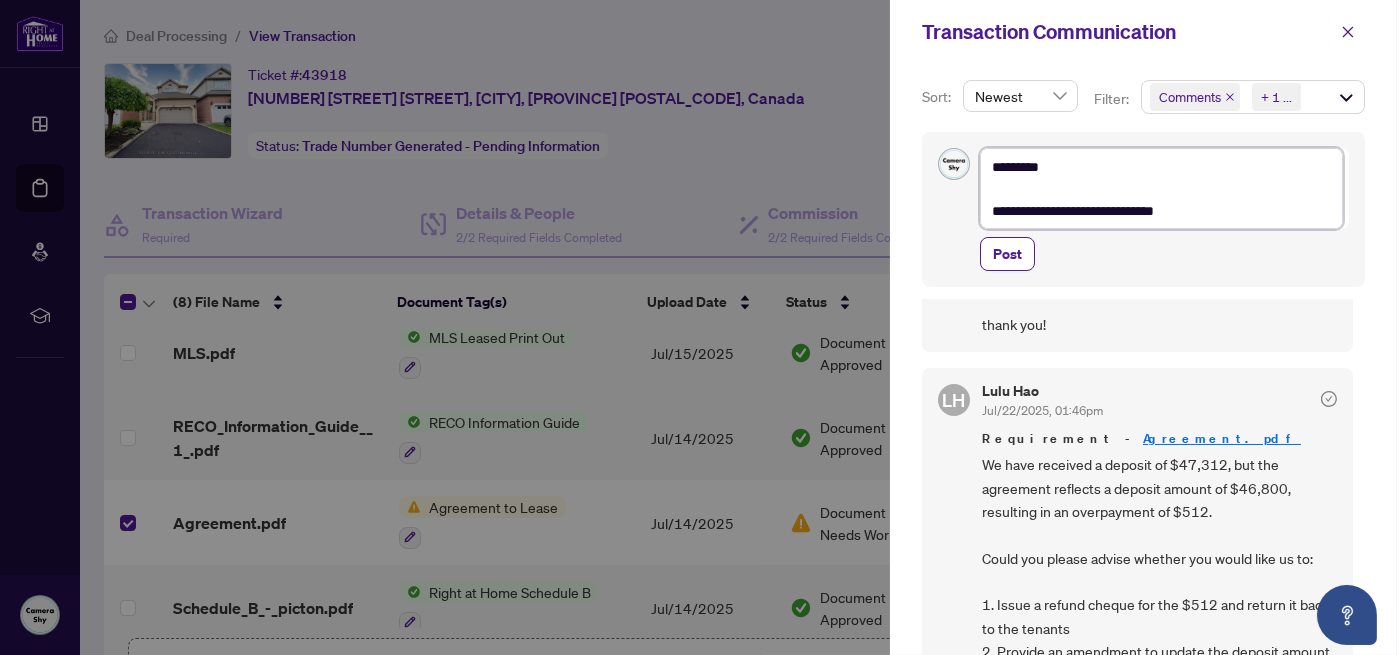 type on "**********" 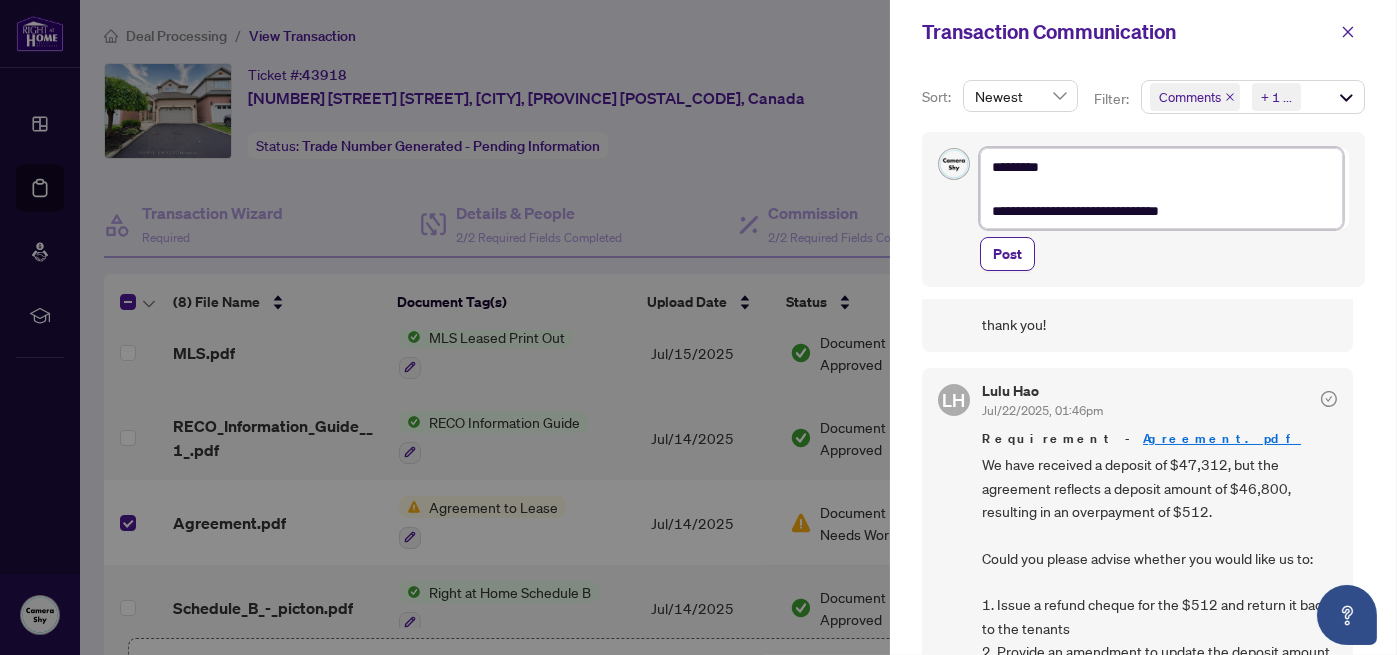 type on "**********" 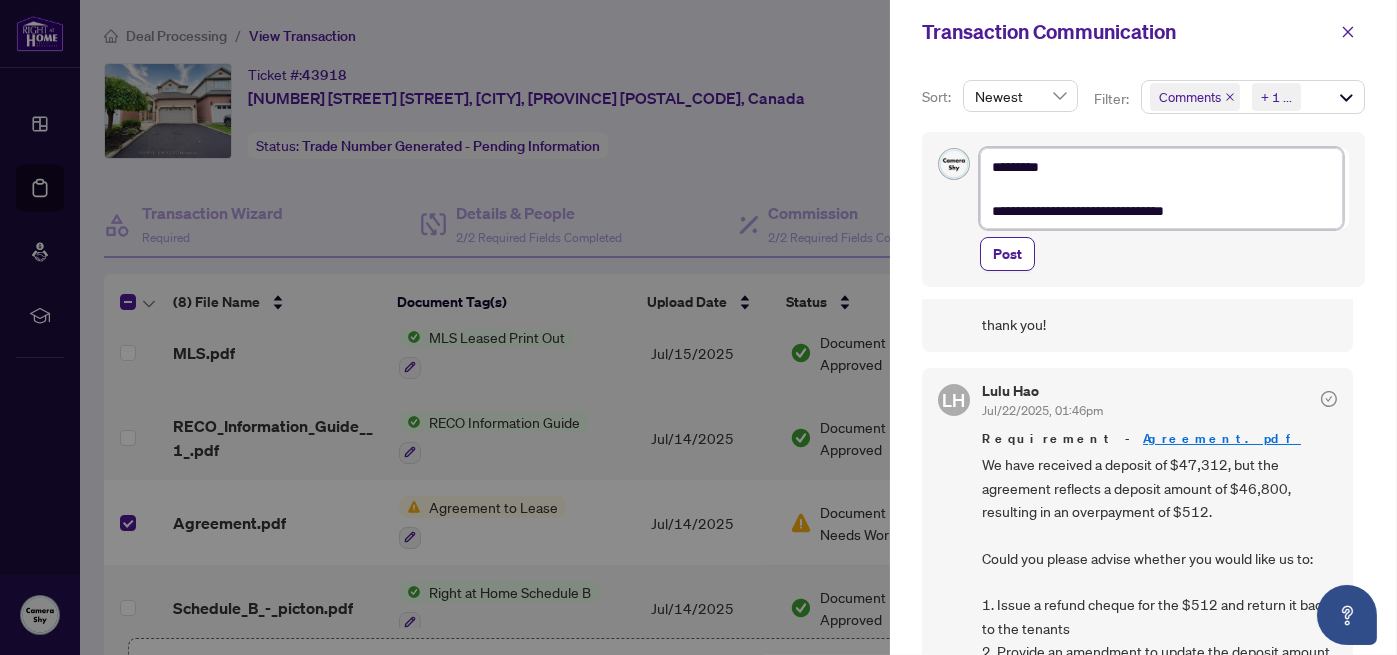 type on "**********" 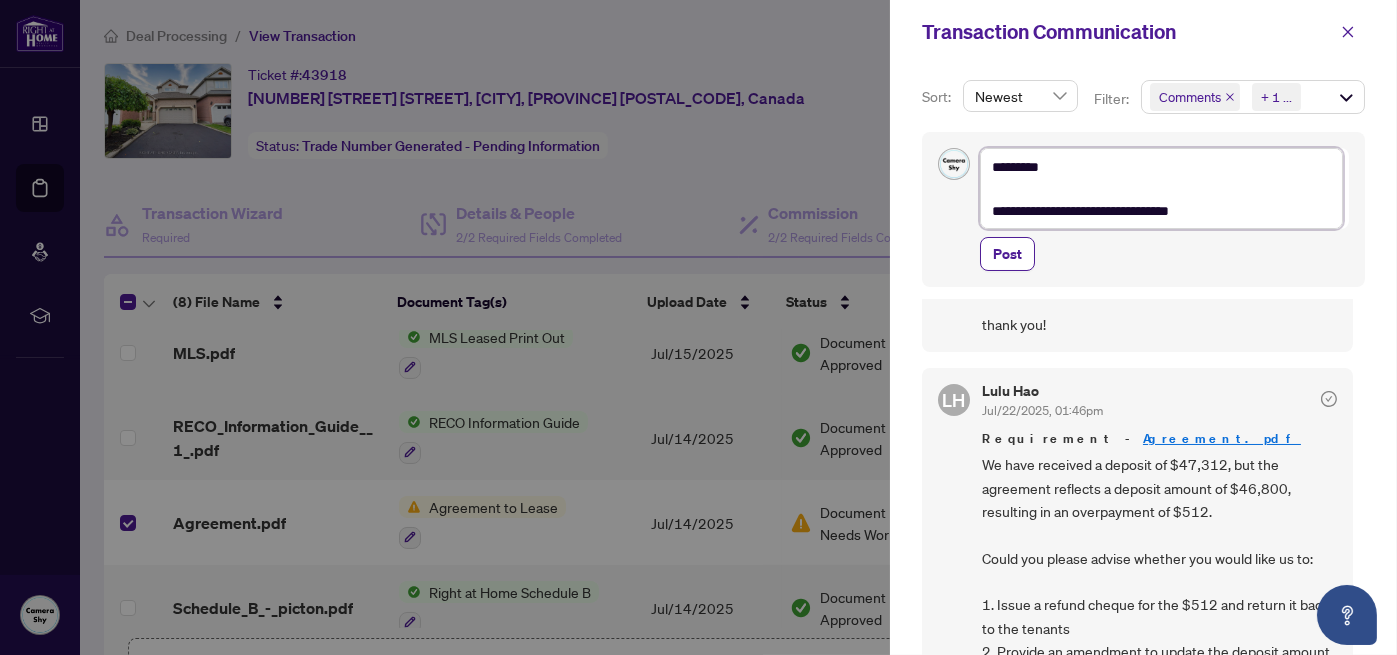 type on "**********" 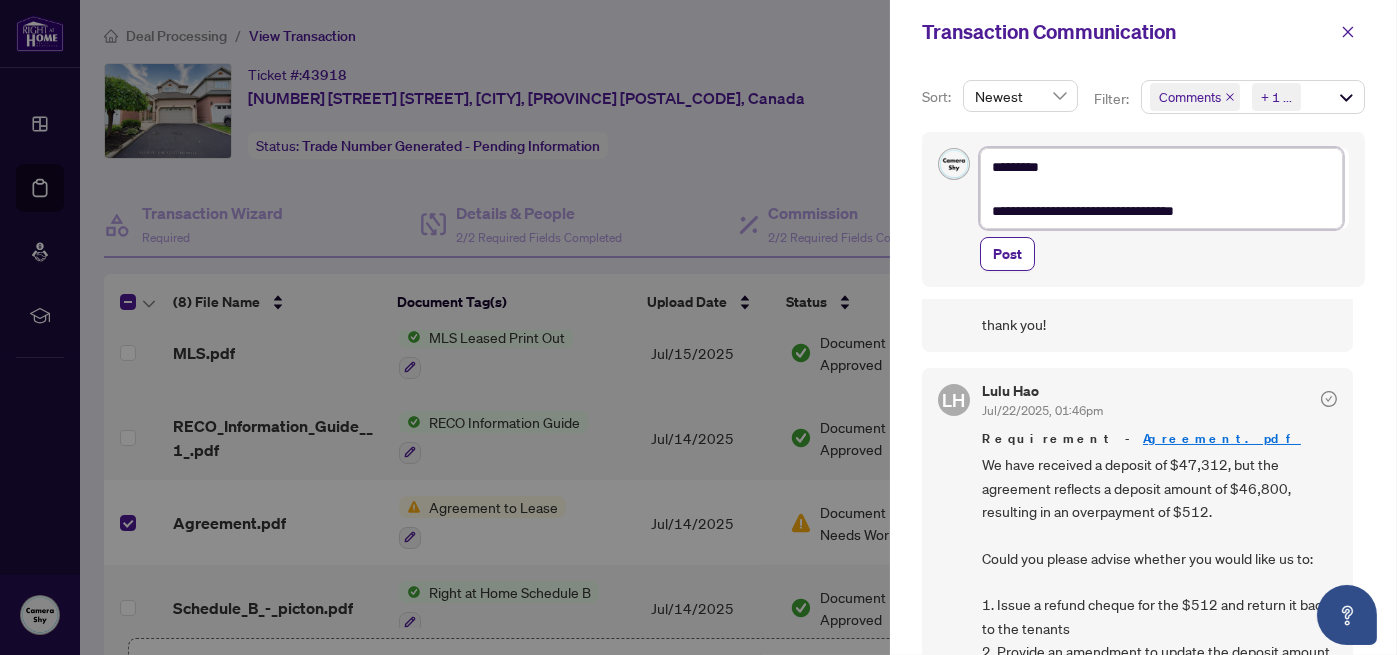 type on "**********" 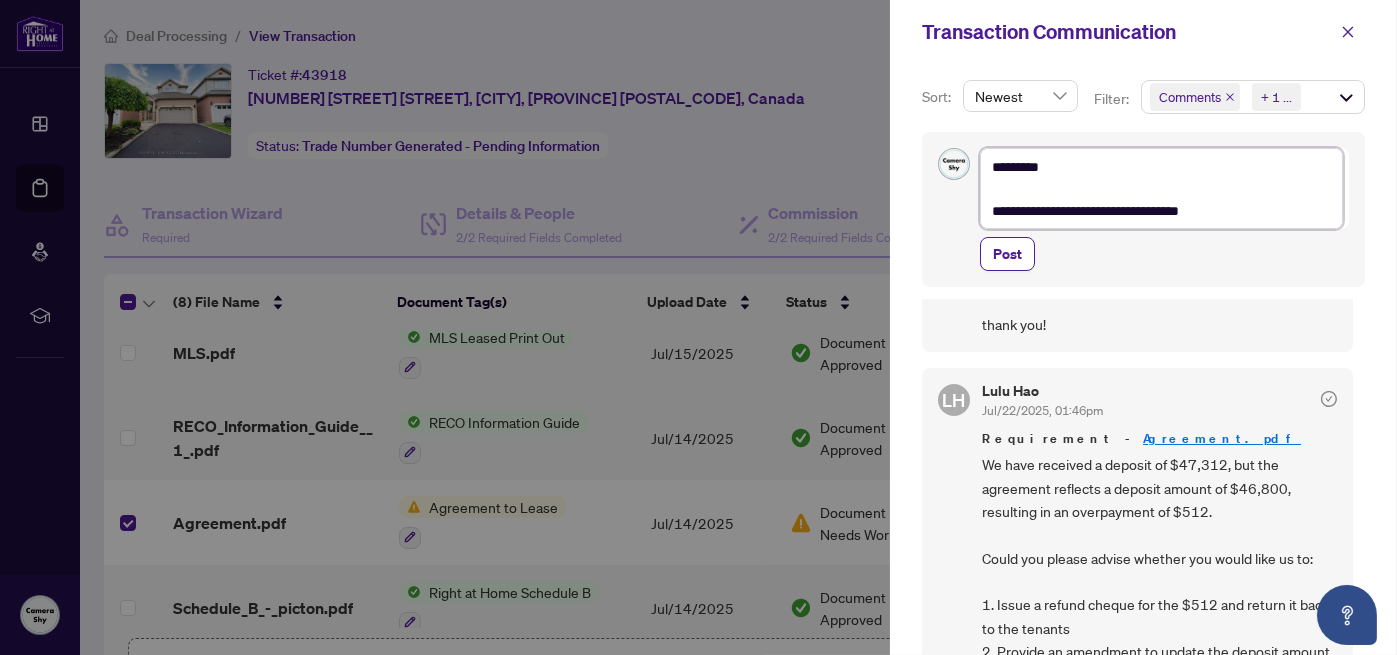 type on "**********" 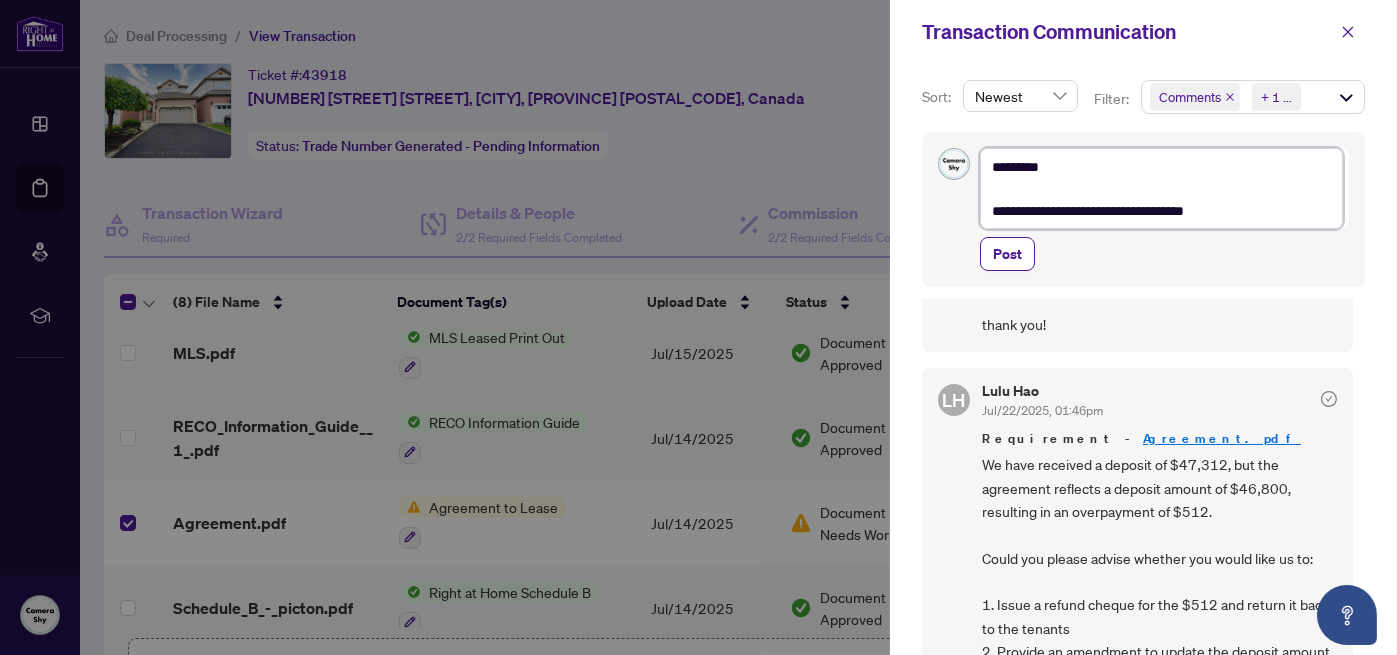 type on "**********" 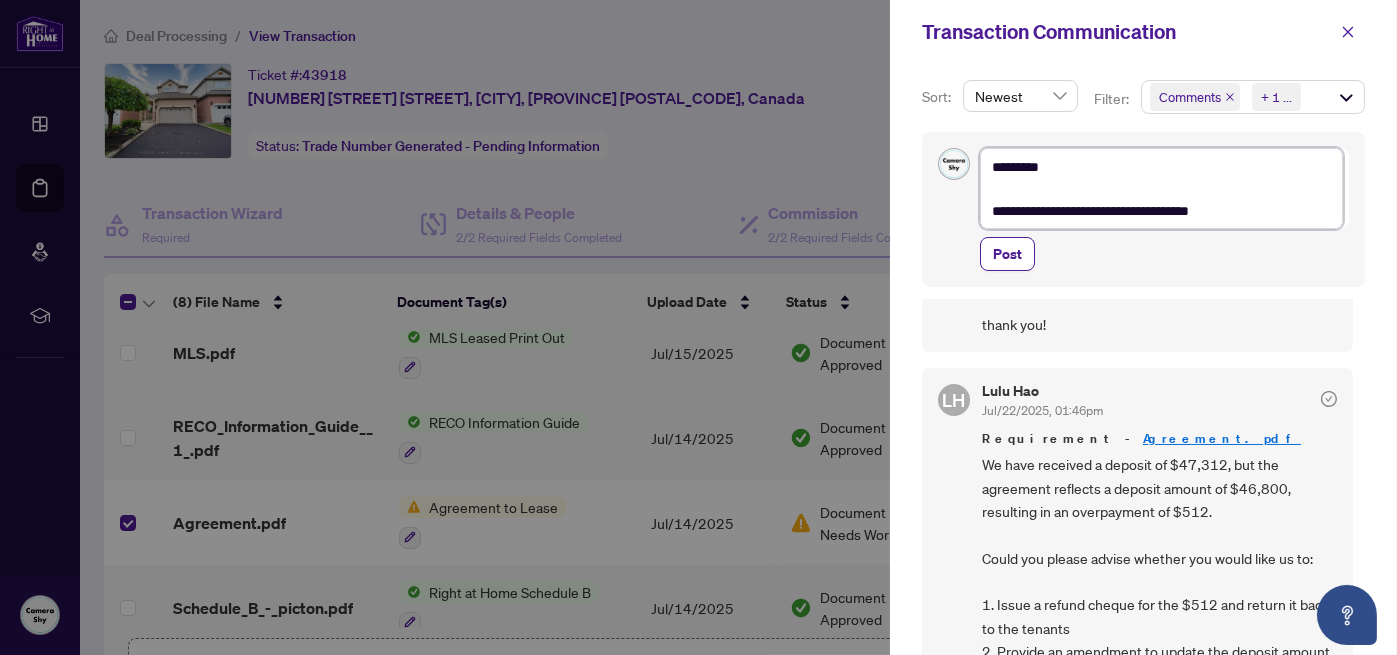 type on "**********" 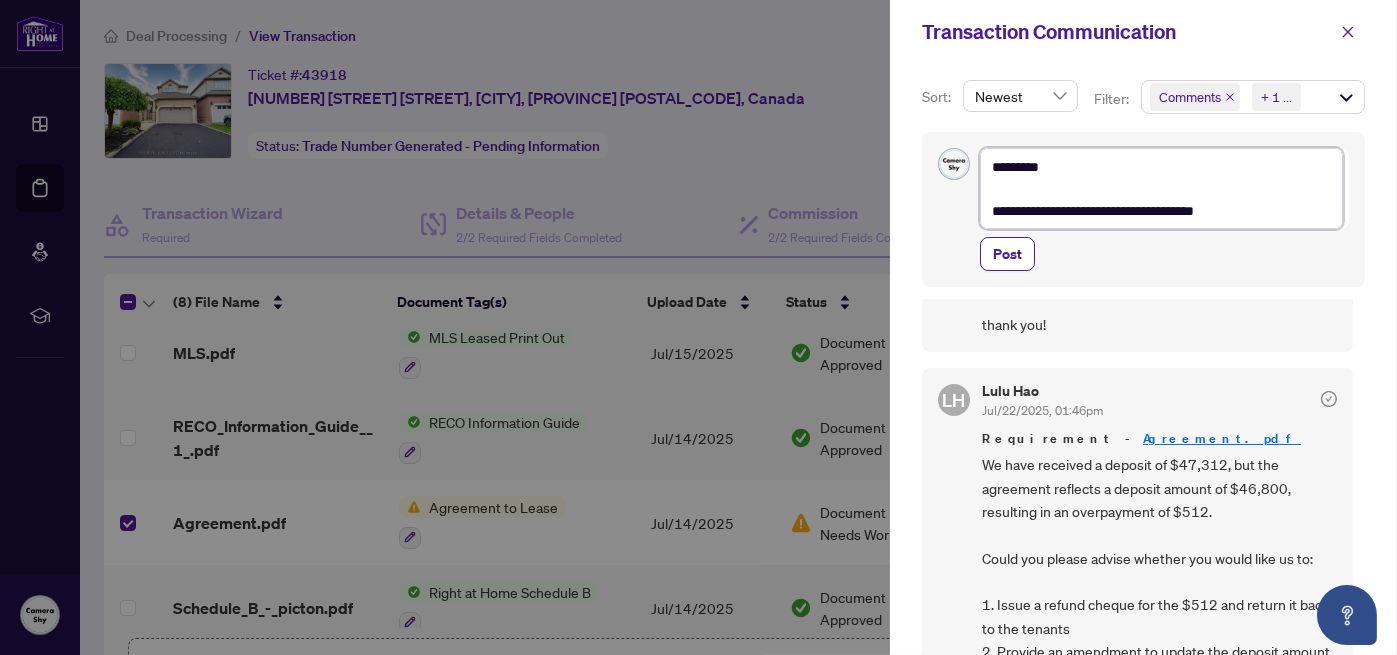 type on "**********" 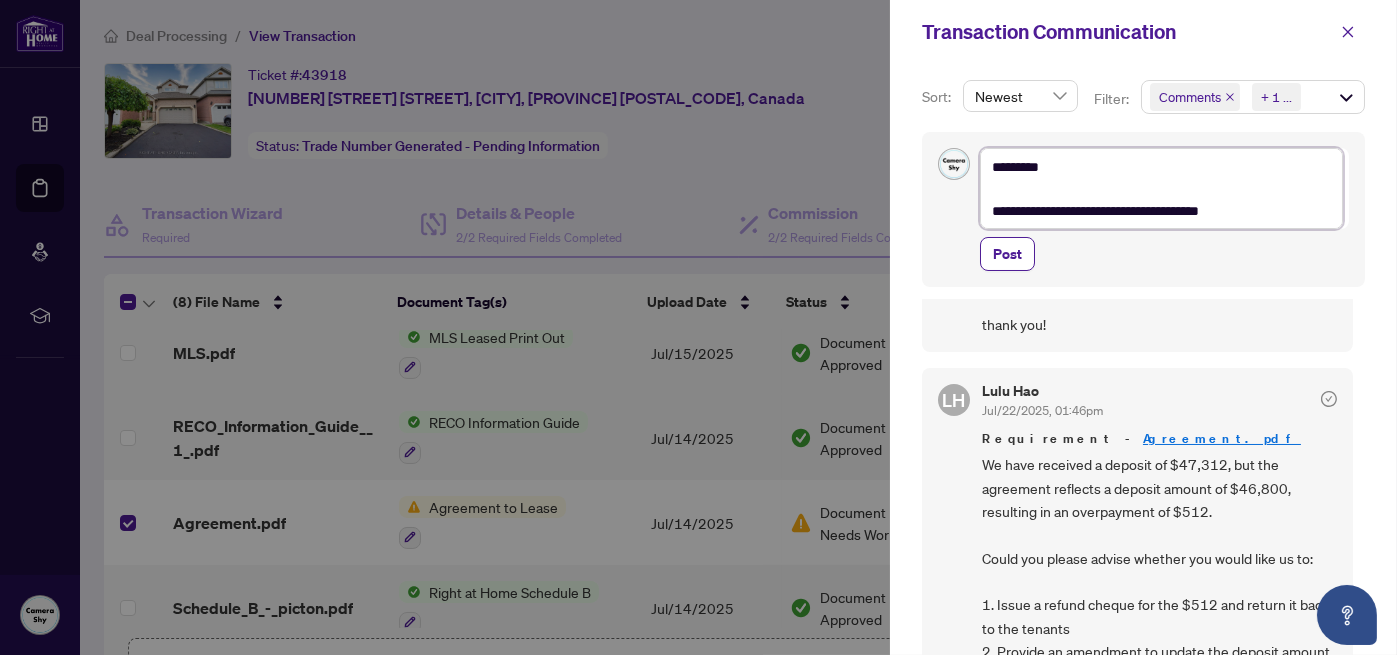 type on "**********" 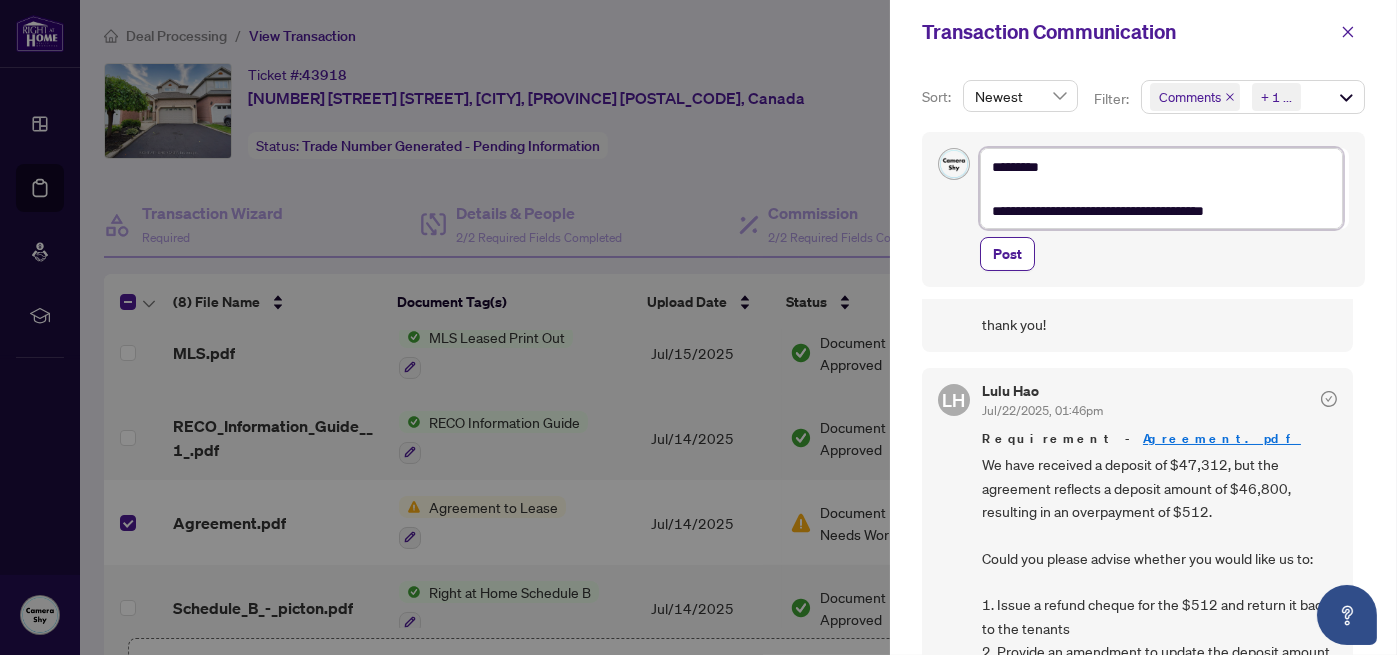 type on "**********" 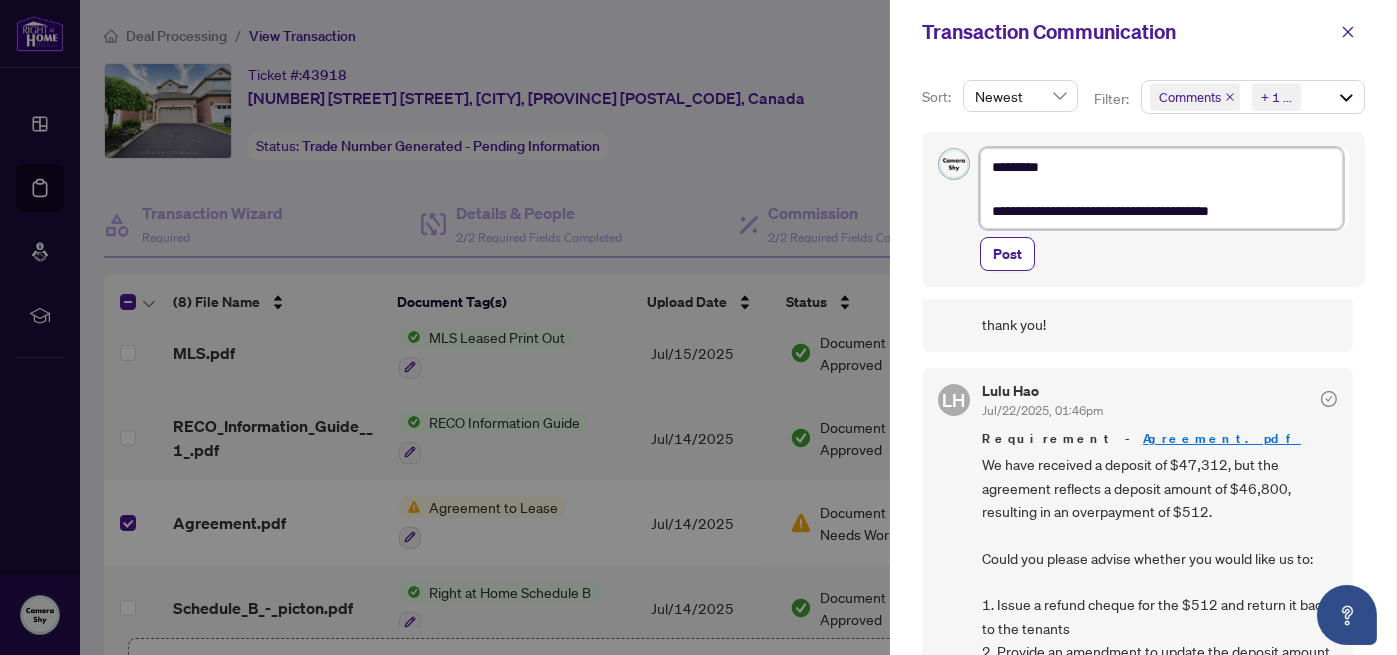 type on "**********" 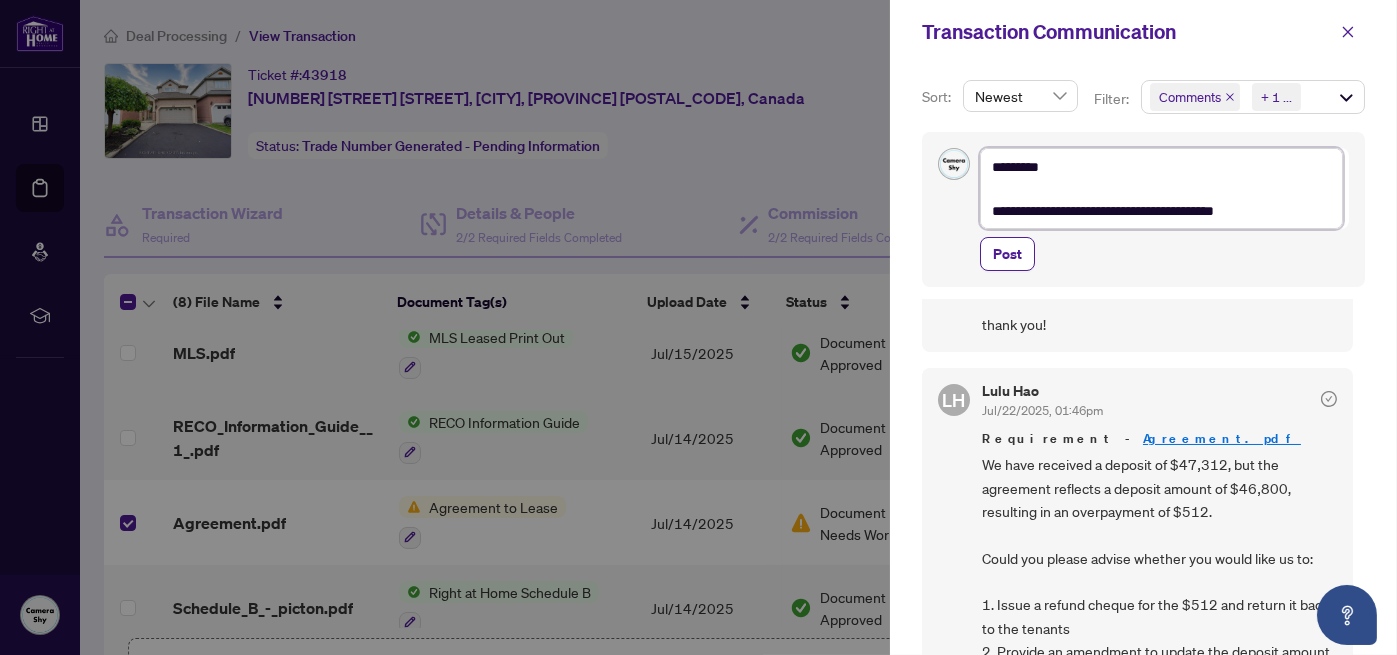 type on "**********" 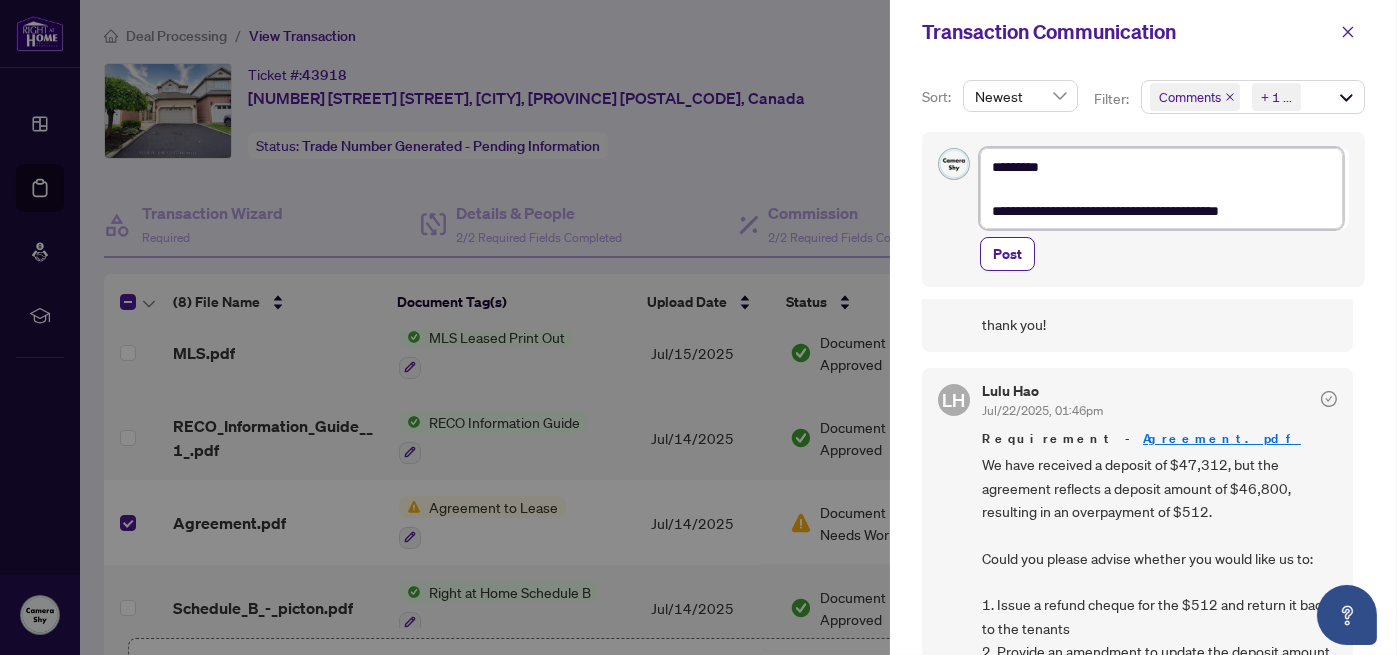 type on "**********" 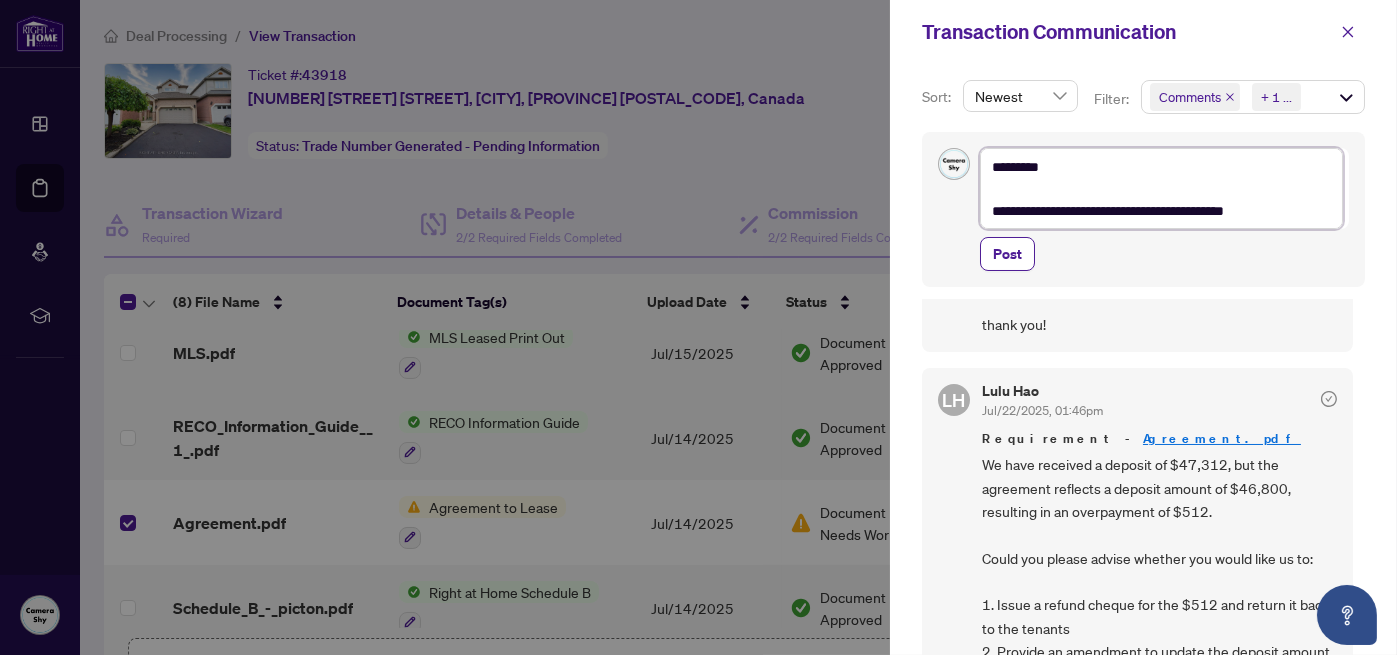 type on "**********" 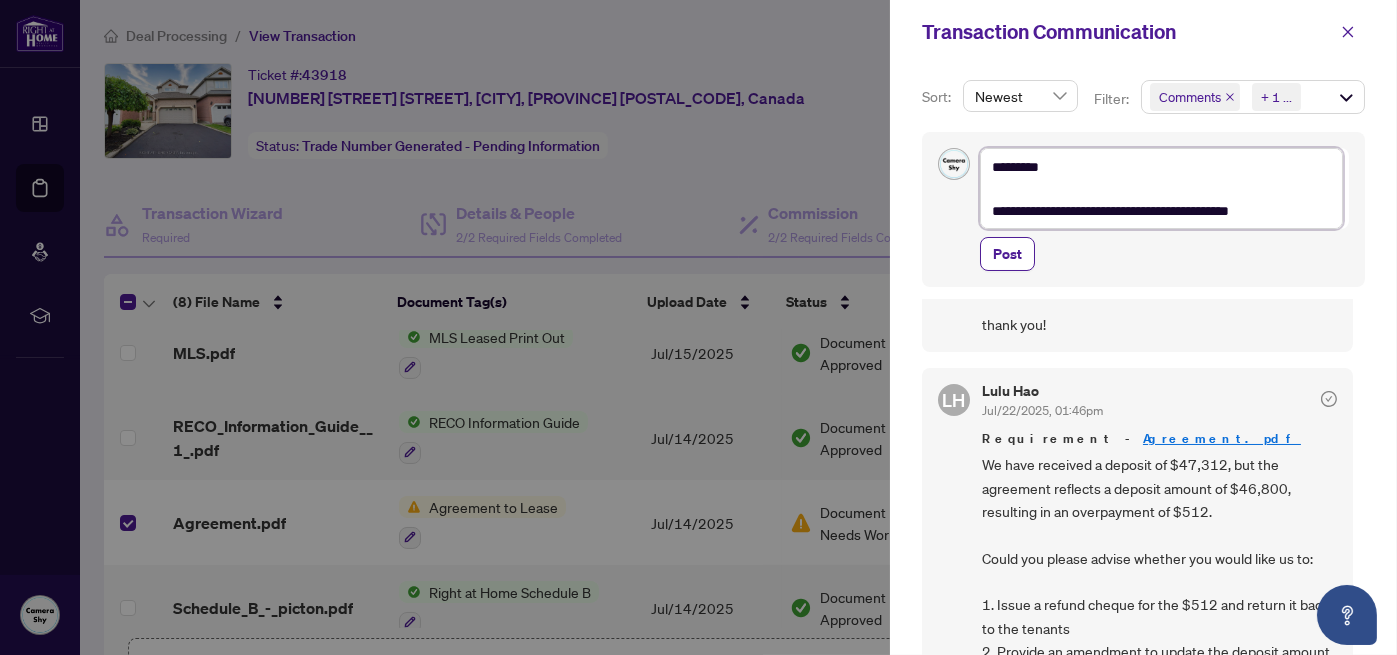 type on "**********" 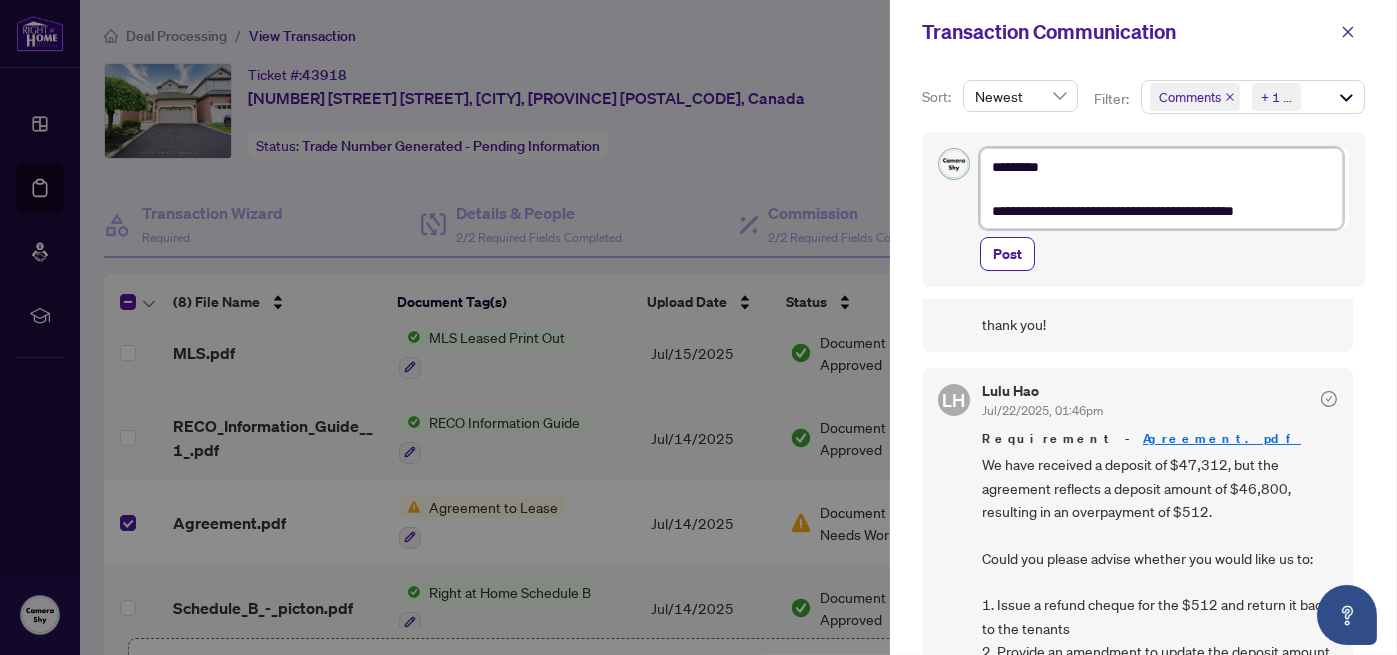 type on "**********" 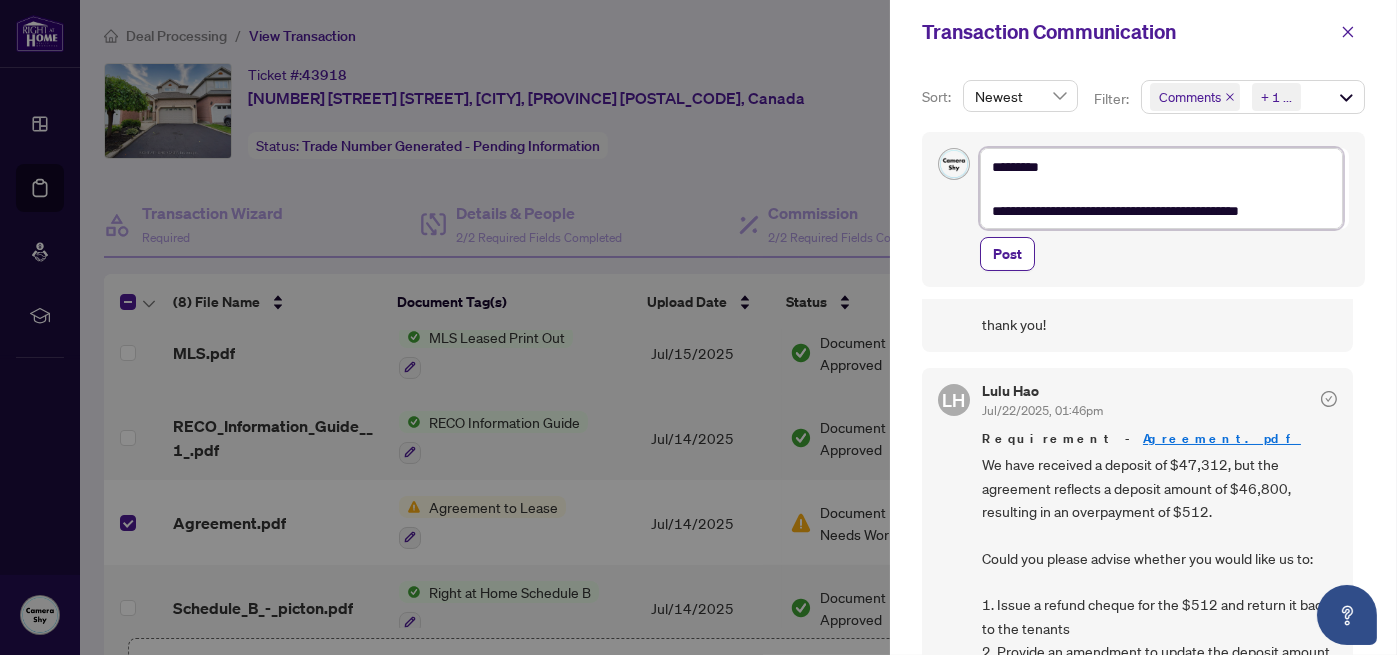 type on "**********" 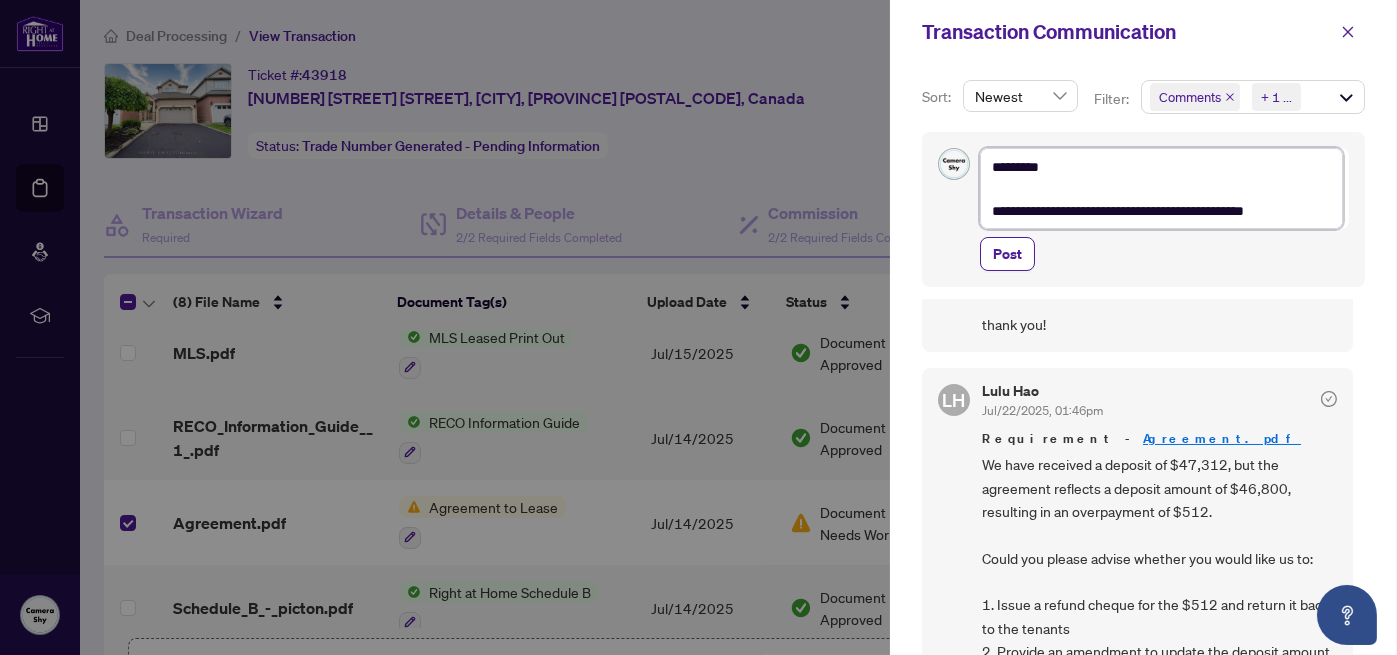 type on "**********" 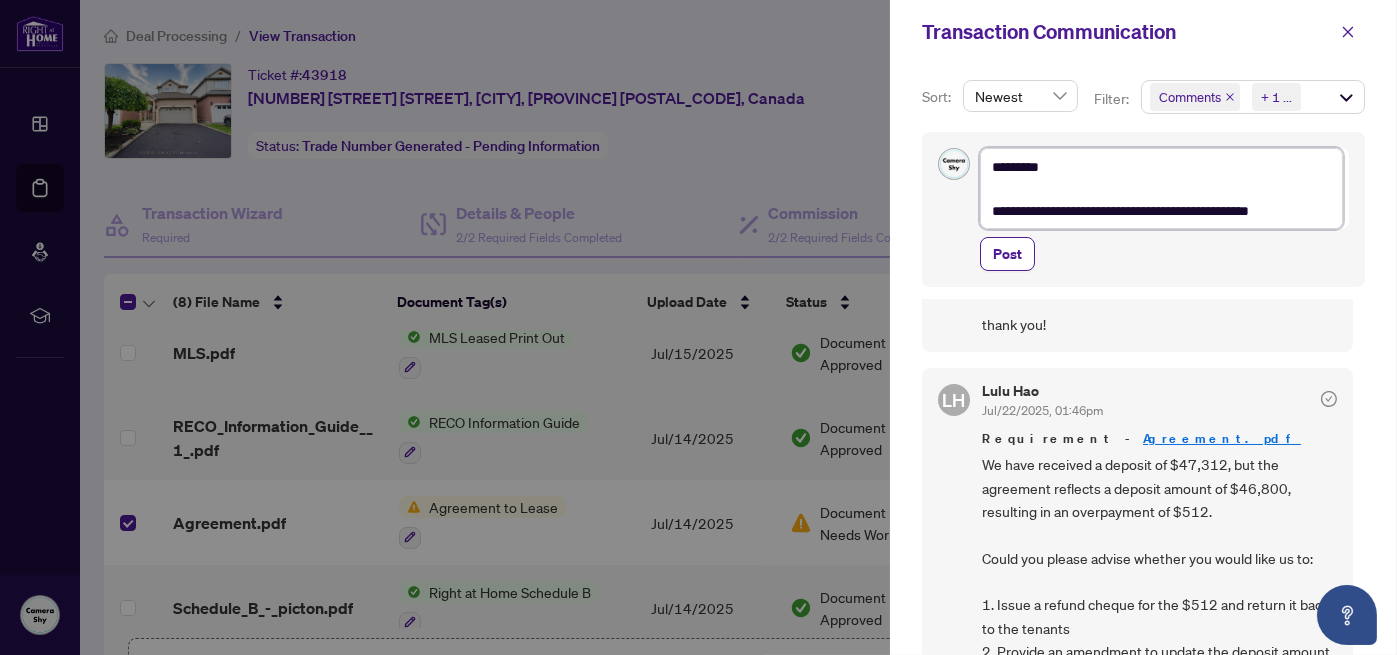type on "**********" 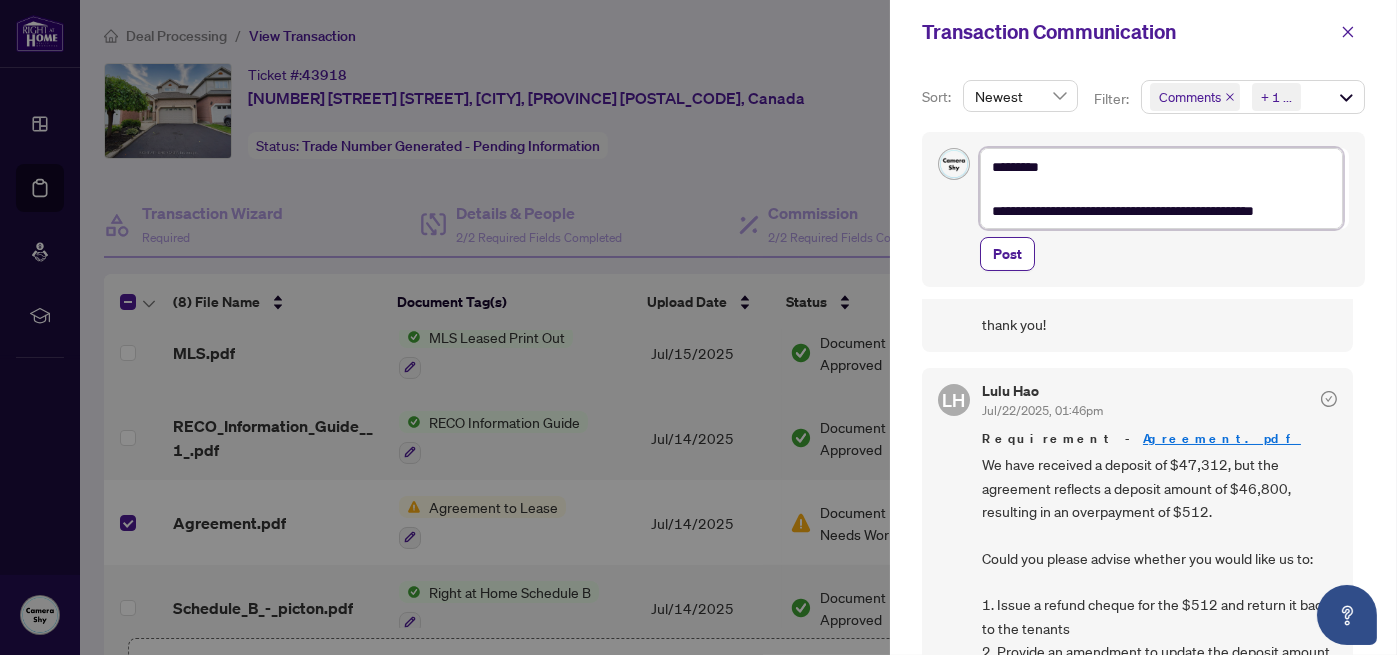 type on "**********" 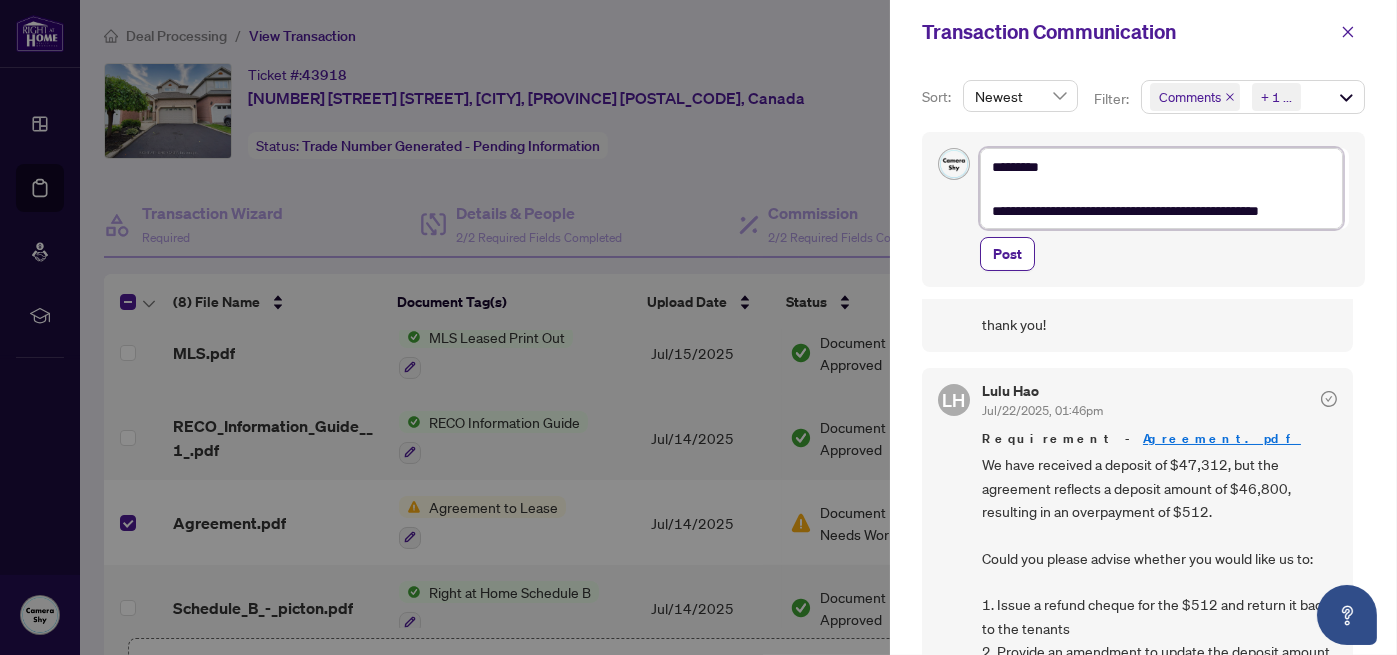 type on "**********" 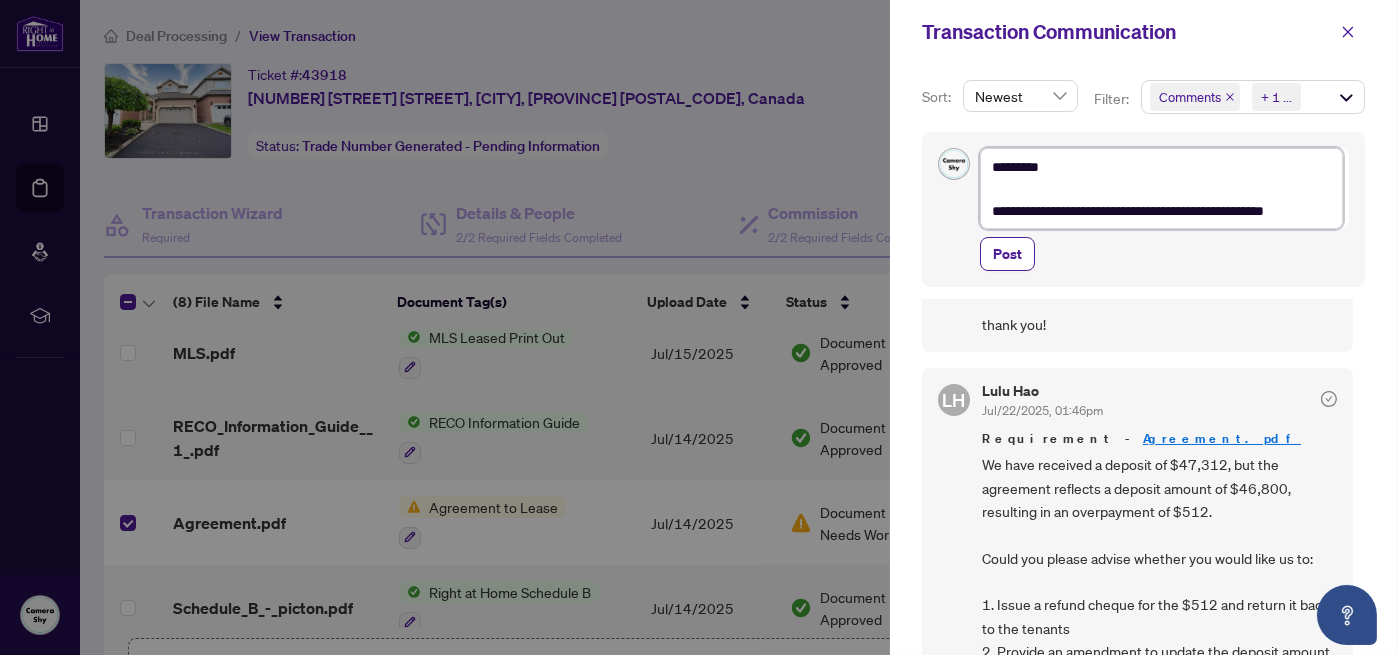 type on "**********" 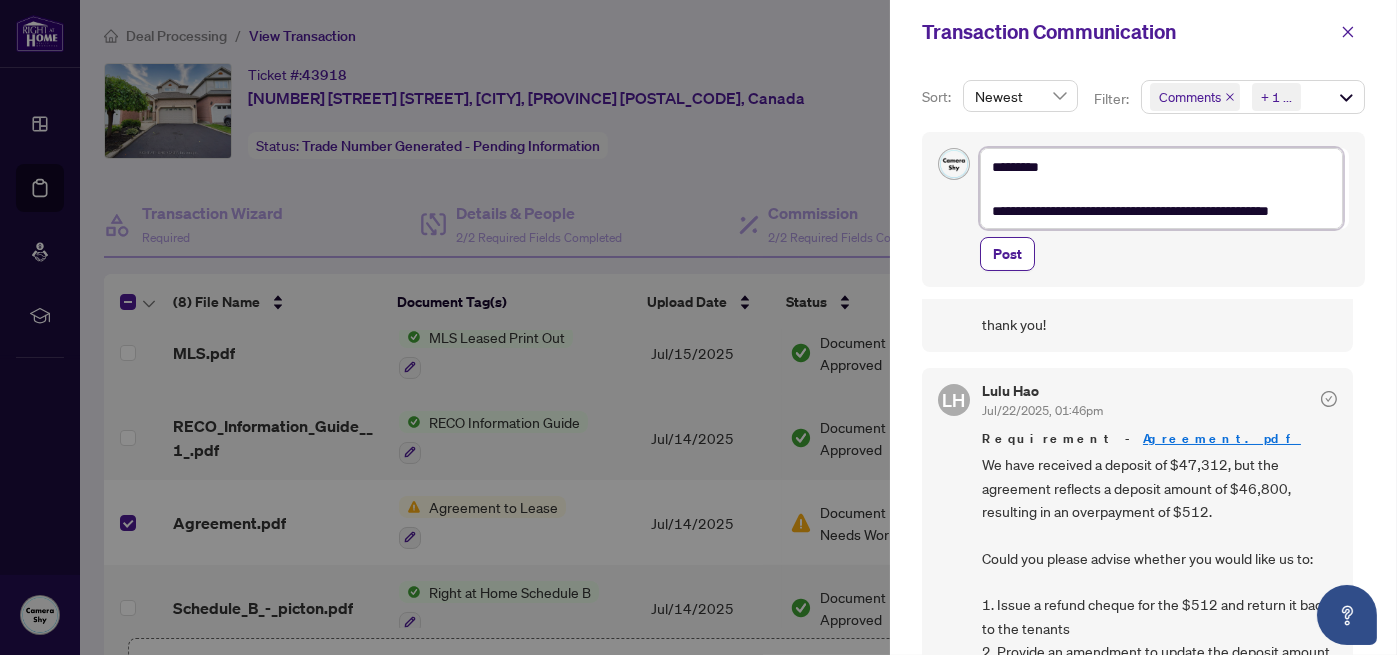 type on "**********" 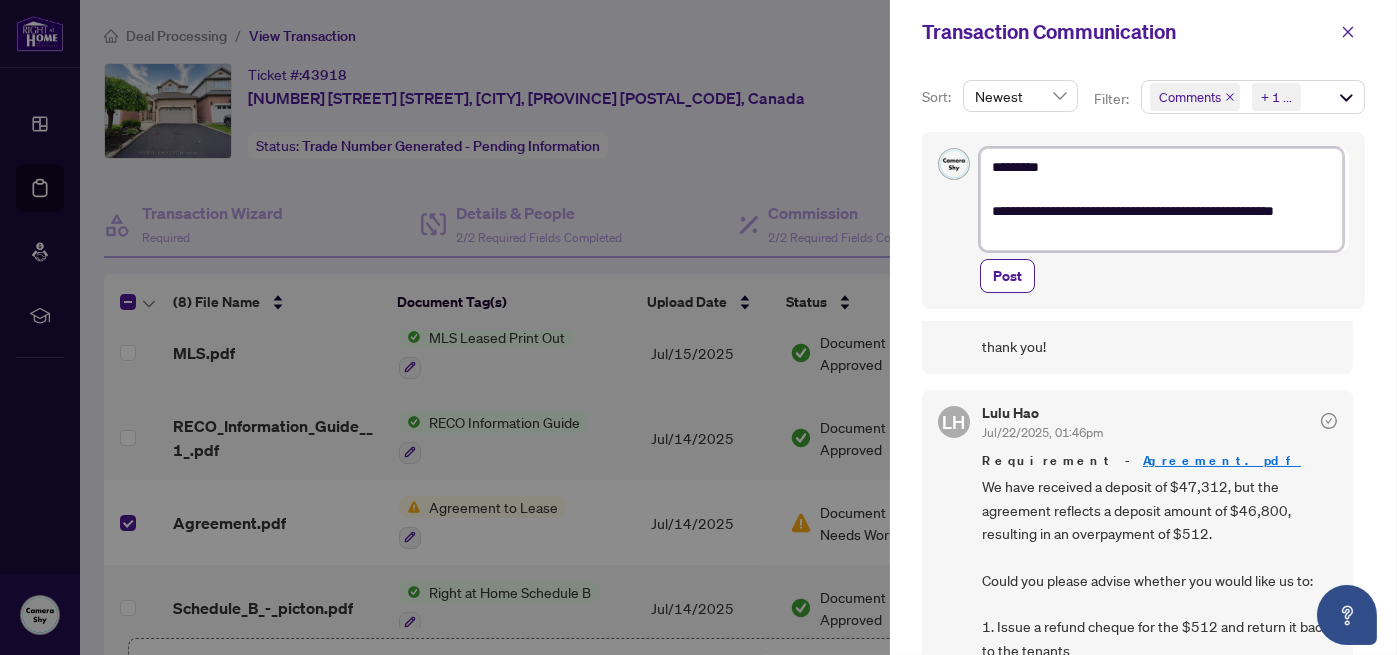 type on "**********" 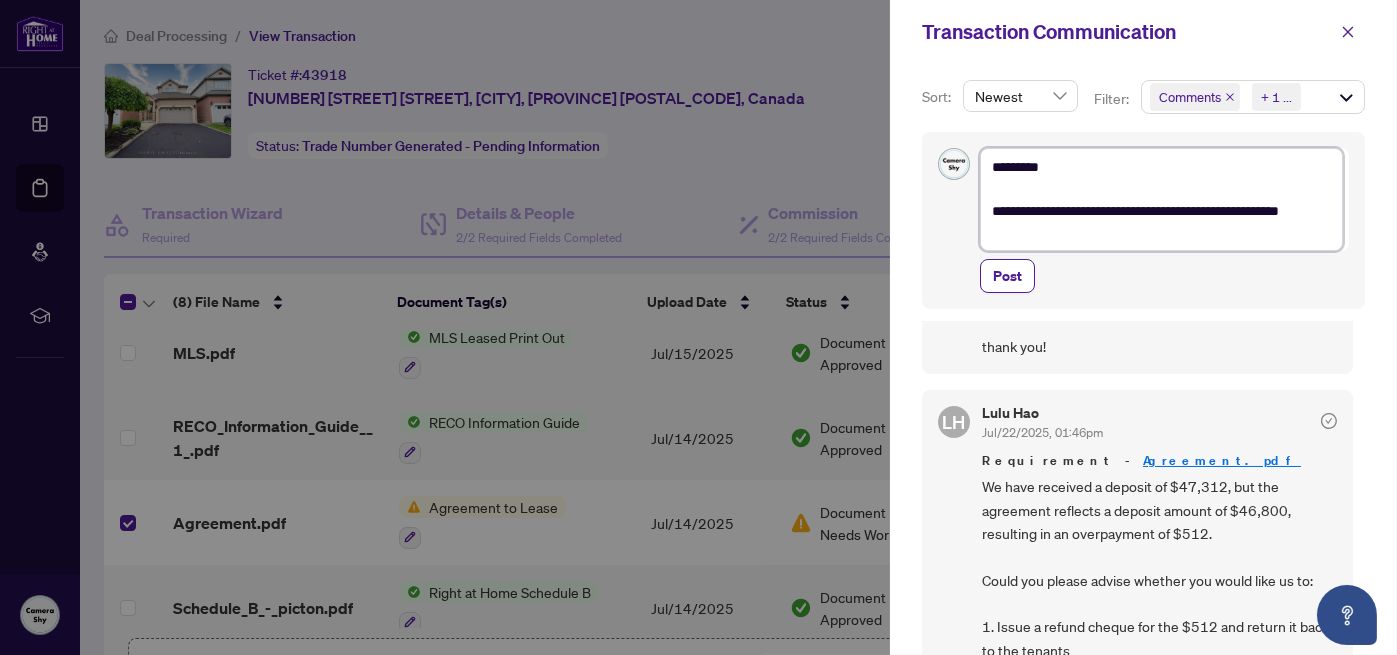 type on "**********" 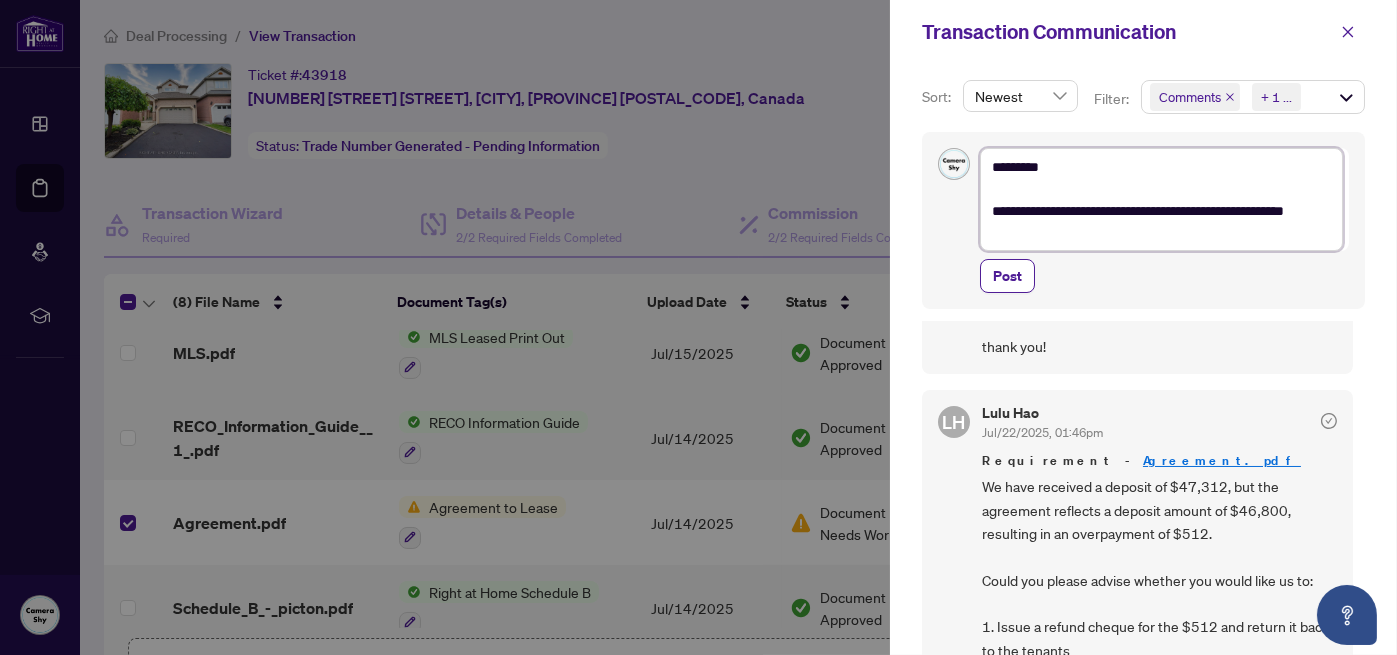 type on "**********" 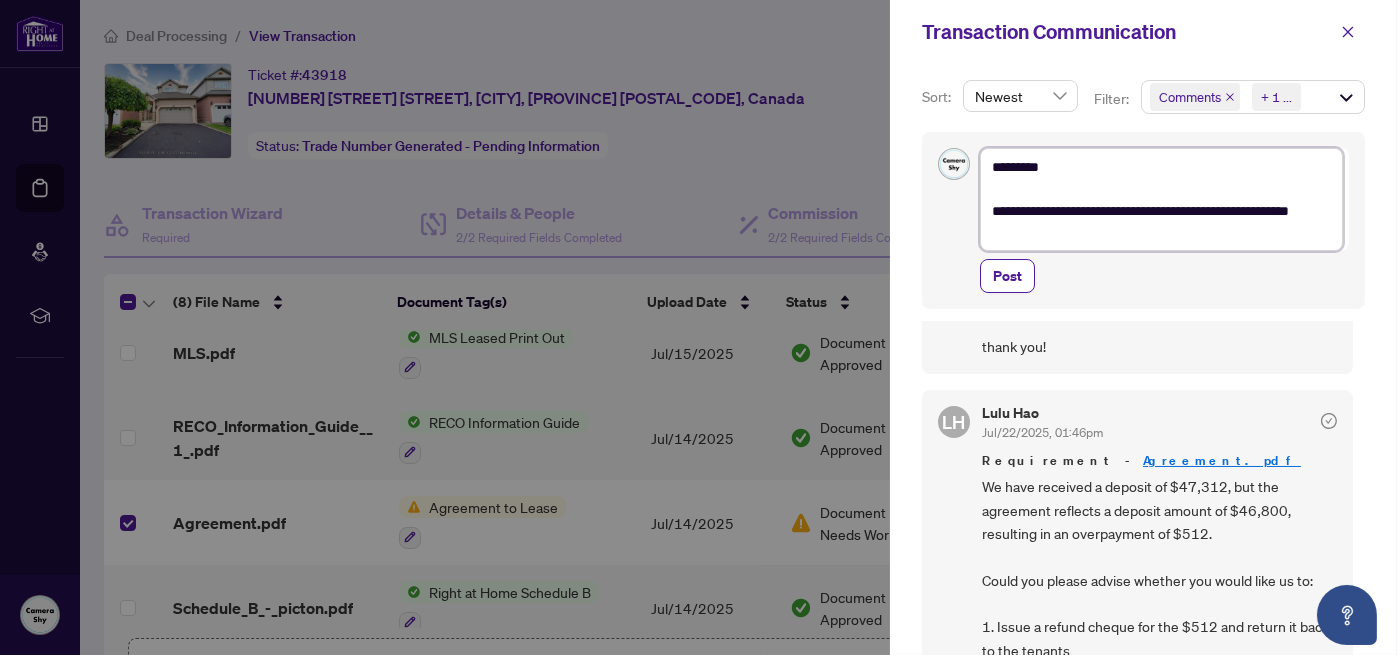 type on "**********" 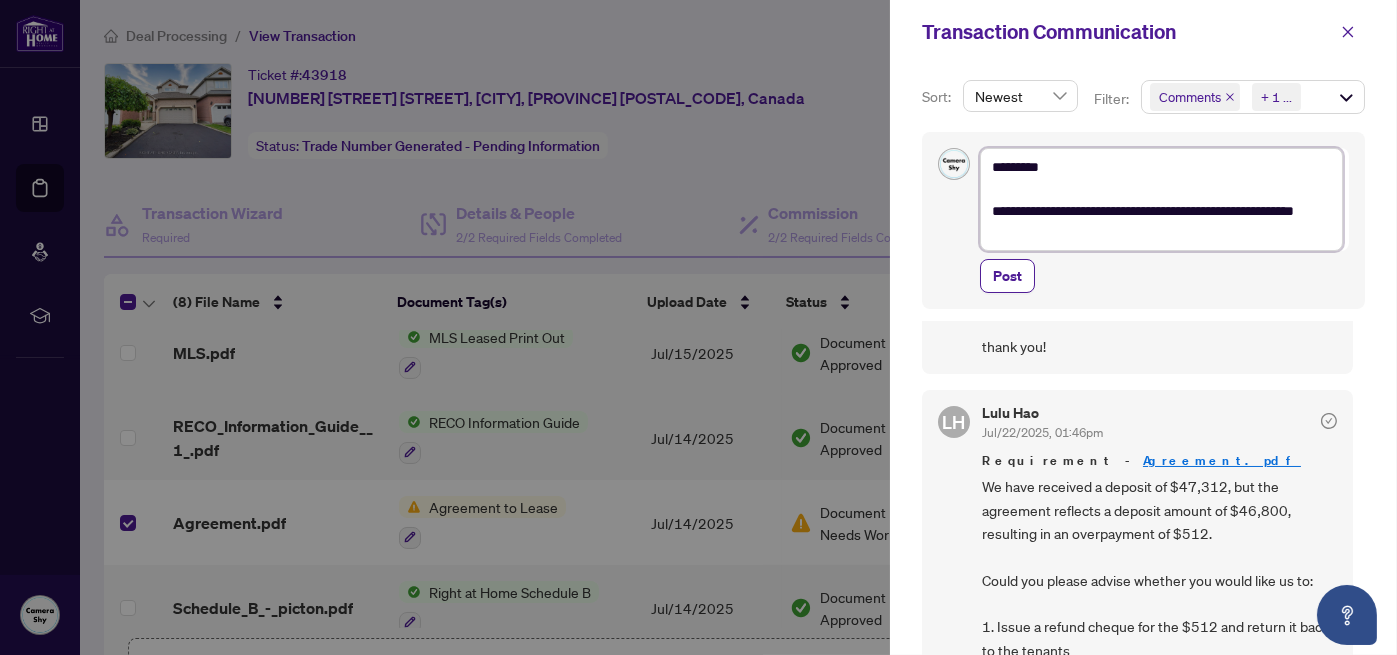 type on "**********" 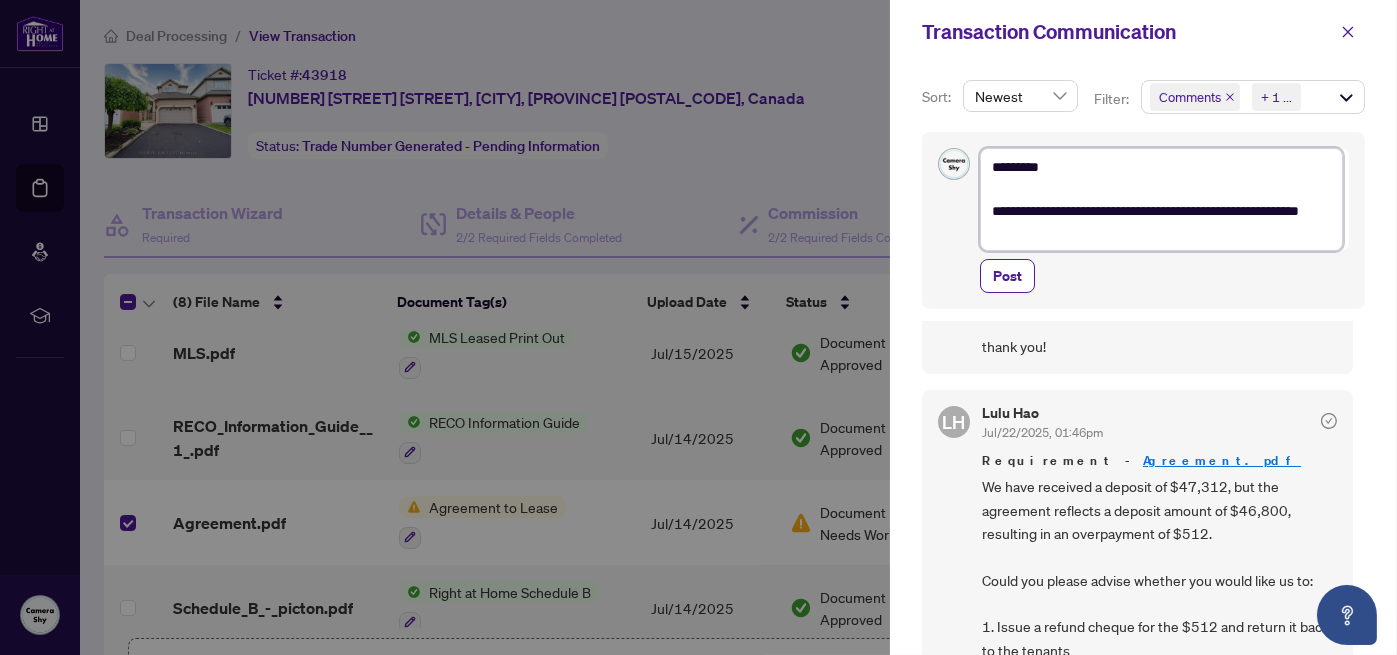 type on "**********" 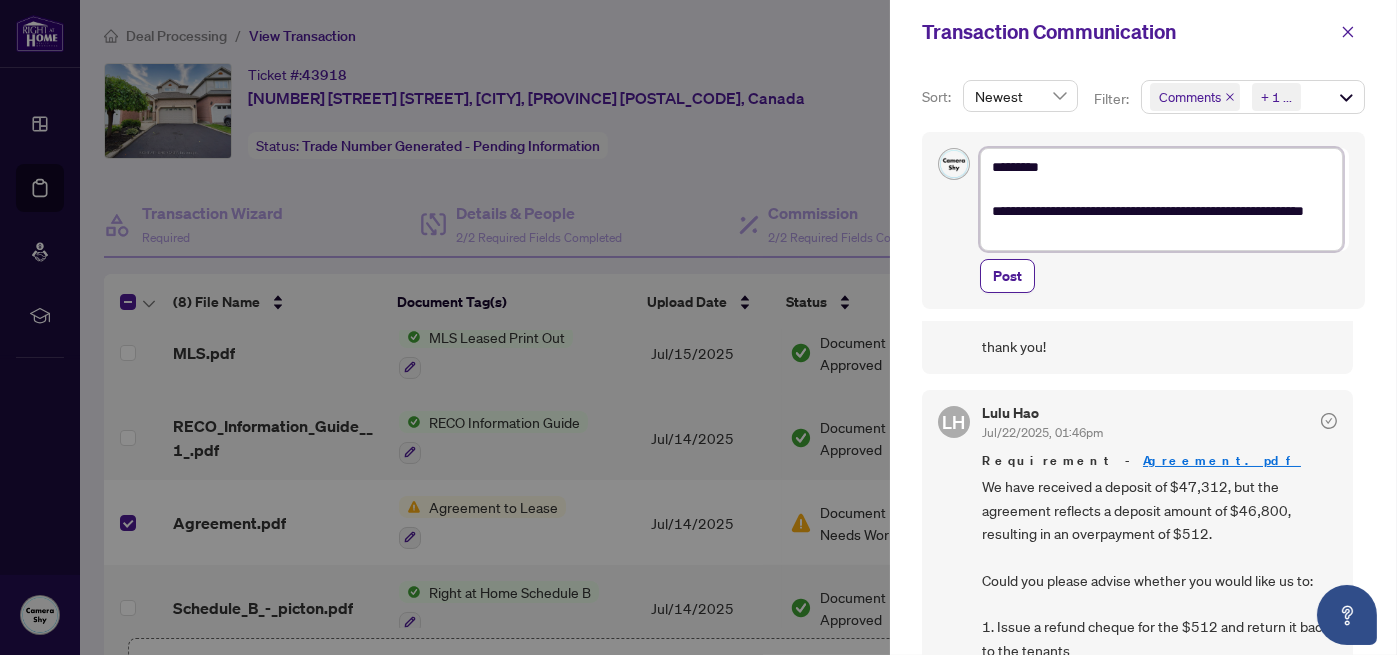type on "**********" 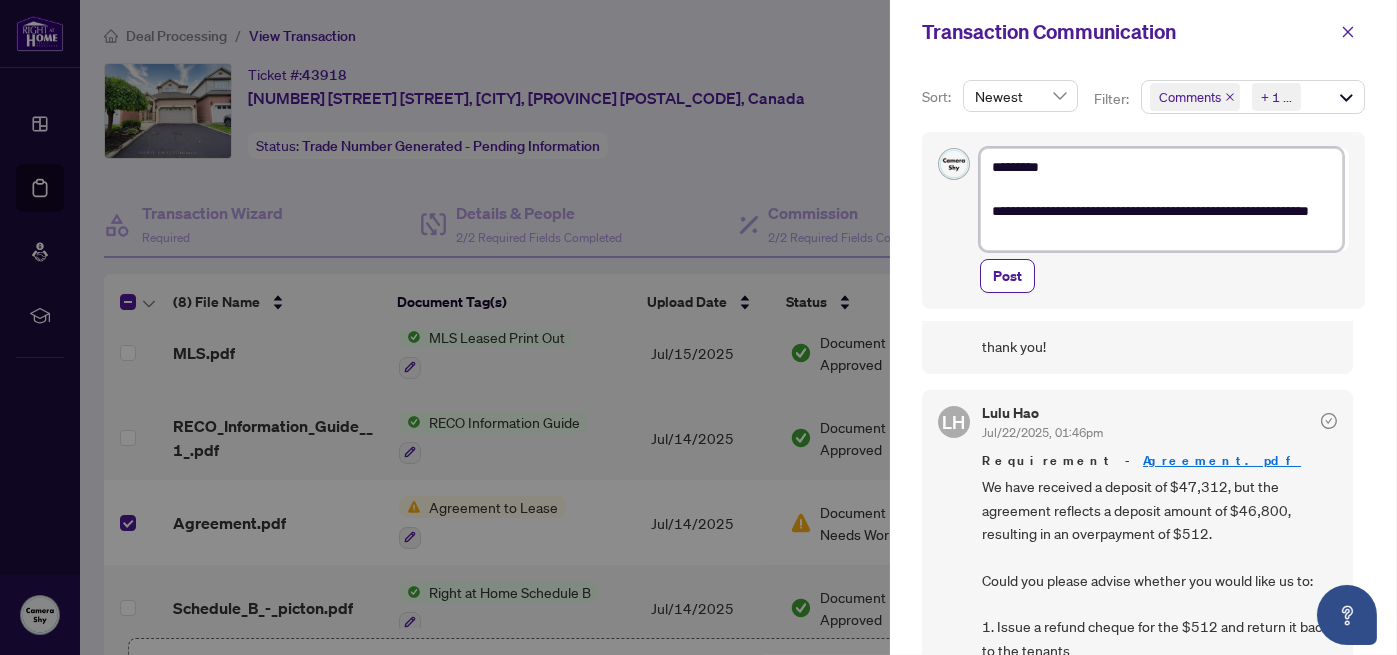 type on "**********" 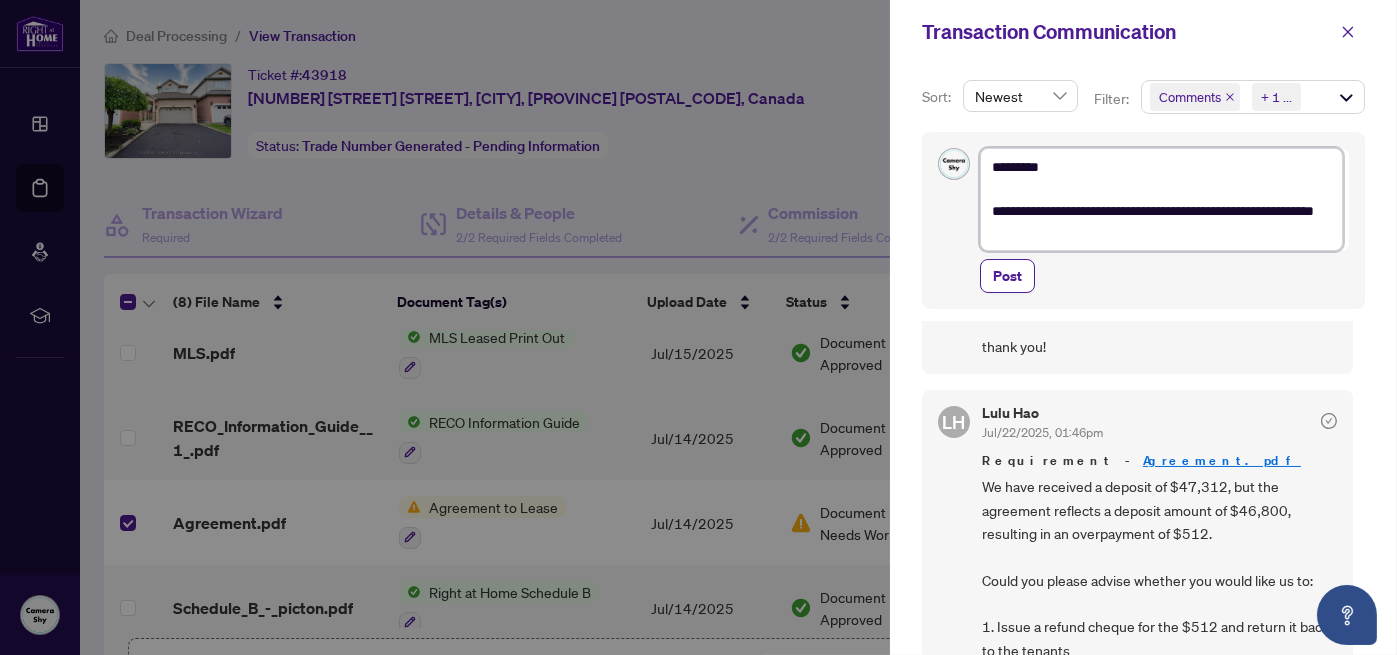 type on "**********" 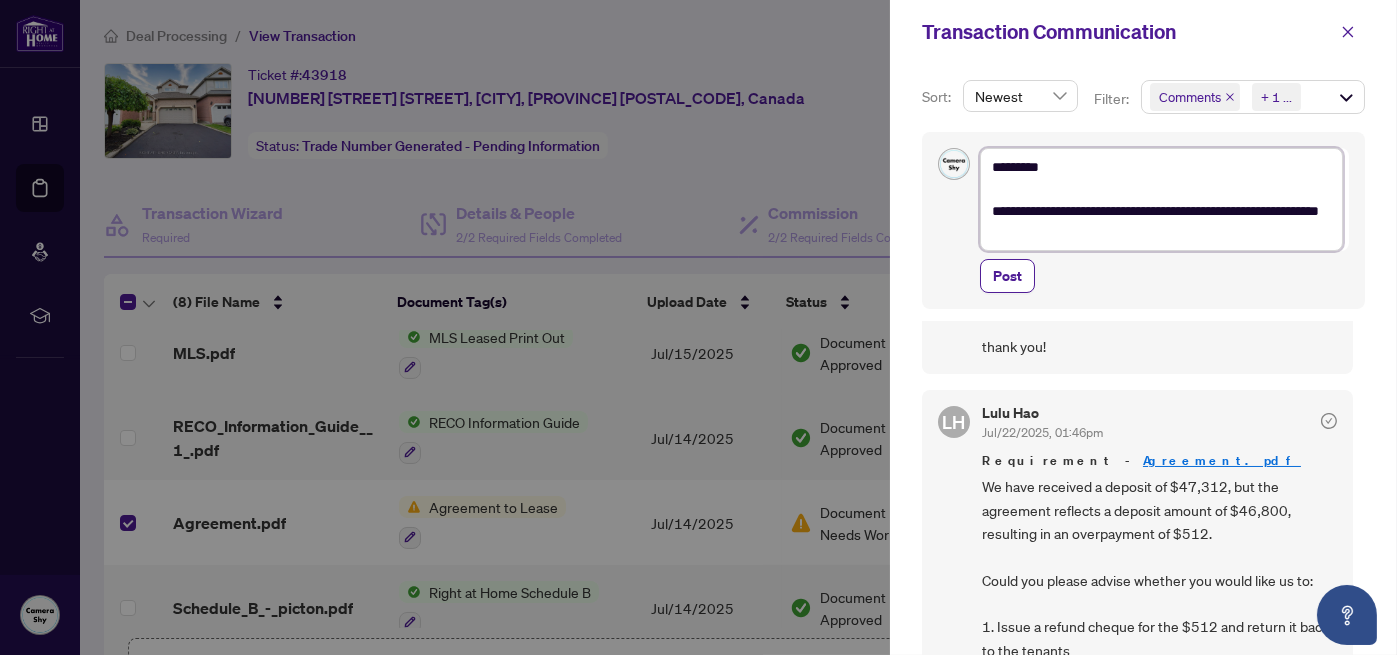 type on "**********" 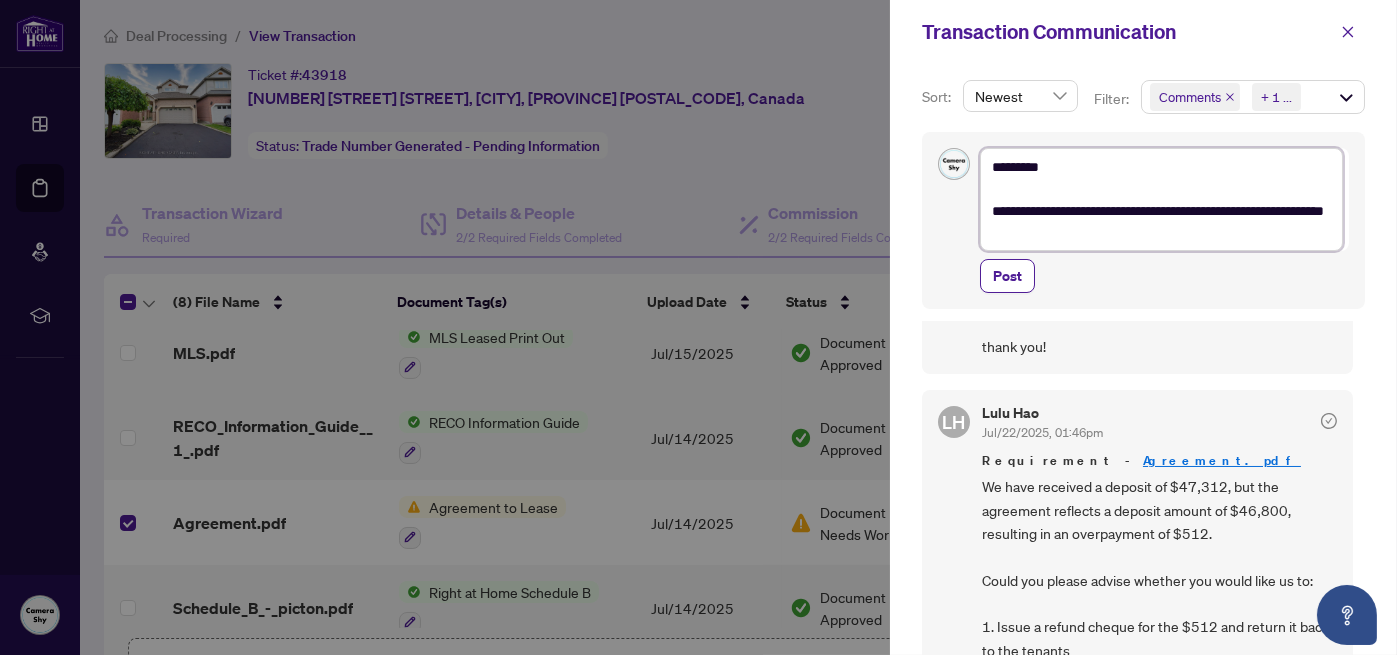 type on "**********" 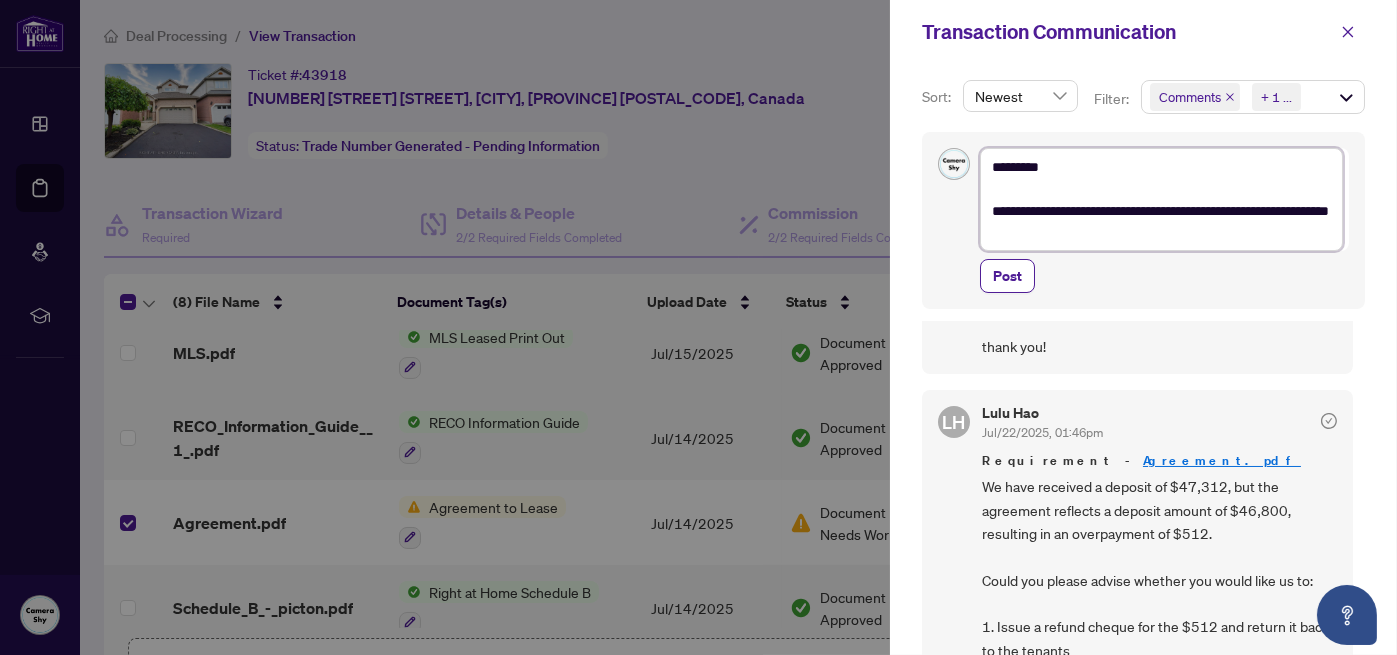 type on "**********" 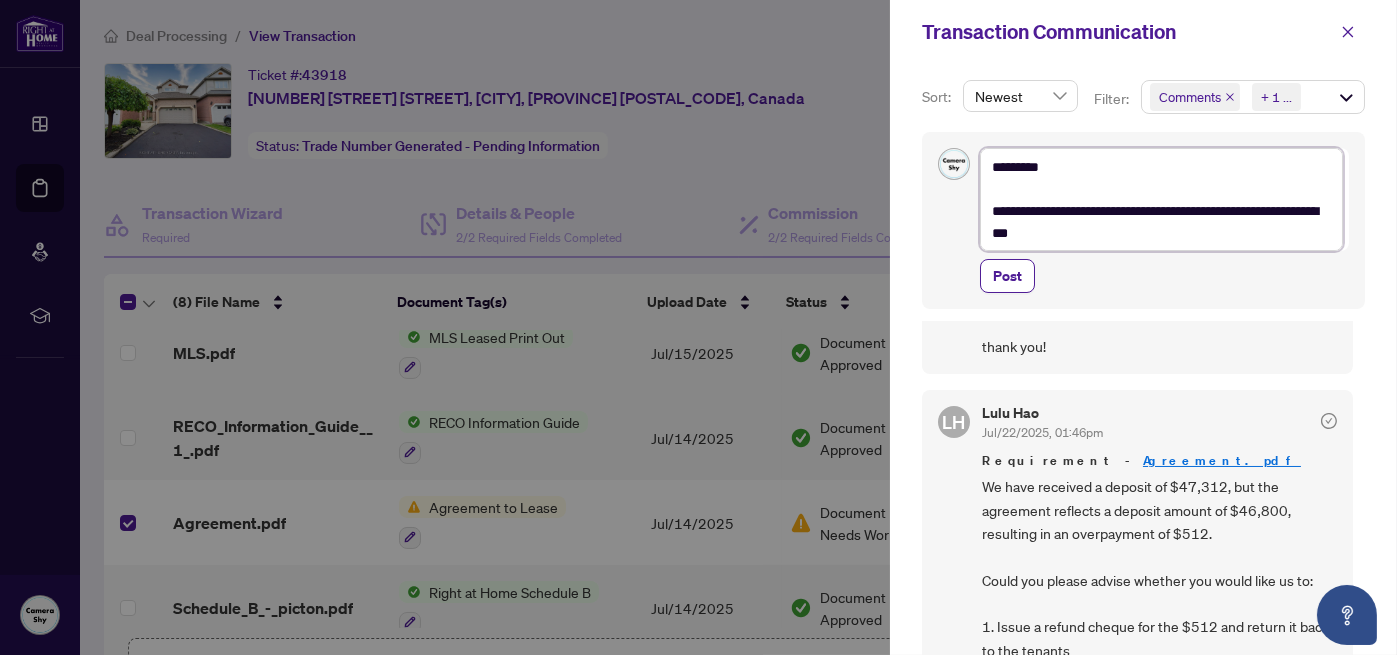 type on "**********" 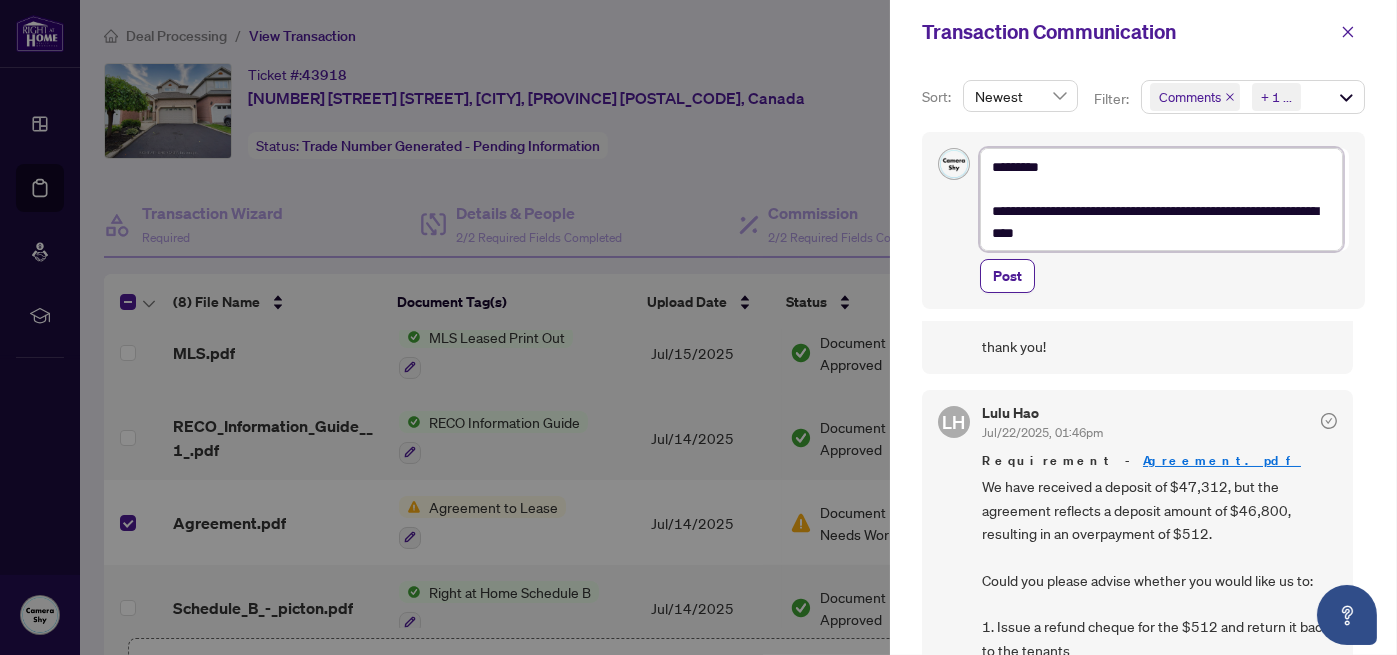 type on "**********" 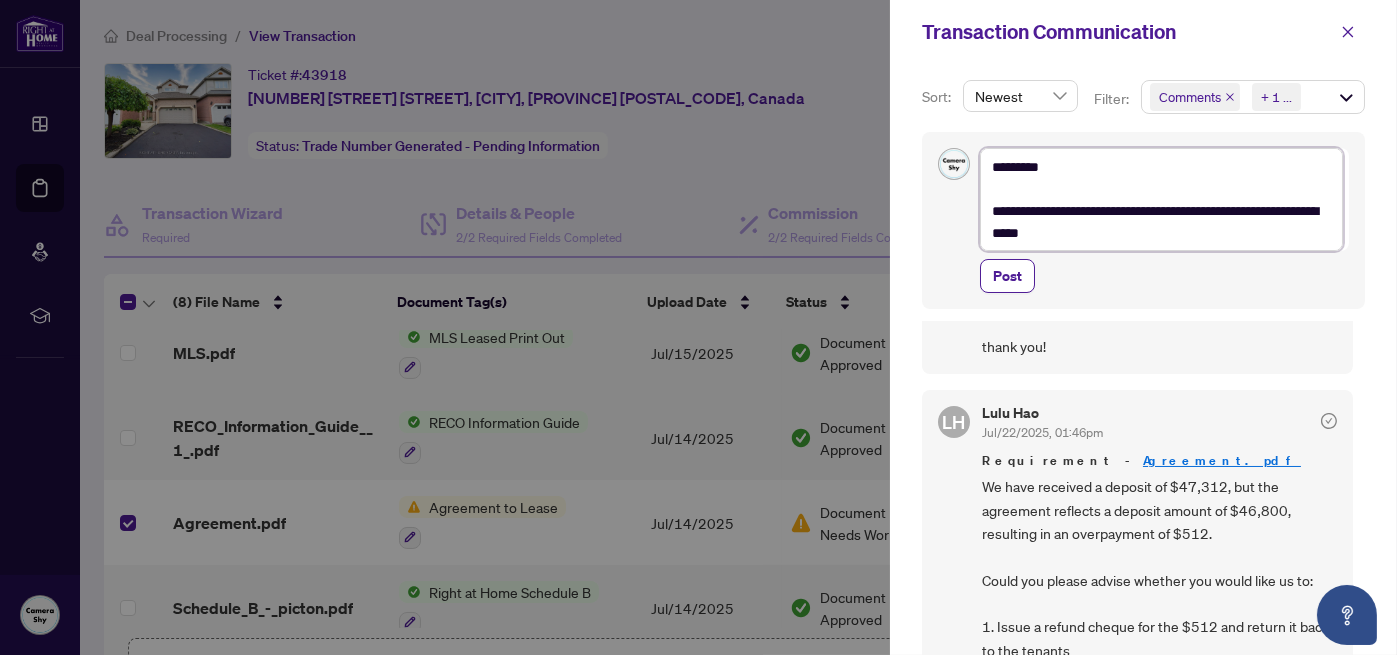 type on "**********" 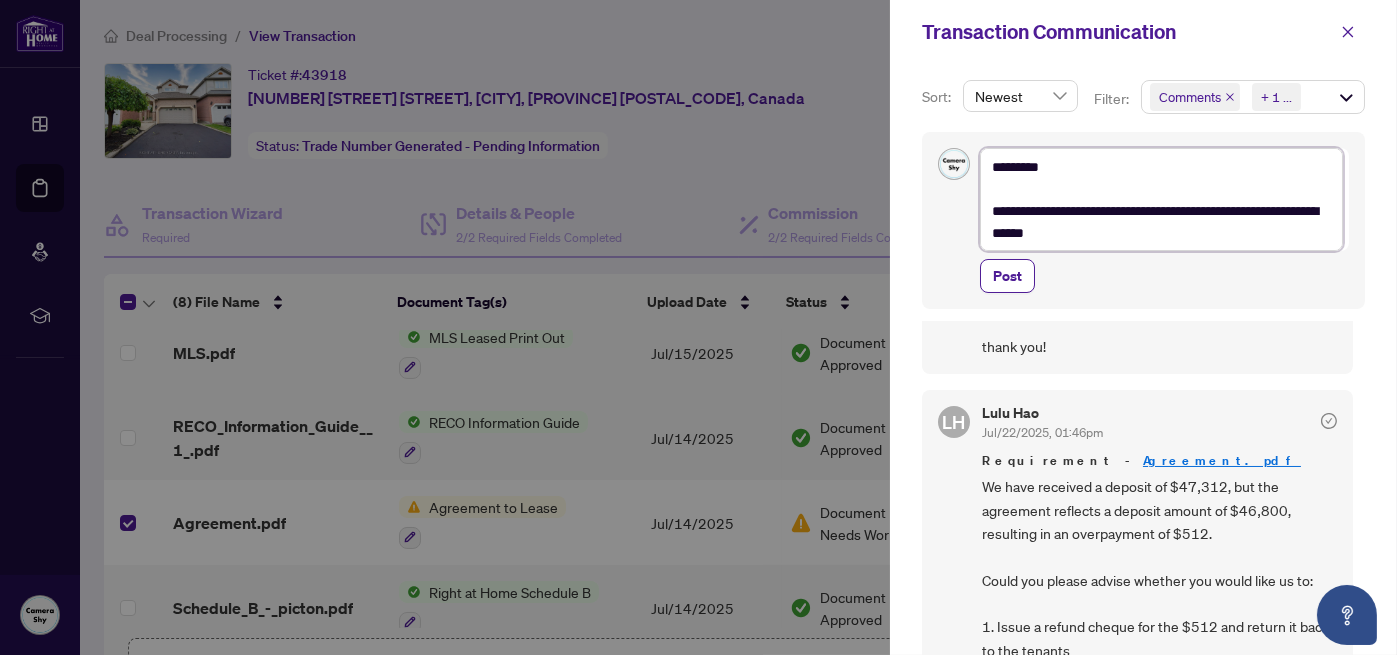 type on "**********" 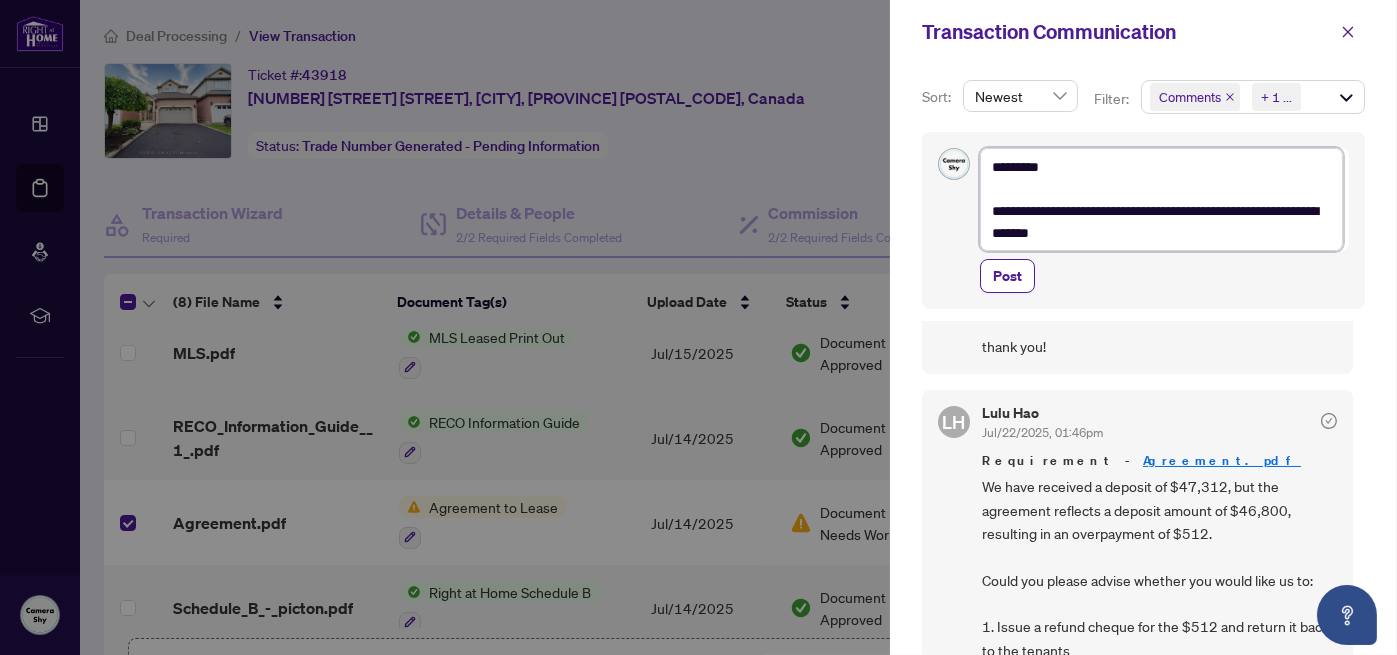 type on "**********" 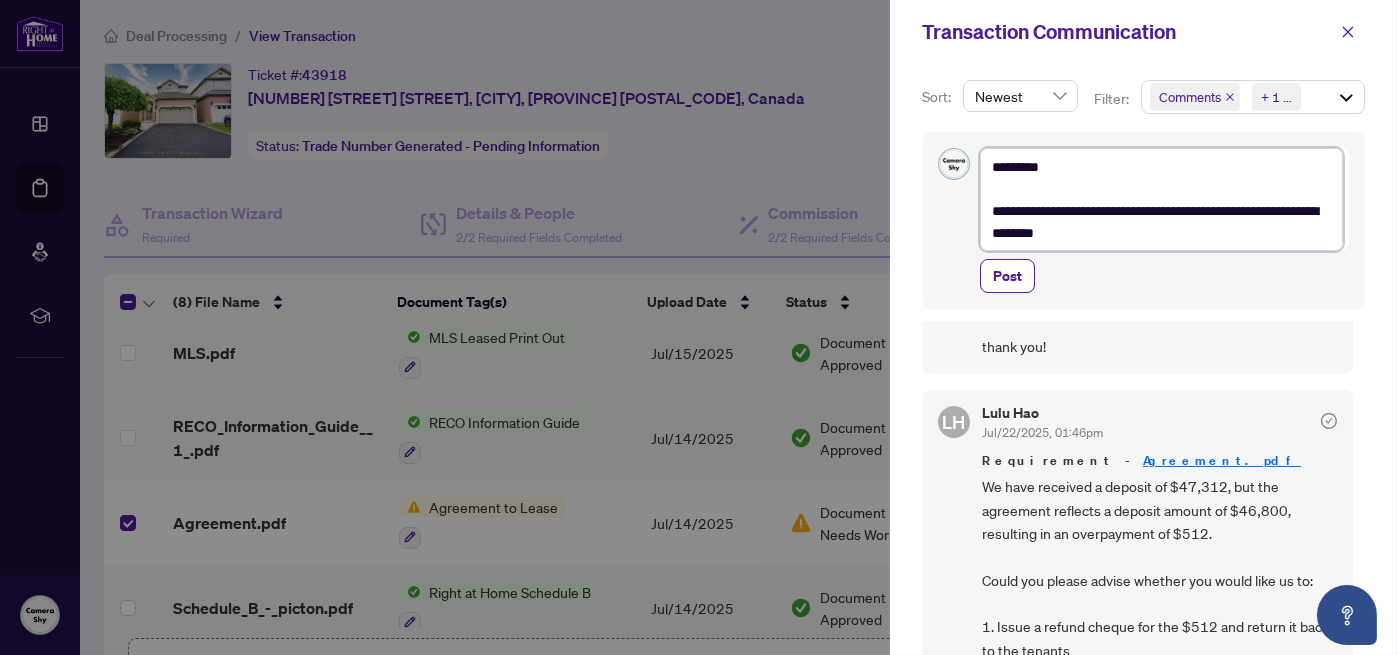 type on "**********" 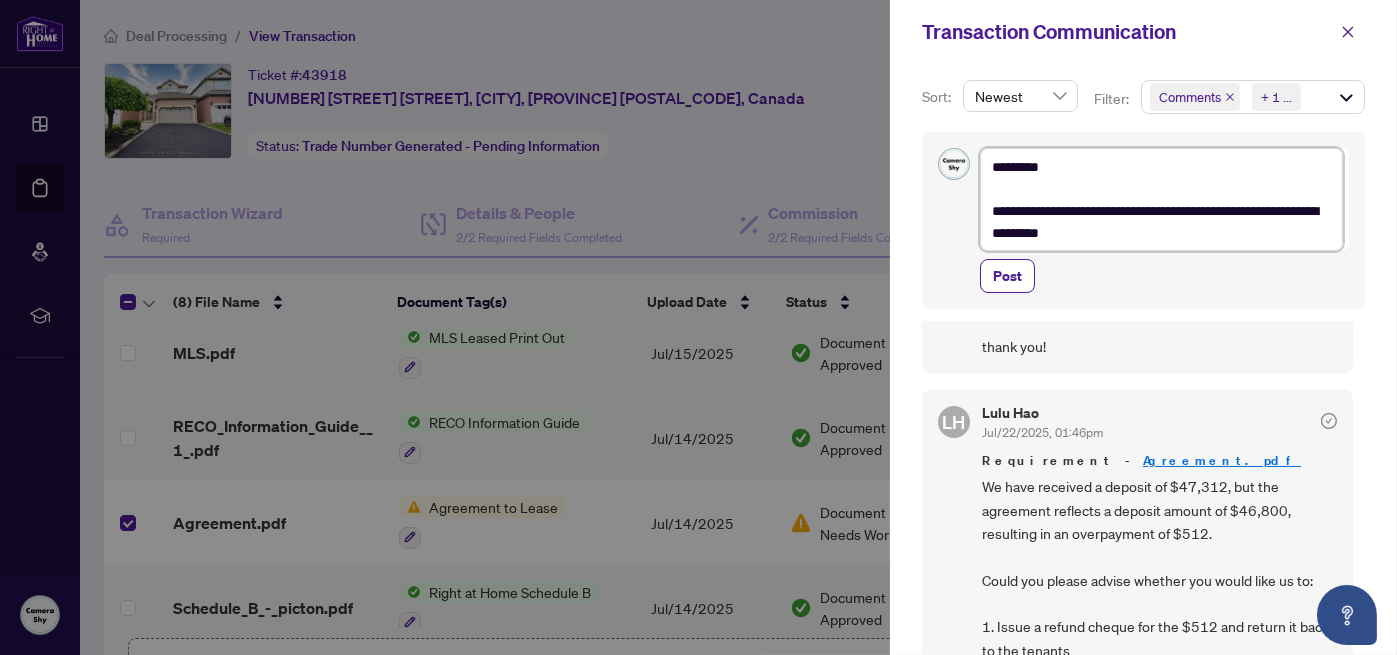 type on "**********" 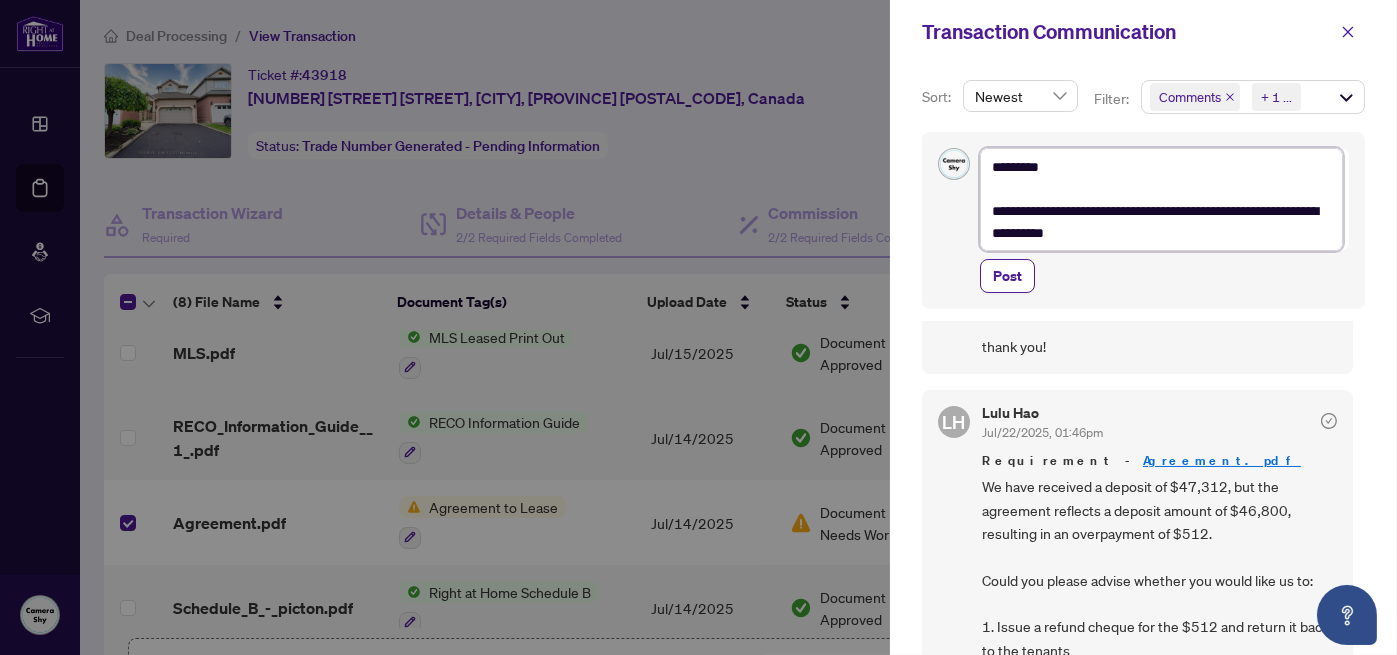 type on "**********" 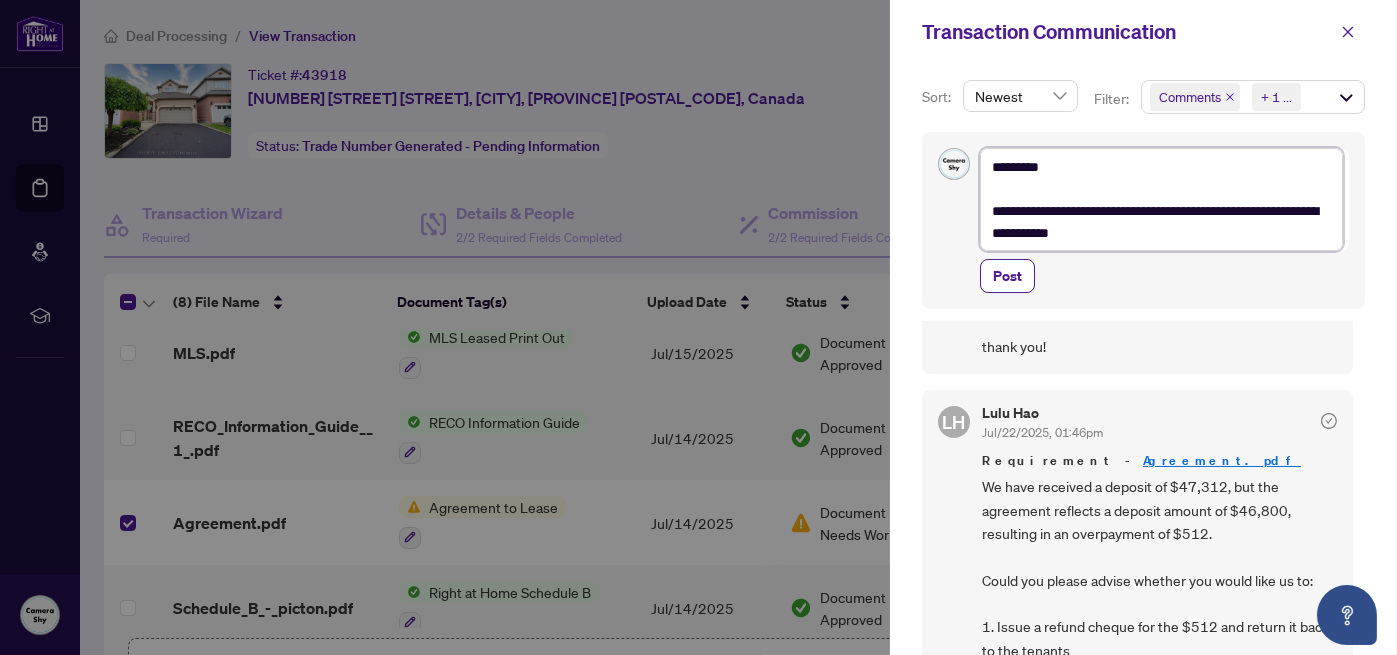 type on "**********" 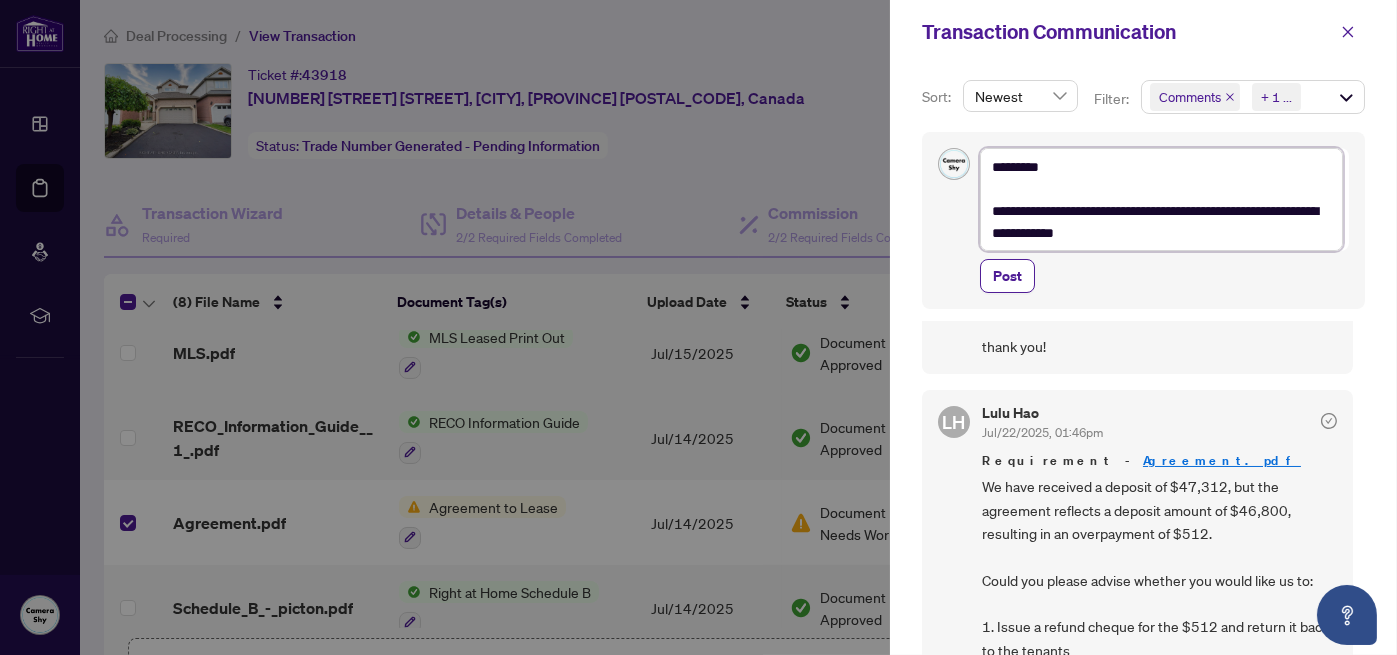 type on "**********" 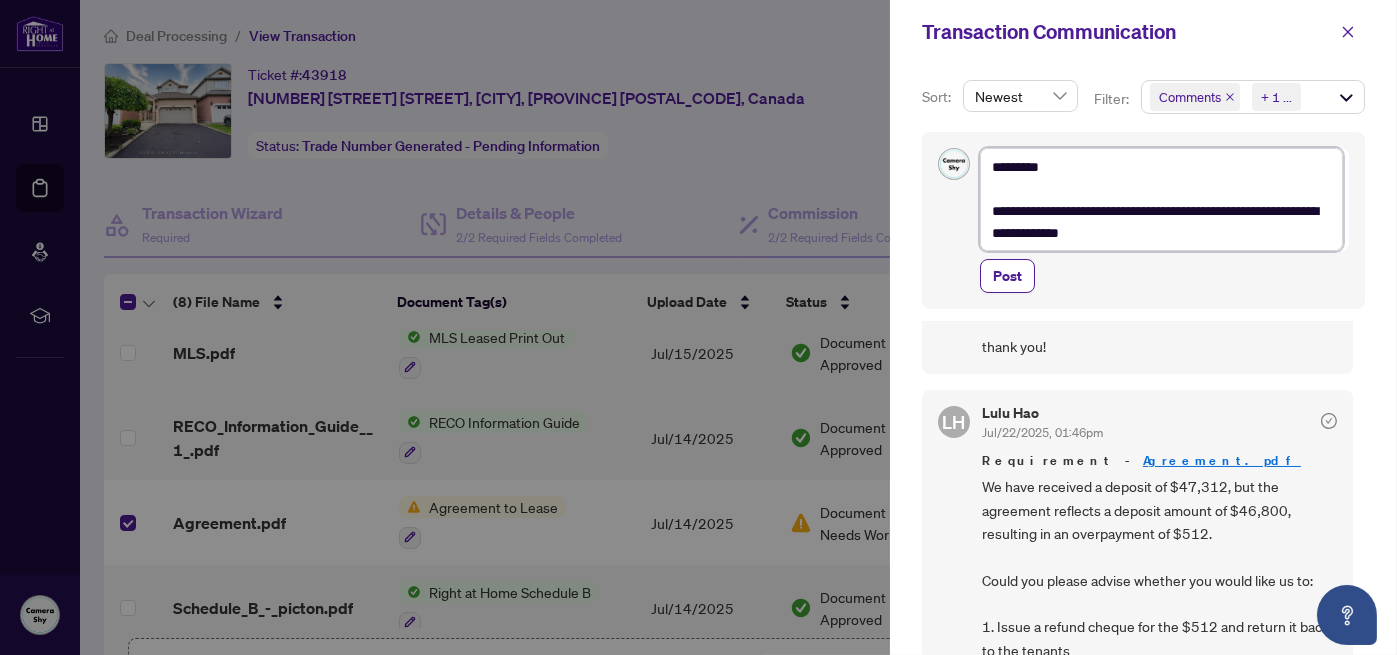 type on "**********" 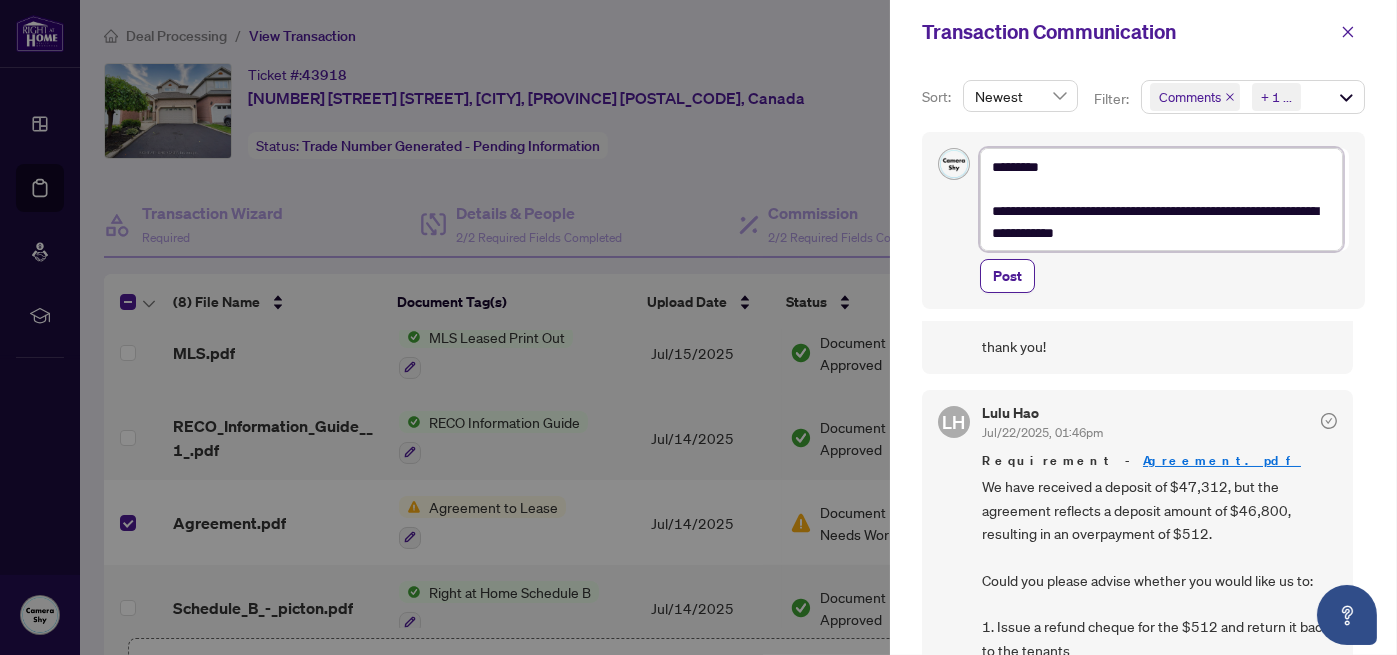 type on "**********" 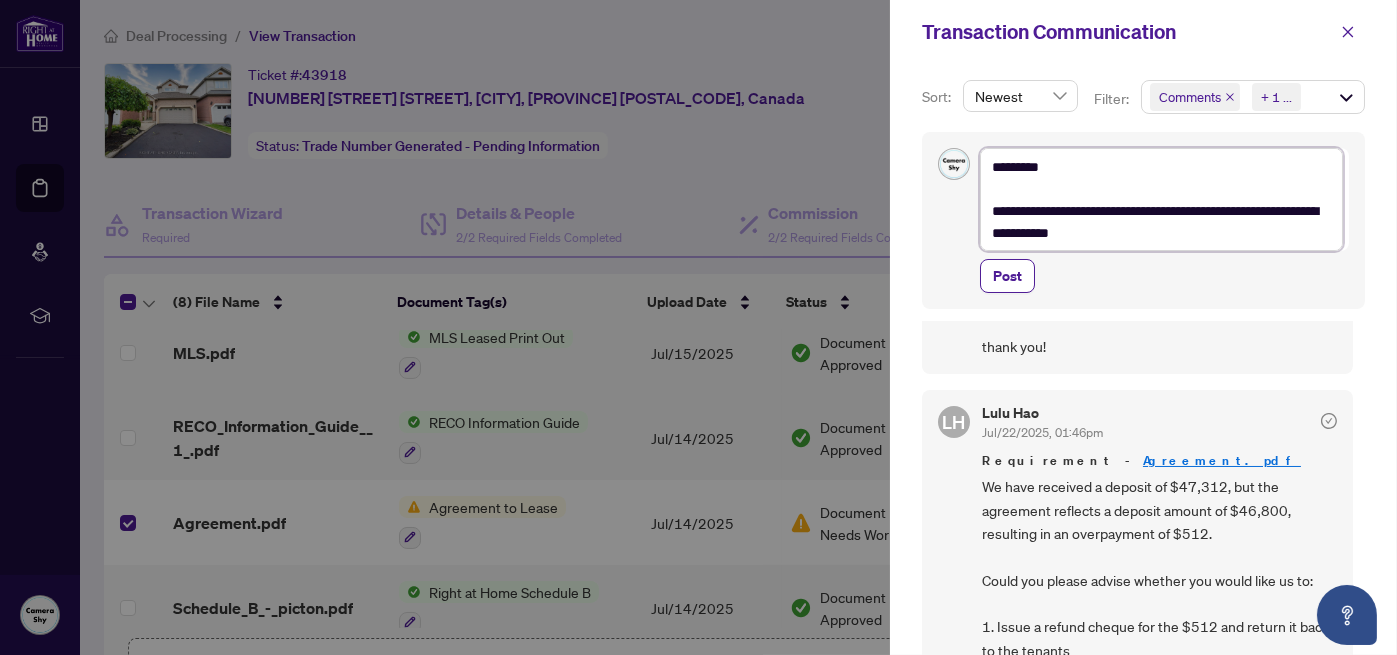 type on "**********" 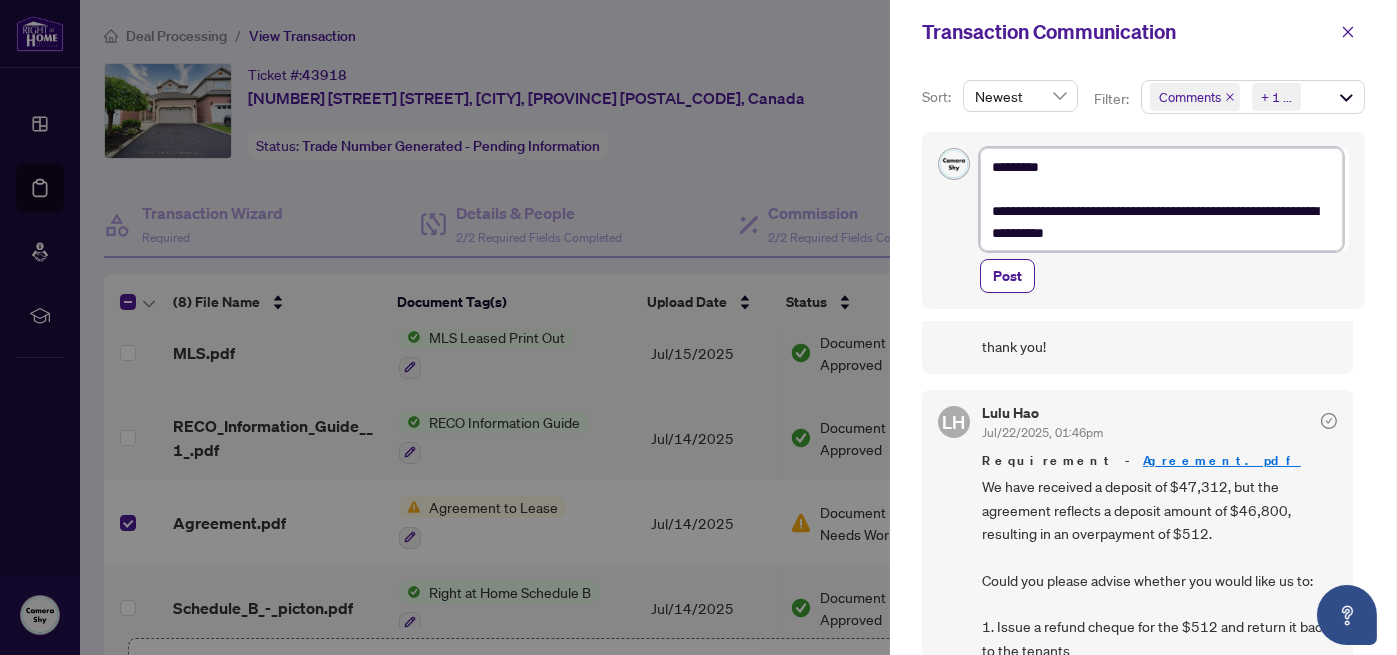 type 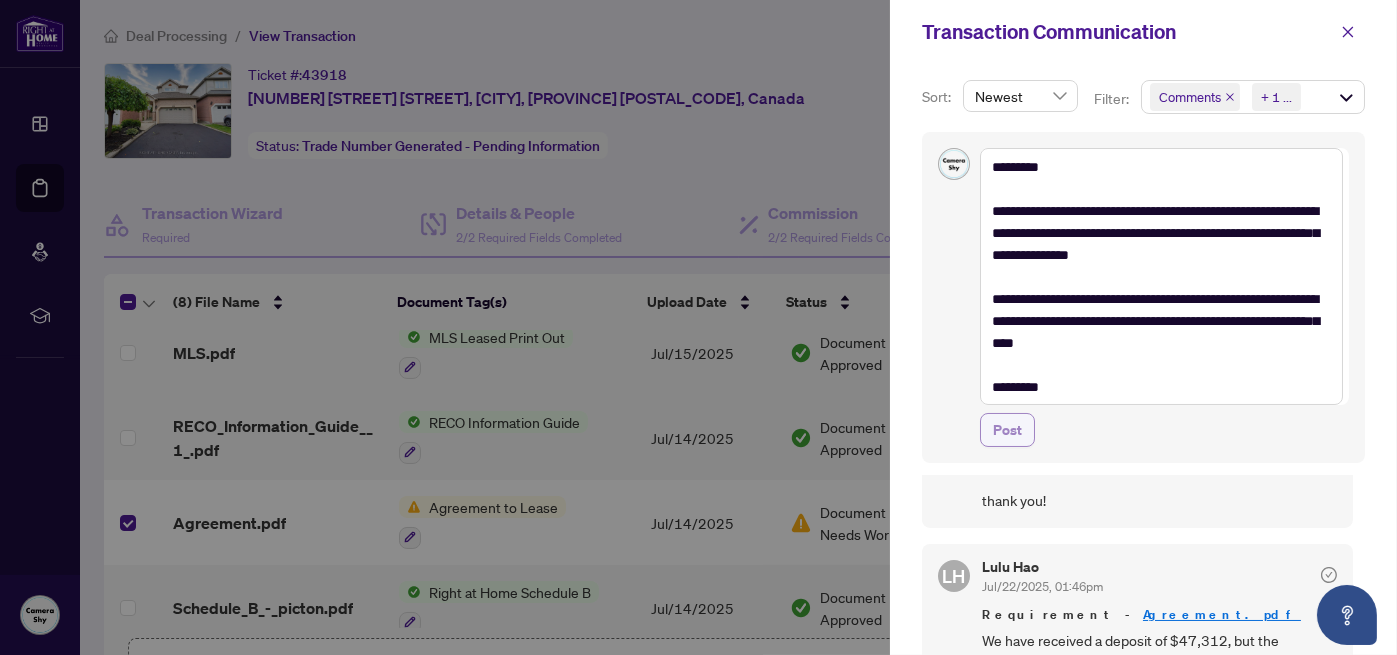click on "Post" at bounding box center (1007, 430) 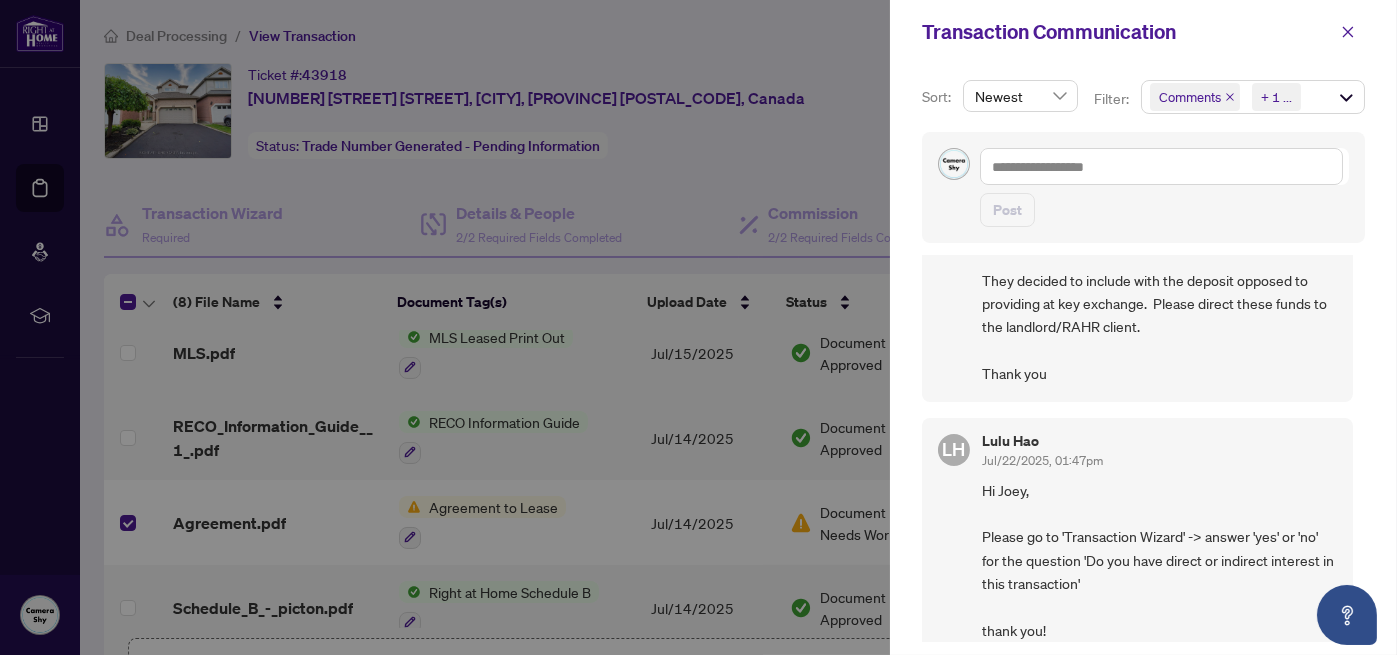 scroll, scrollTop: 0, scrollLeft: 0, axis: both 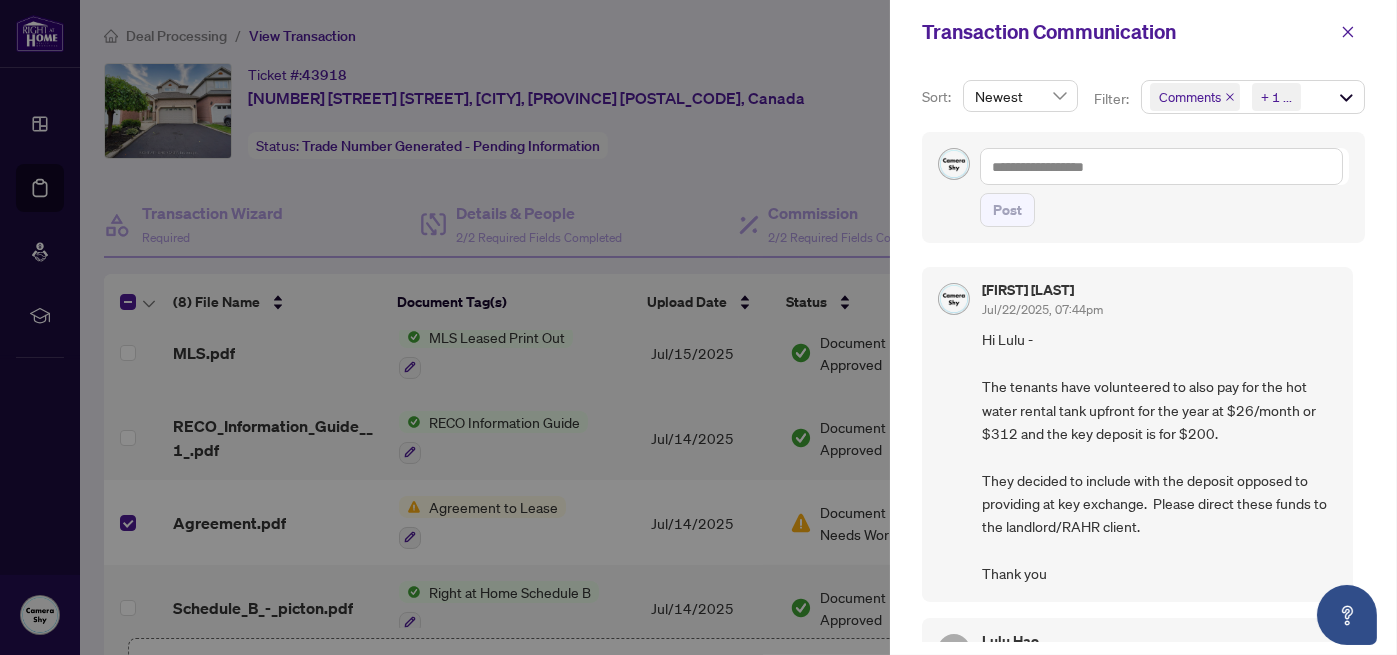 click at bounding box center [698, 327] 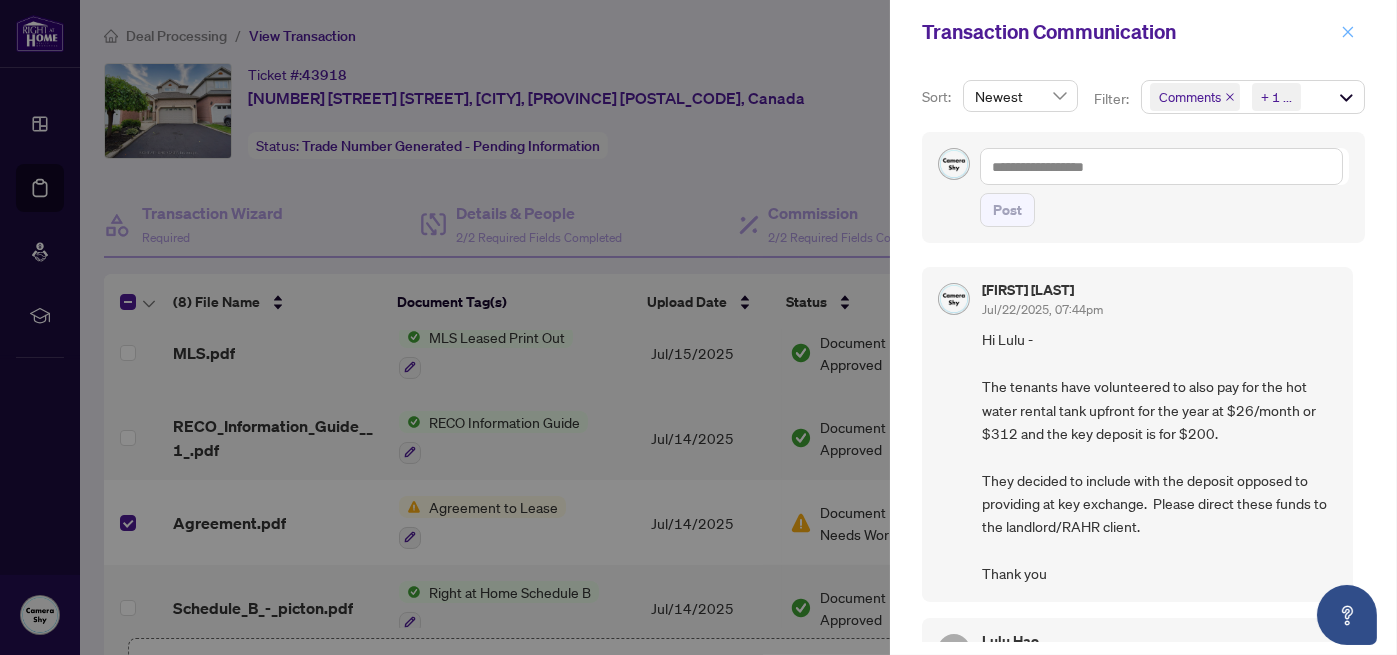 click 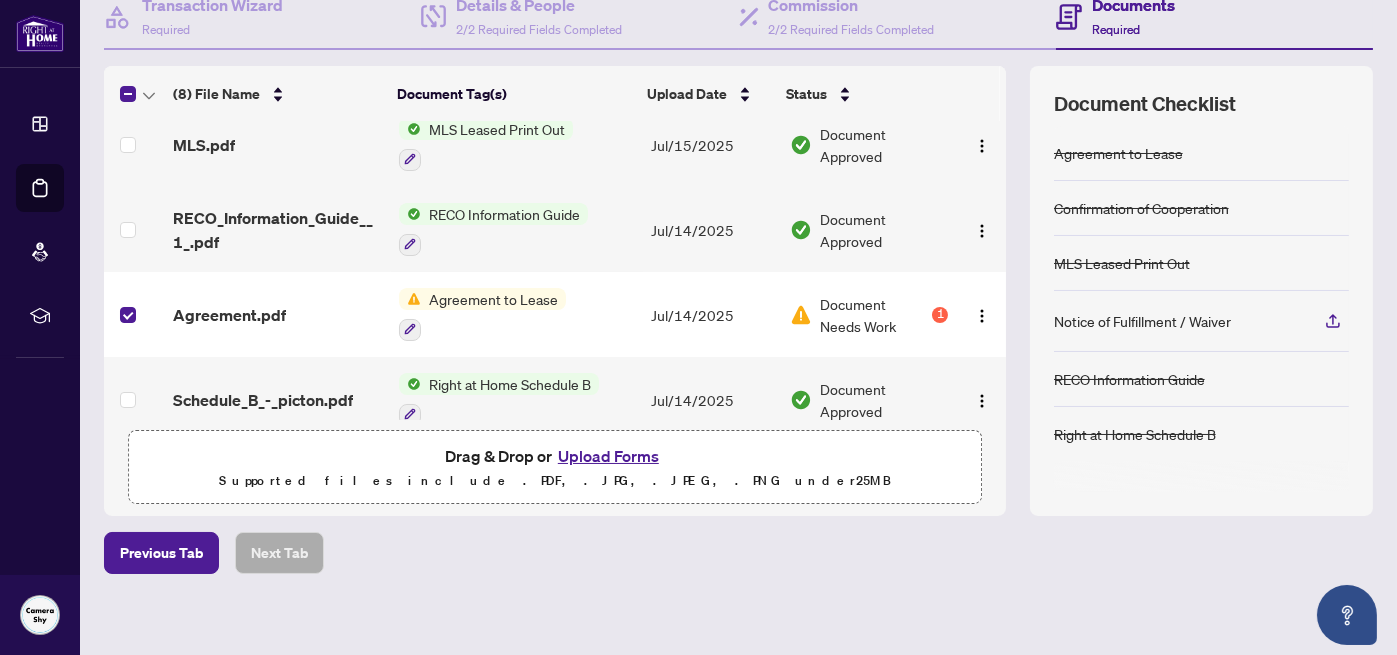 scroll, scrollTop: 217, scrollLeft: 0, axis: vertical 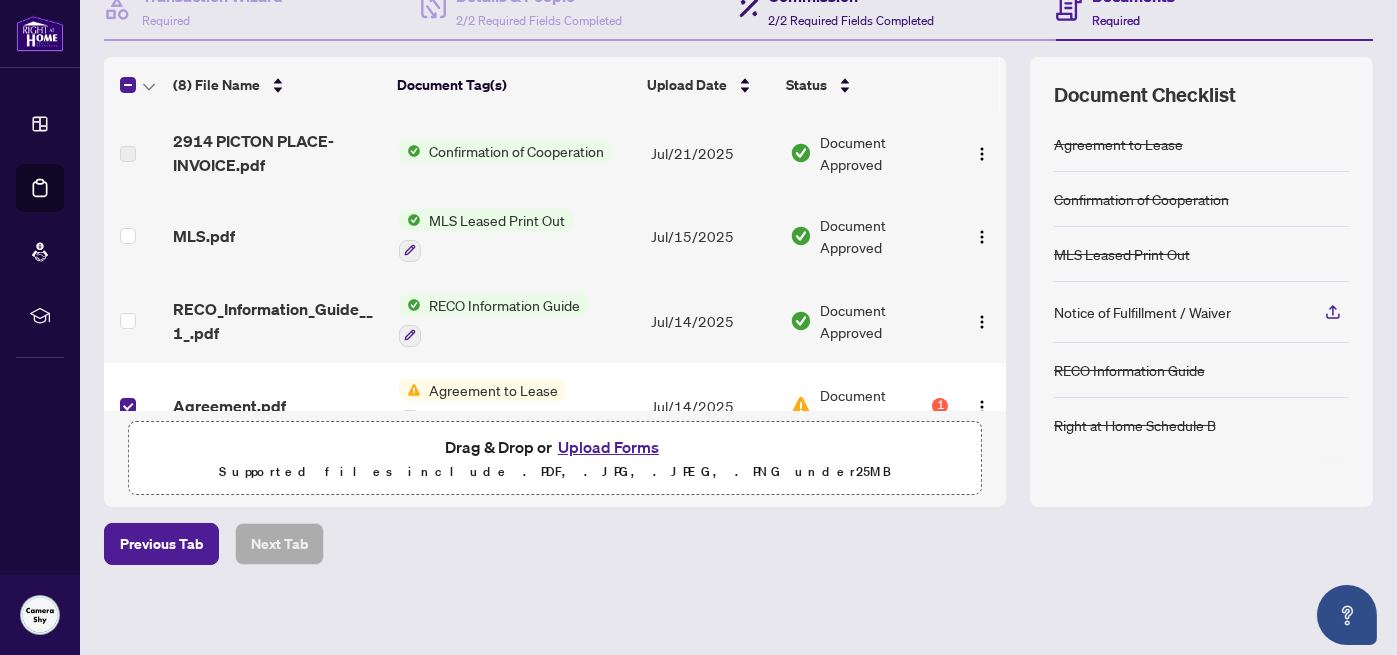 click on "Commission 2/2 Required Fields Completed" at bounding box center [852, 7] 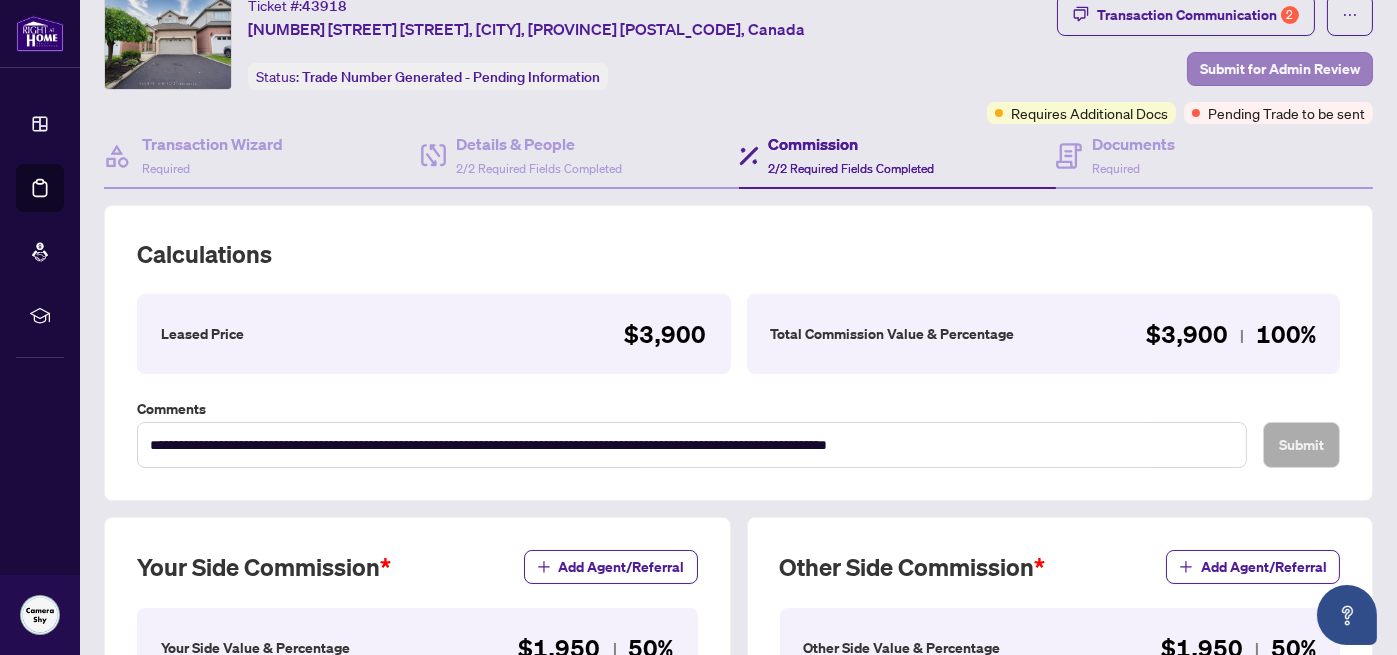 scroll, scrollTop: 217, scrollLeft: 0, axis: vertical 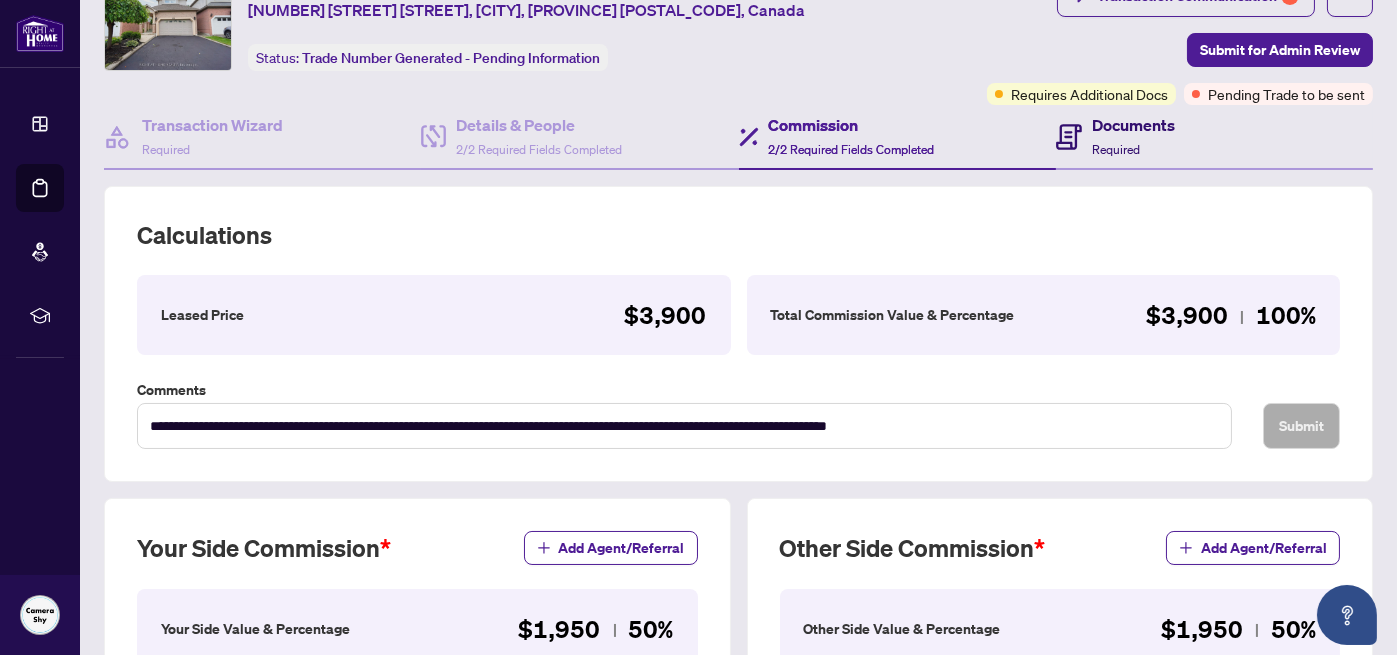 click on "Required" at bounding box center [1116, 149] 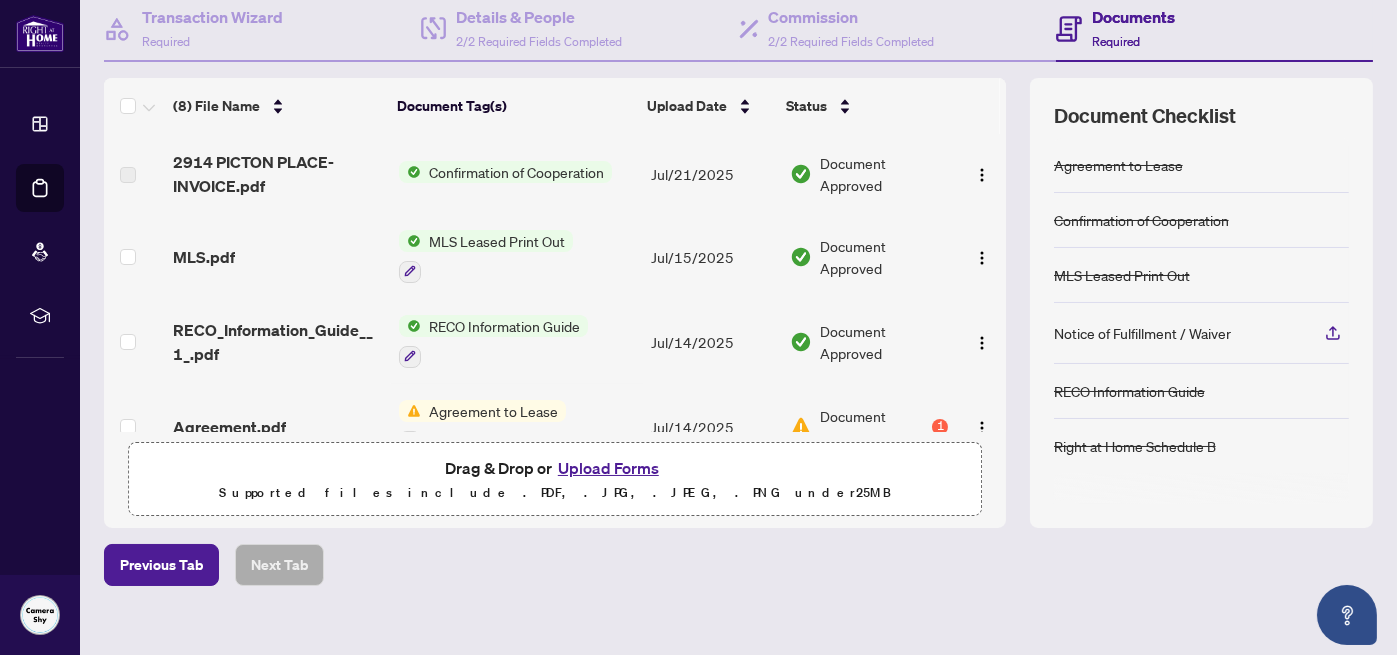 scroll, scrollTop: 217, scrollLeft: 0, axis: vertical 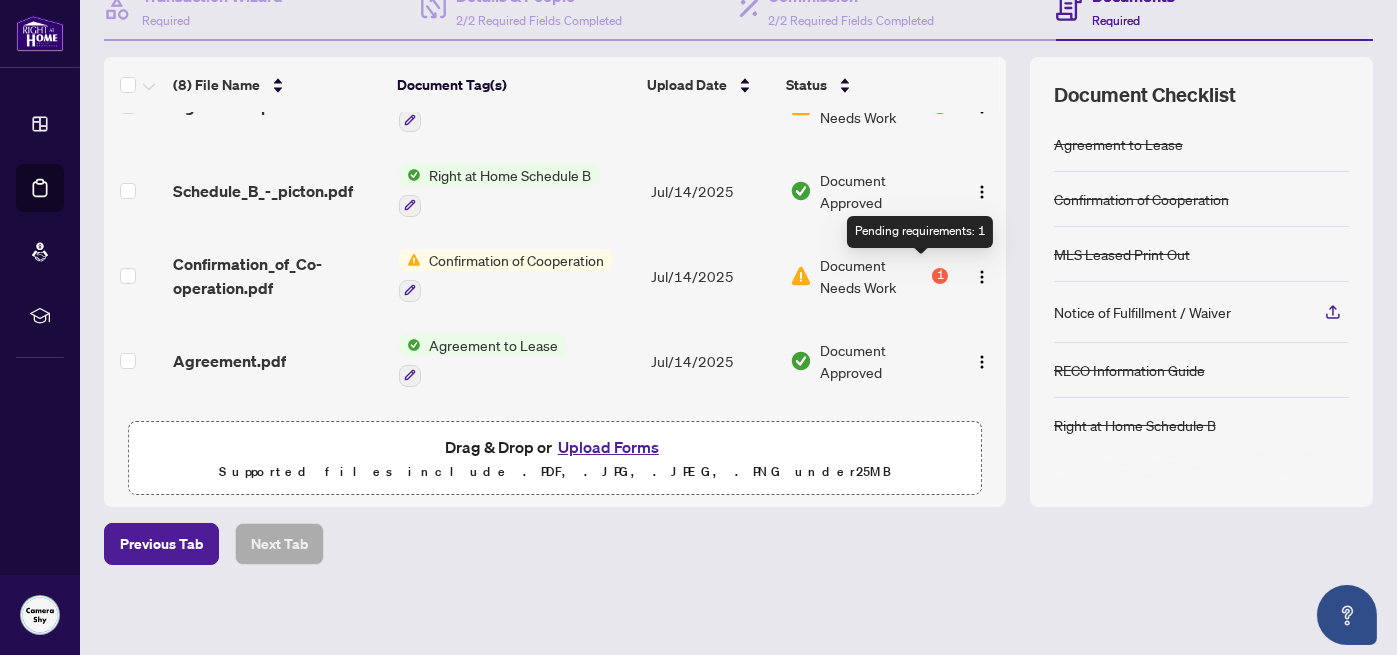 click on "1" at bounding box center (940, 276) 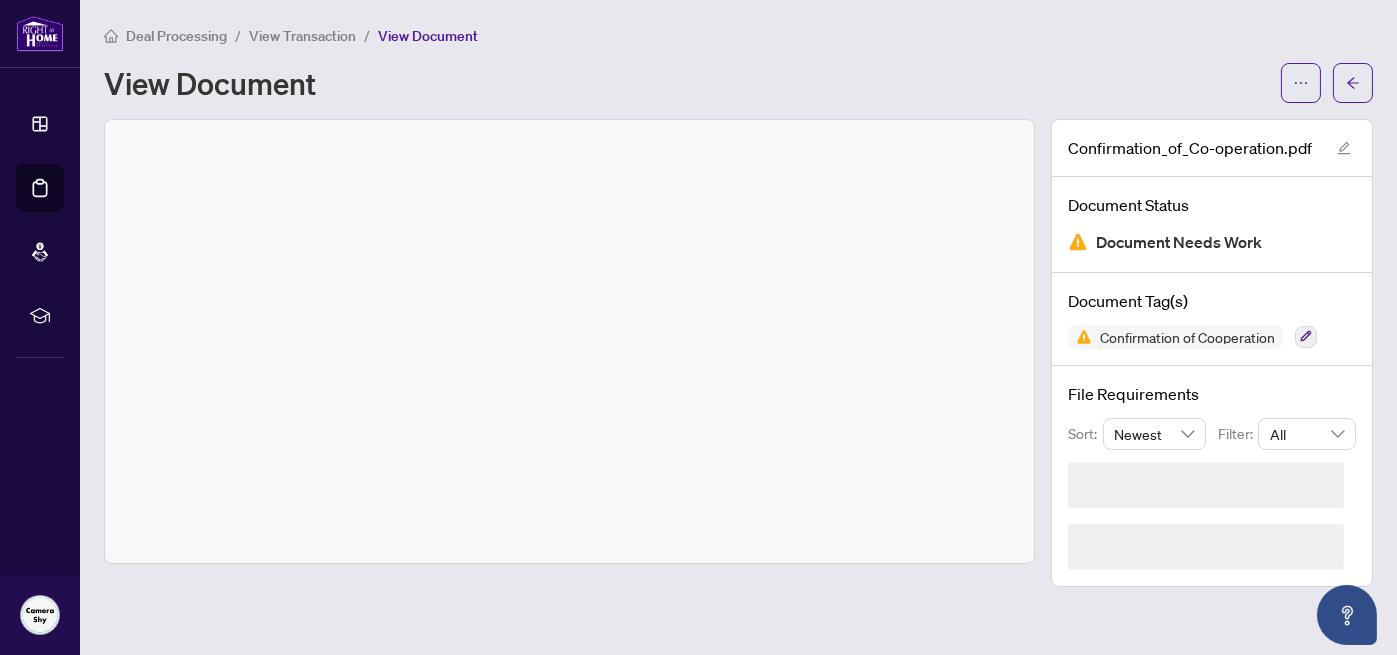 scroll, scrollTop: 0, scrollLeft: 0, axis: both 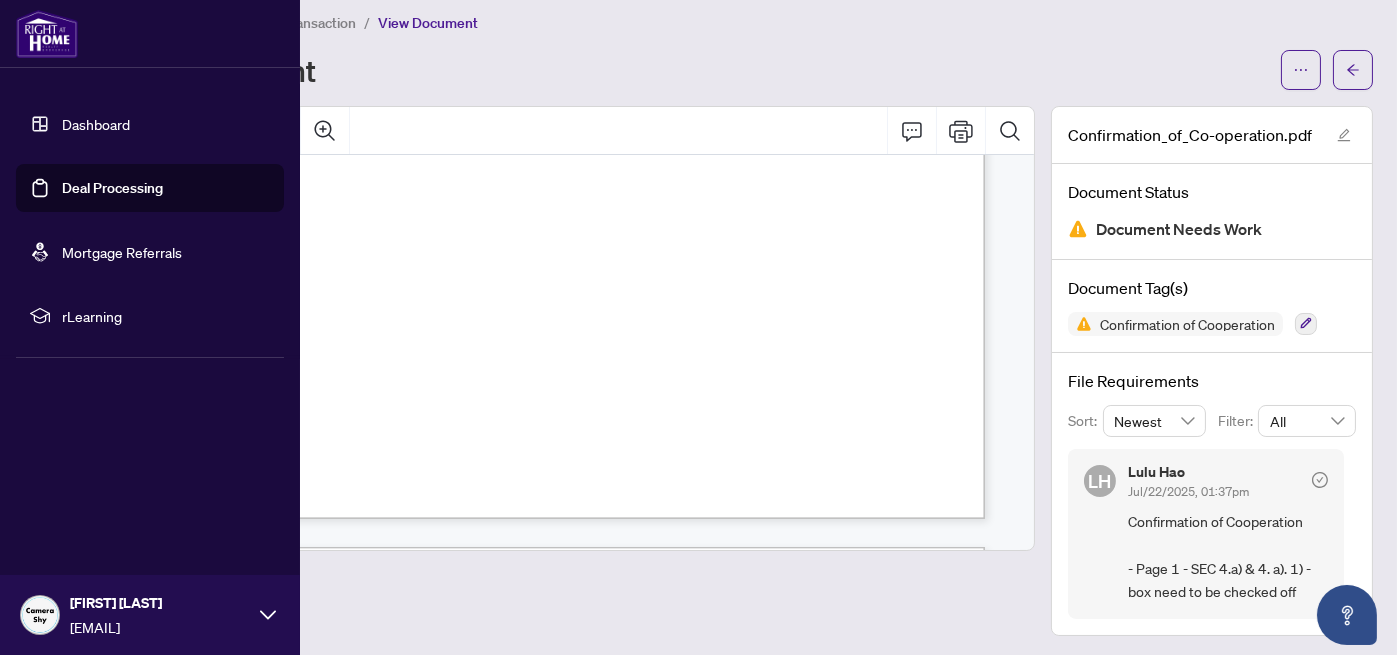 click on "Dashboard" at bounding box center [96, 124] 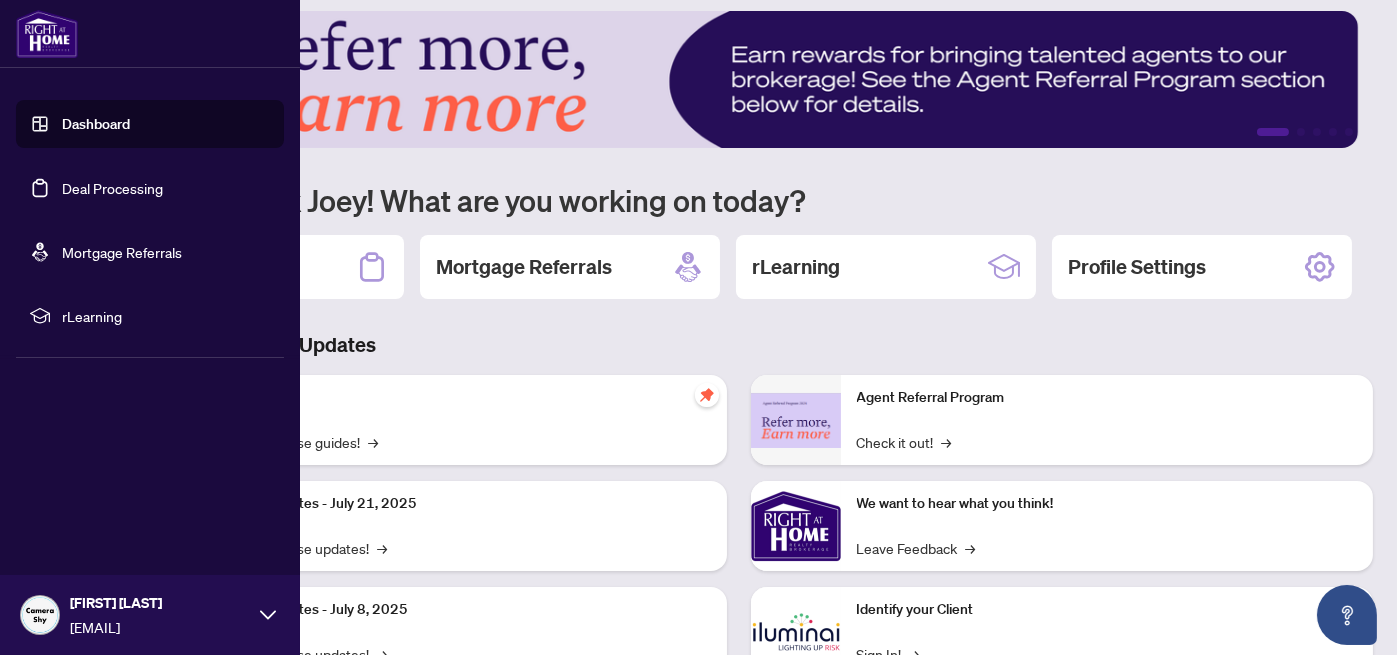 click on "Deal Processing" at bounding box center [112, 188] 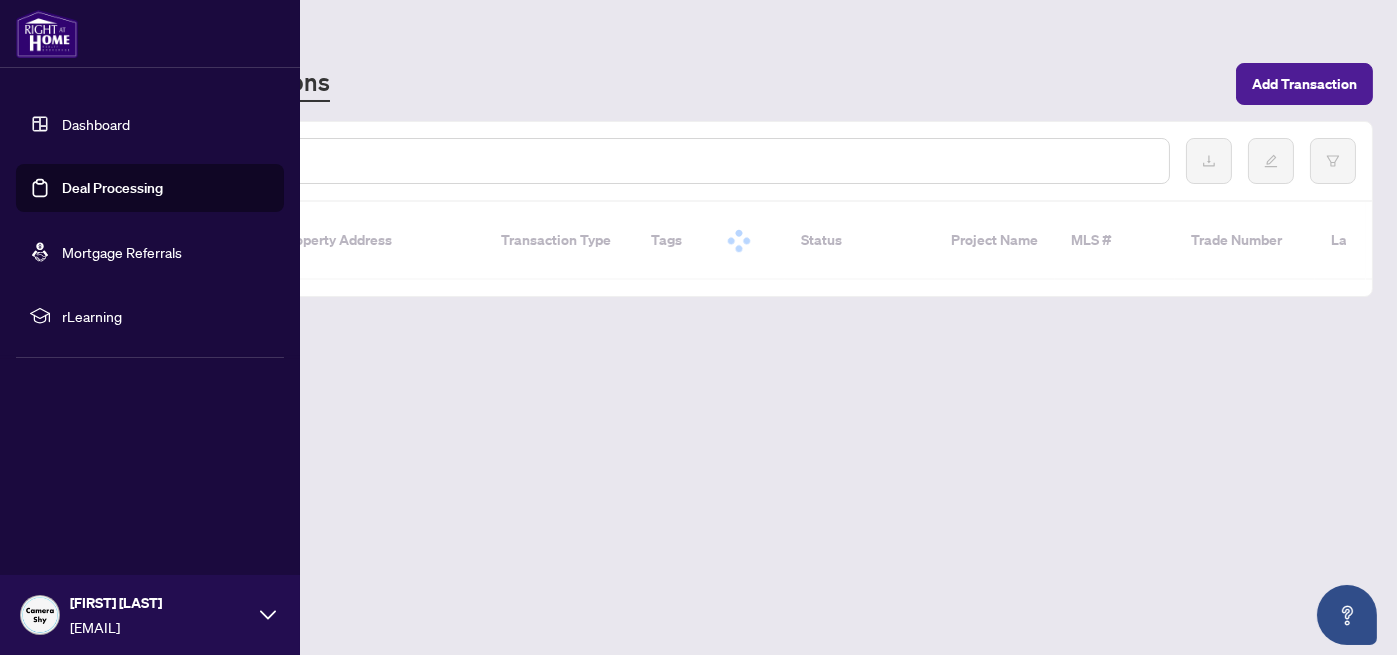 scroll, scrollTop: 0, scrollLeft: 0, axis: both 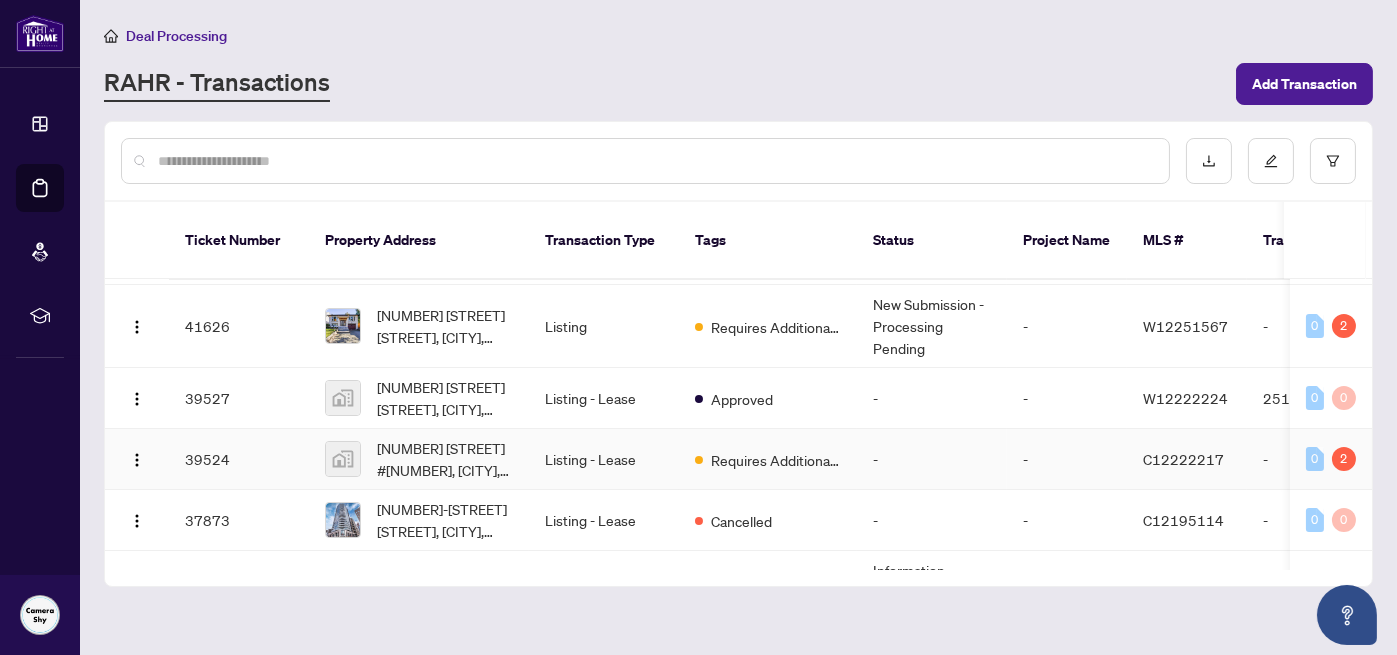 click on "Requires Additional Docs" at bounding box center [776, 460] 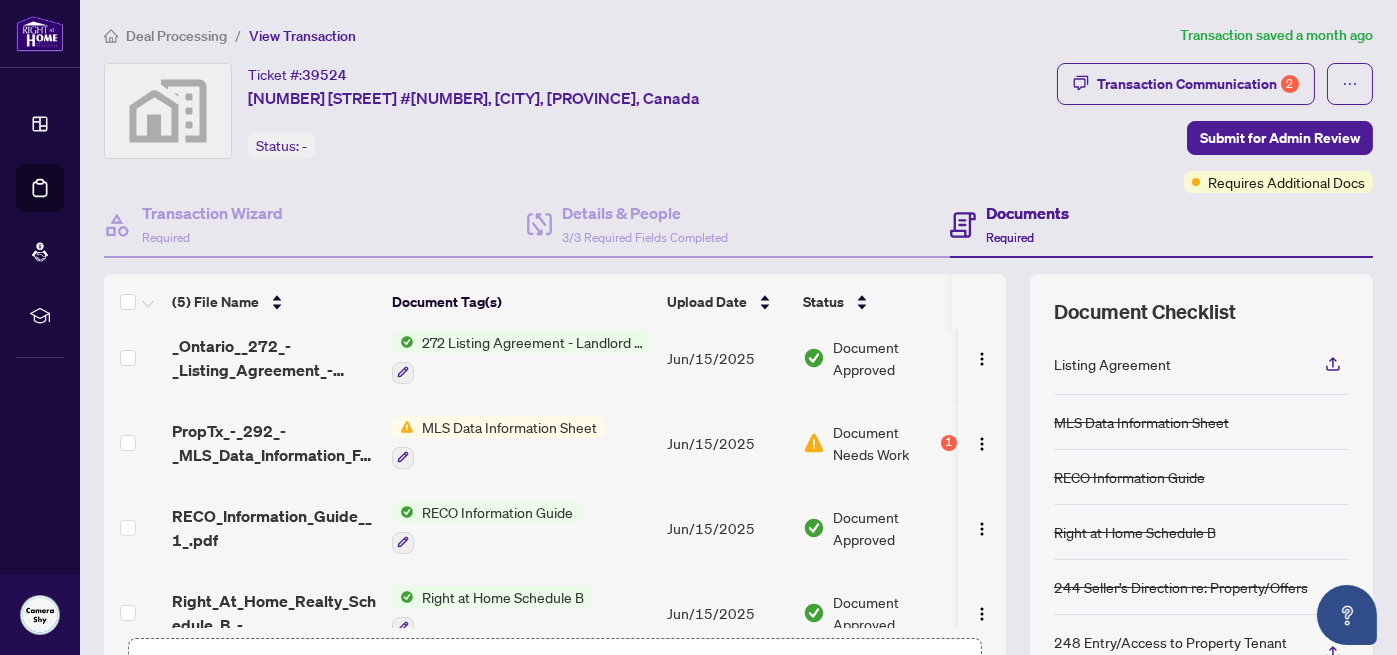 scroll, scrollTop: 130, scrollLeft: 0, axis: vertical 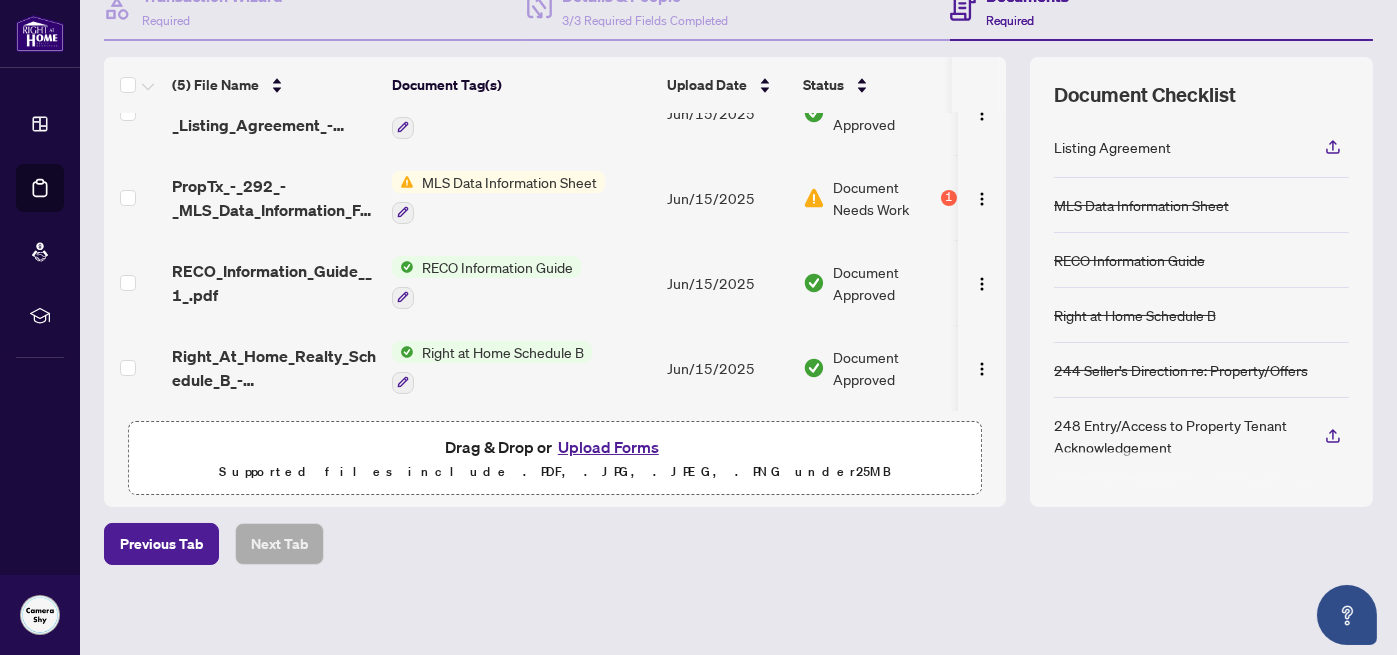 click on "Upload Forms" at bounding box center [608, 447] 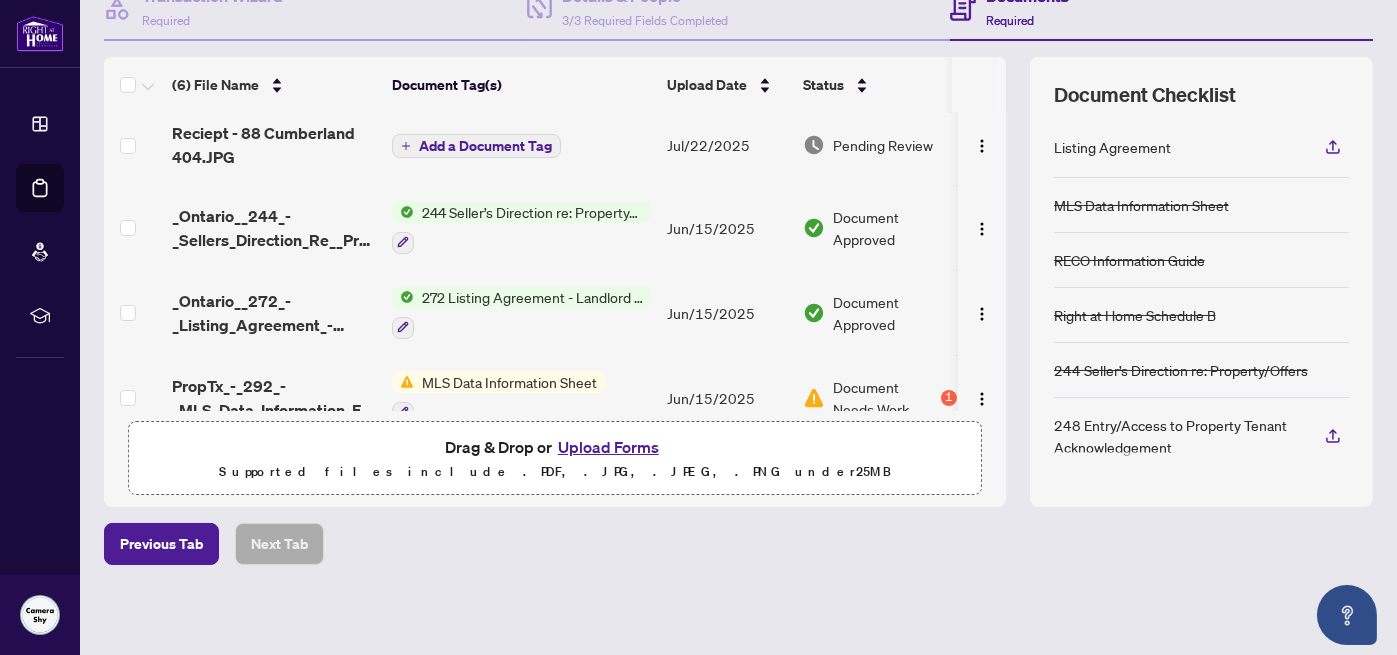 scroll, scrollTop: 0, scrollLeft: 0, axis: both 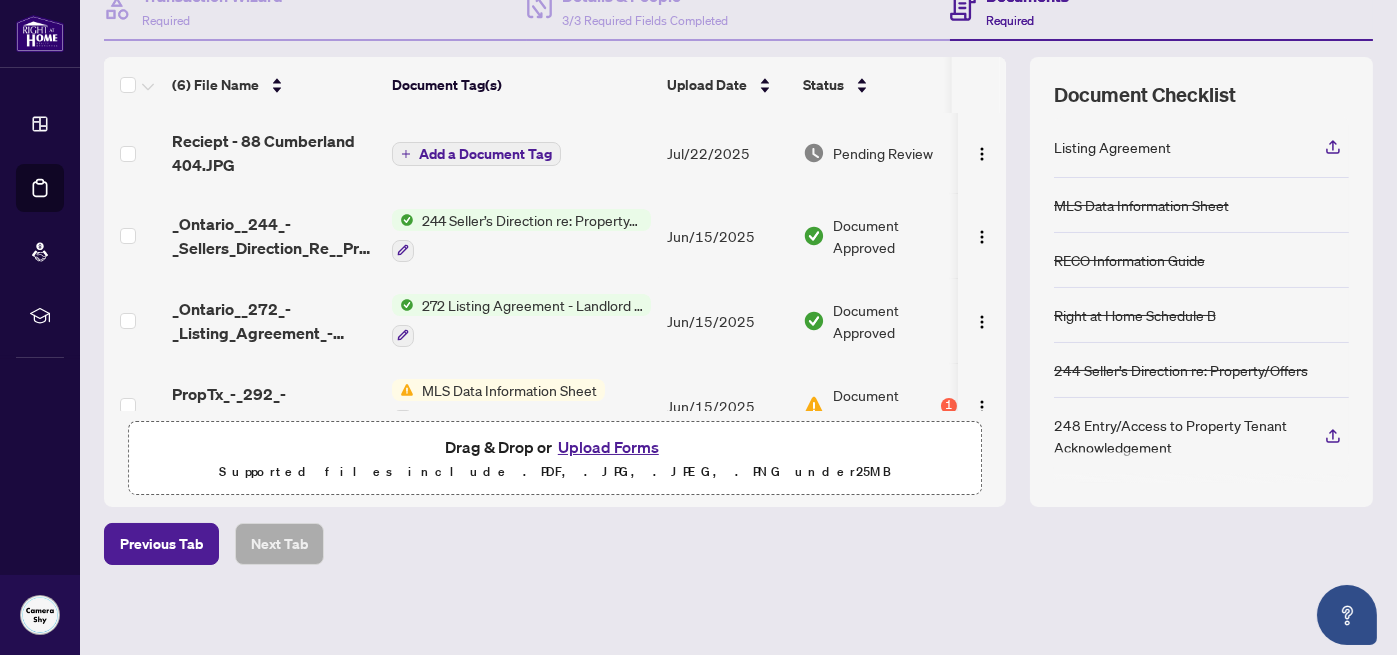 click on "Add a Document Tag" at bounding box center [485, 154] 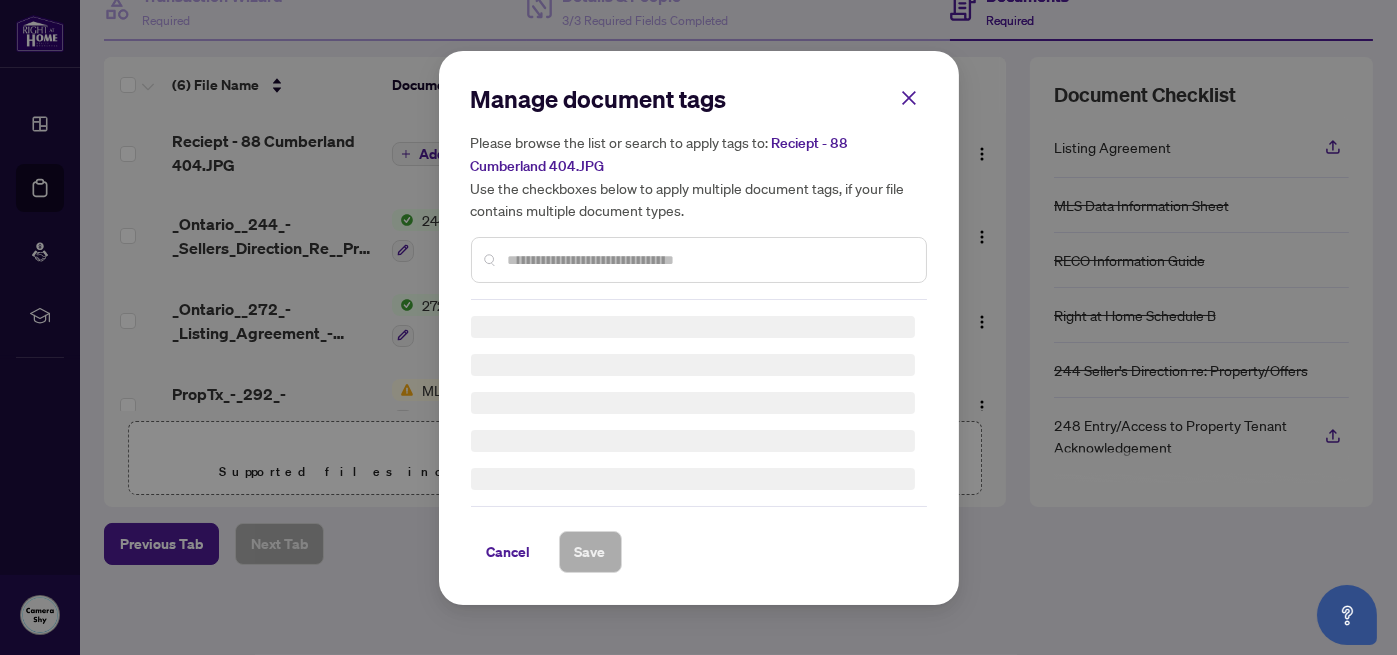 click on "Manage document tags Please browse the list or search to apply tags to:   Reciept - 88 Cumberland 404.JPG   Use the checkboxes below to apply multiple document tags, if your file contains multiple document types.   Cancel Save" at bounding box center [699, 328] 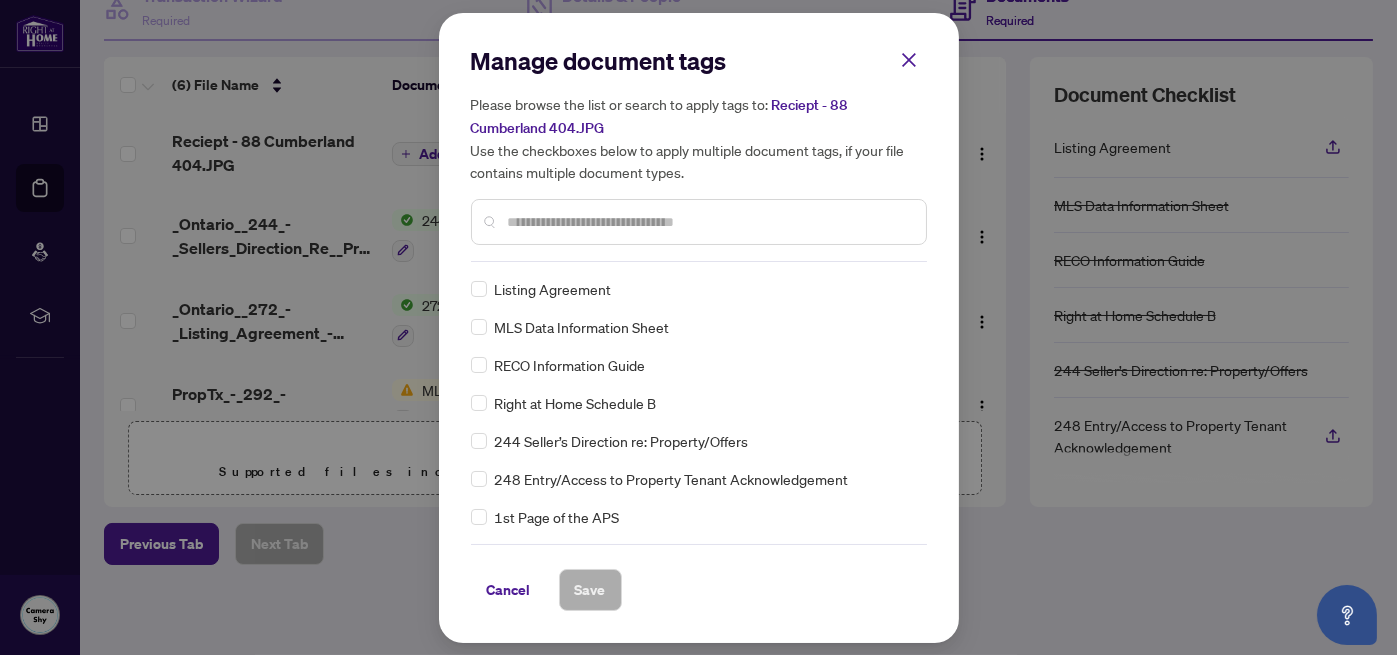 click at bounding box center [699, 222] 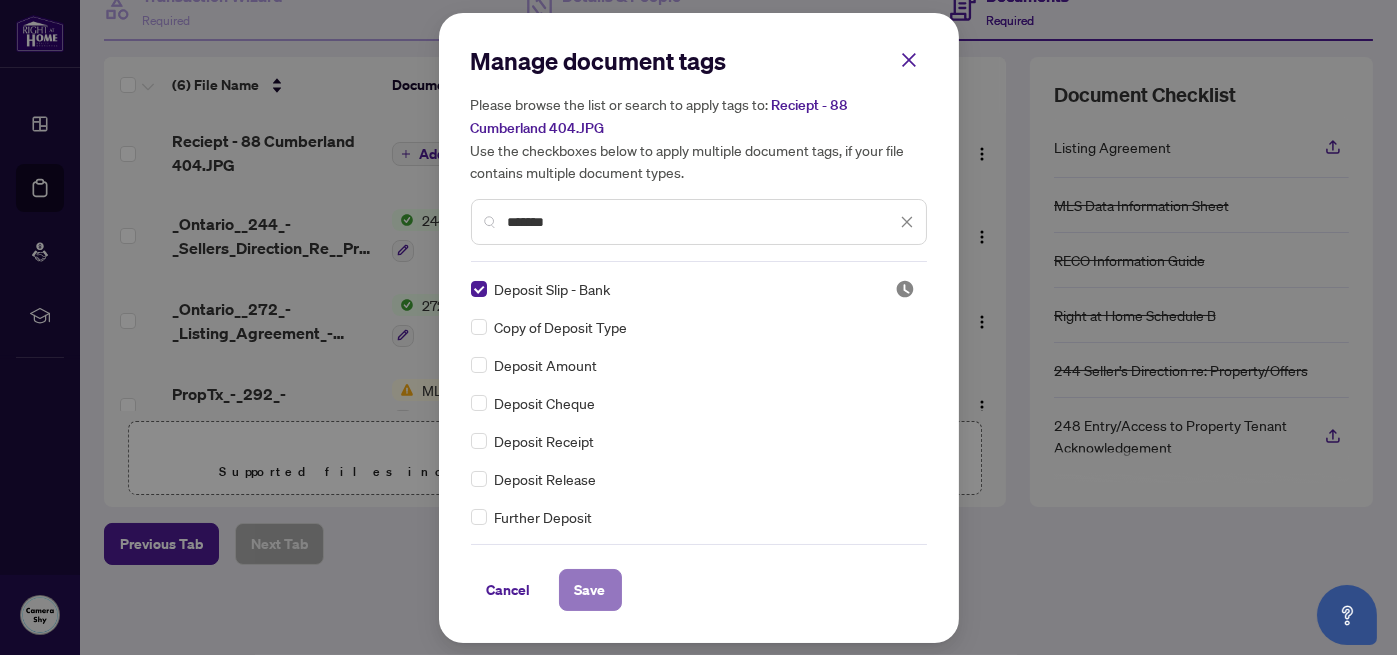 click on "Save" at bounding box center (590, 590) 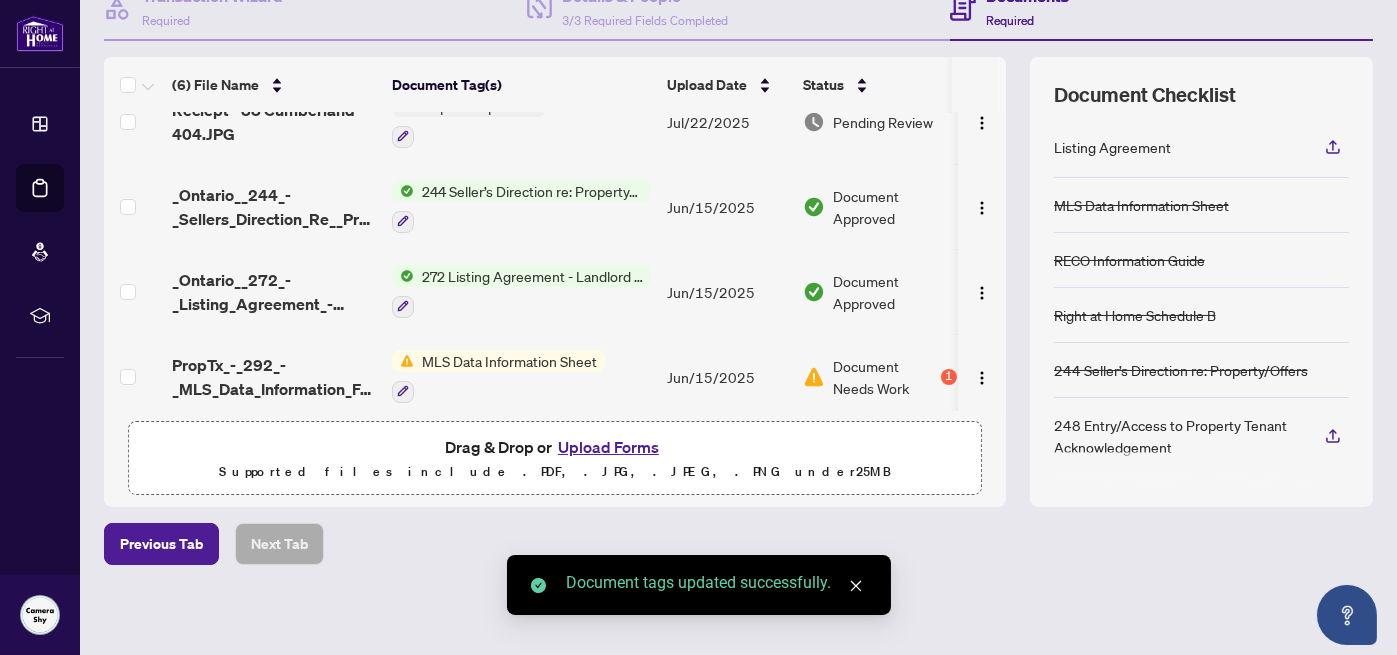 scroll, scrollTop: 0, scrollLeft: 0, axis: both 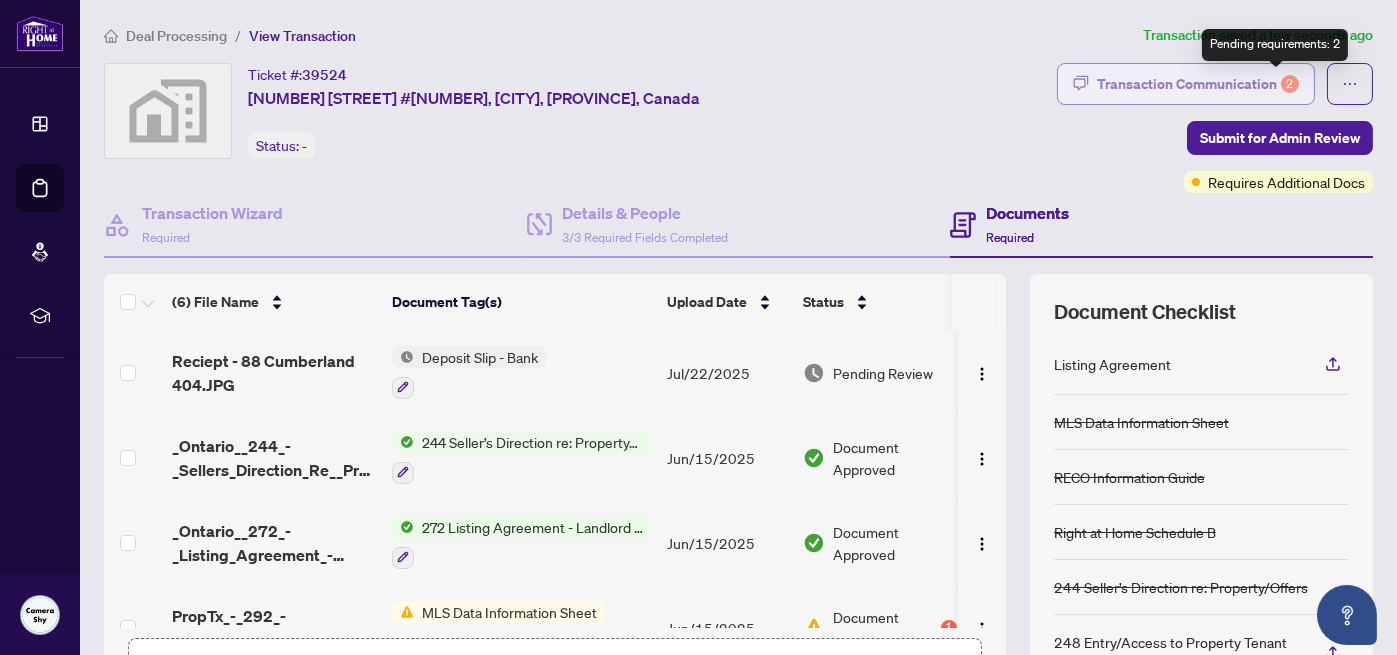 click on "2" at bounding box center [1290, 84] 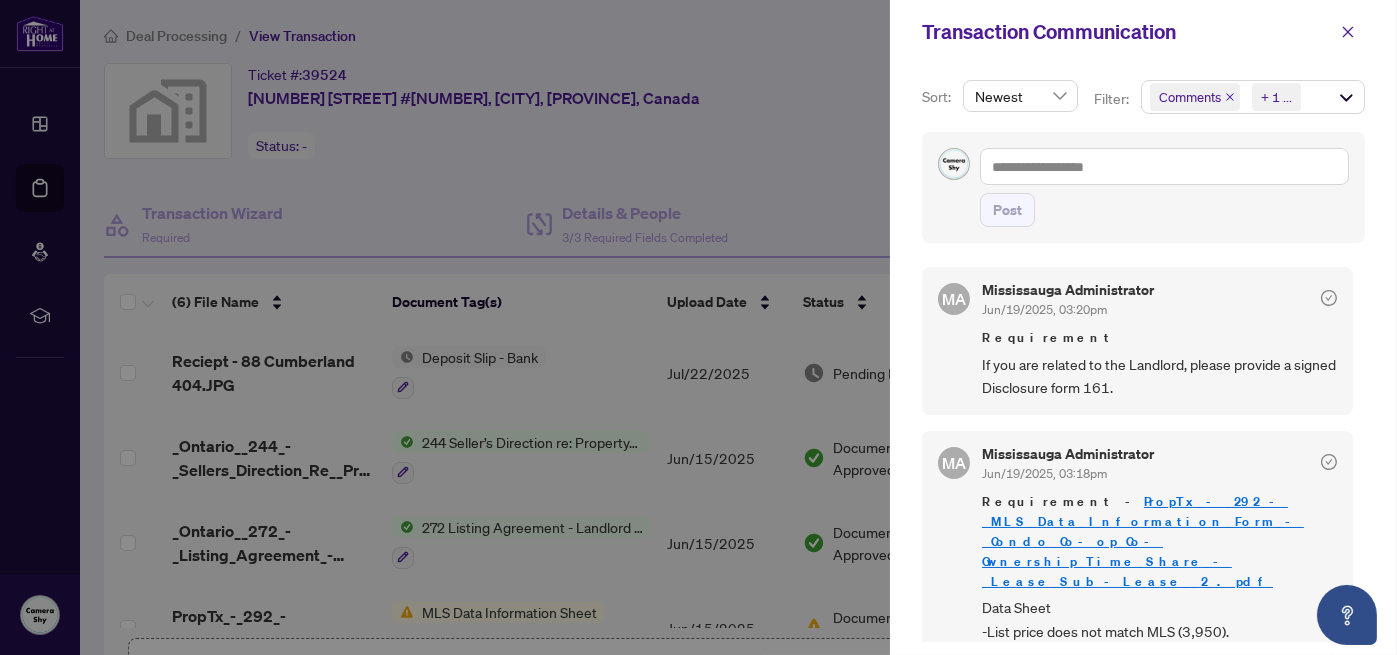 scroll, scrollTop: 2, scrollLeft: 0, axis: vertical 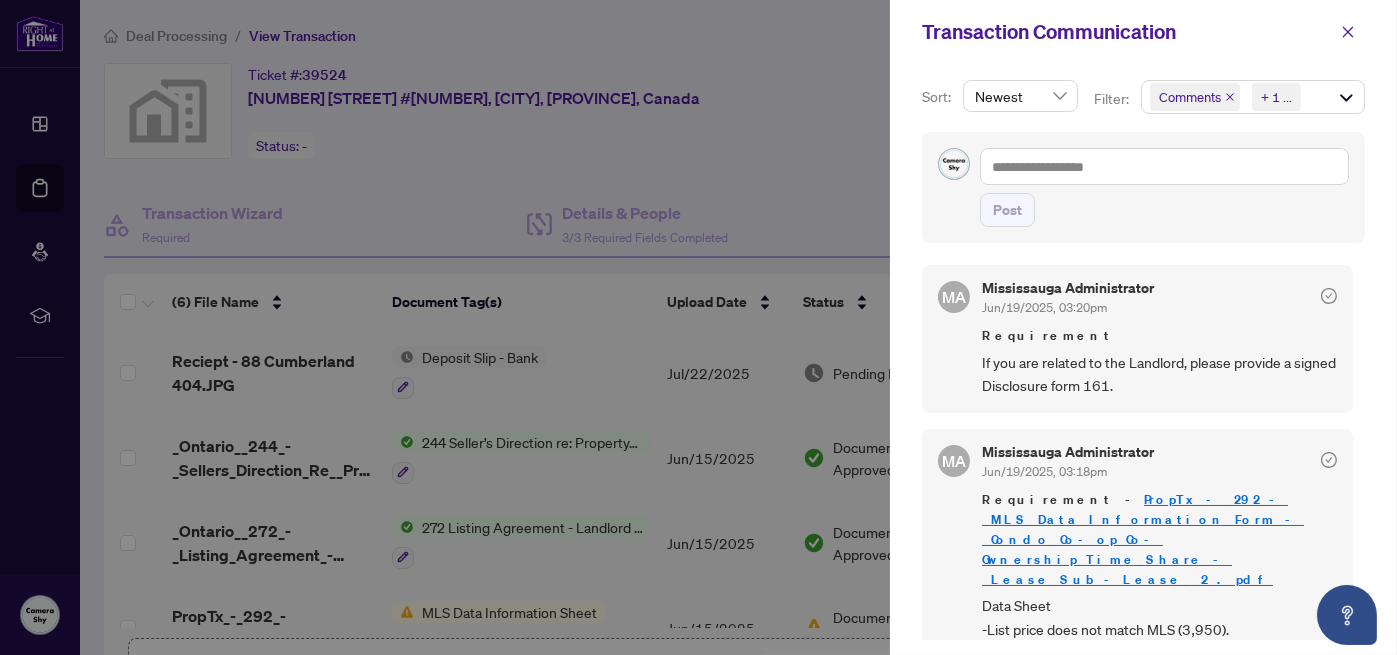 click at bounding box center (698, 327) 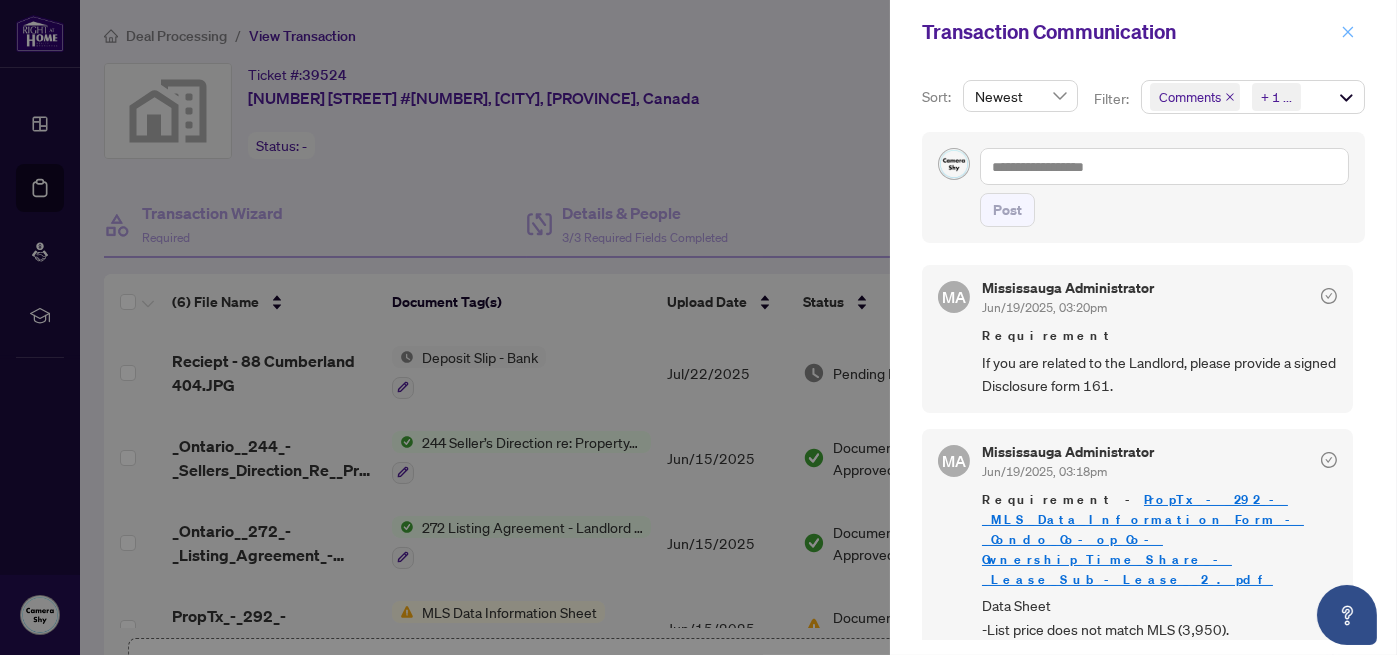 click 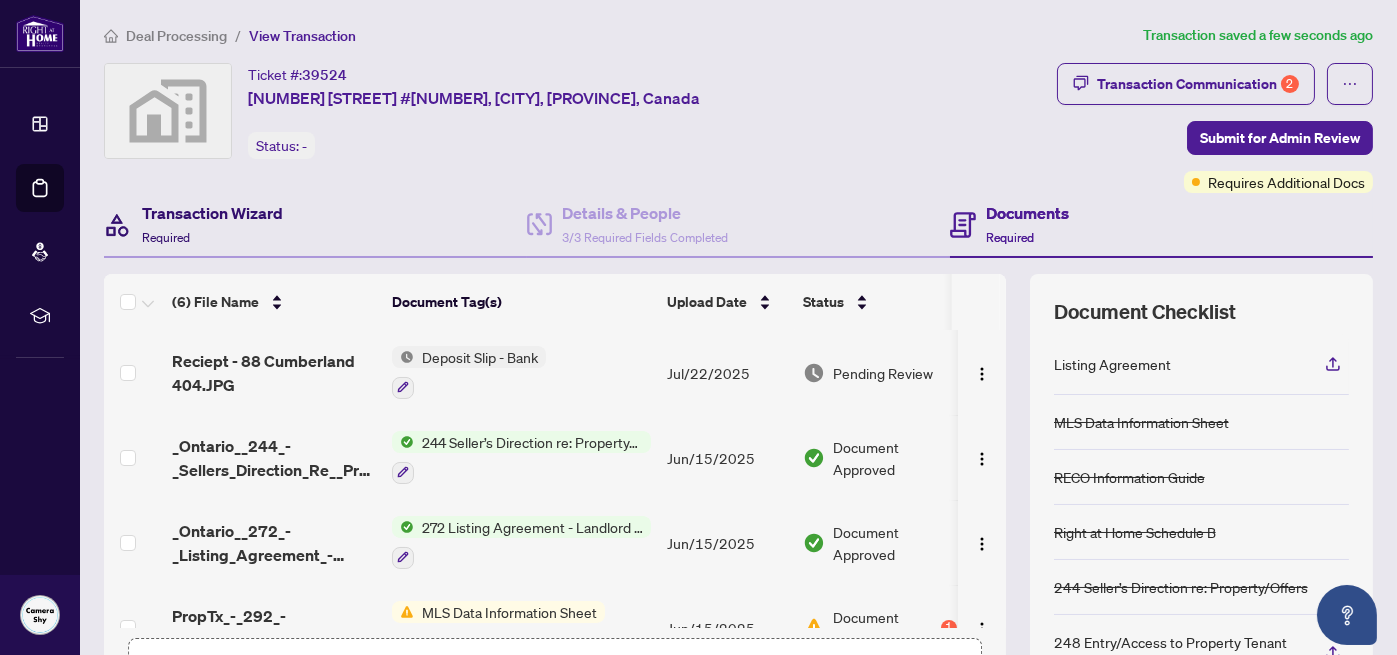 click on "Transaction Wizard" at bounding box center (212, 213) 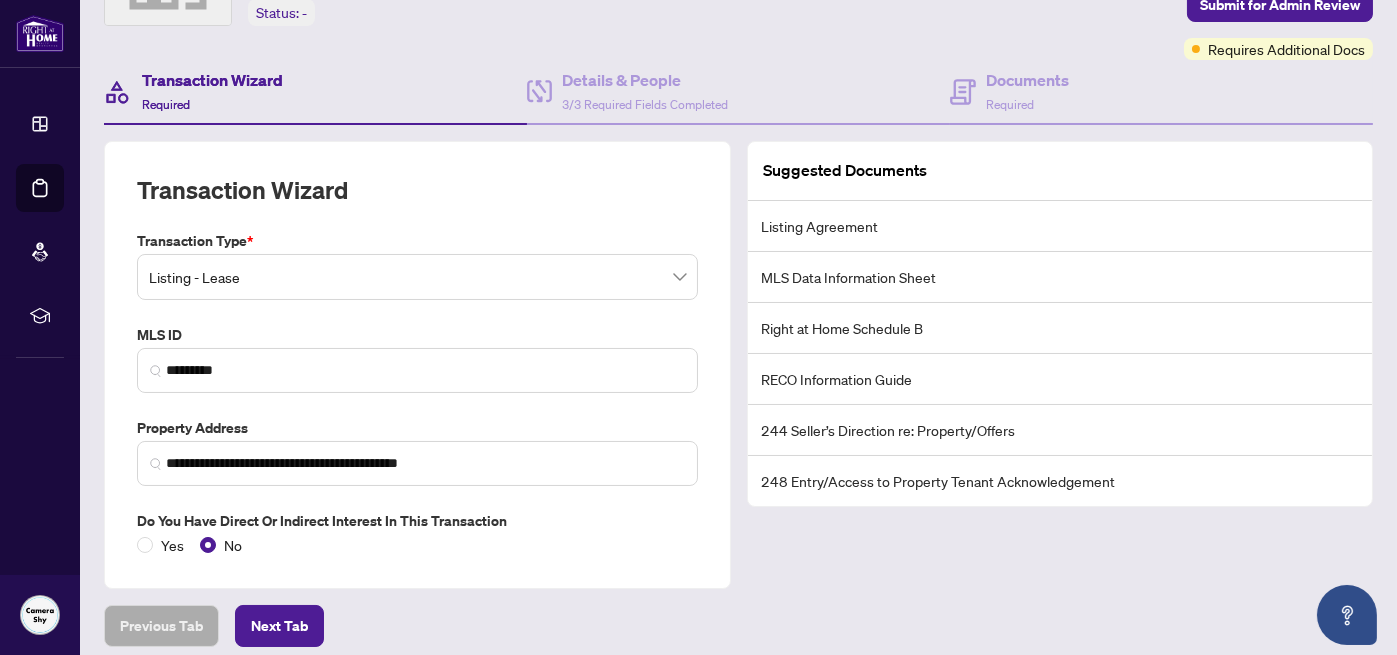 scroll, scrollTop: 0, scrollLeft: 0, axis: both 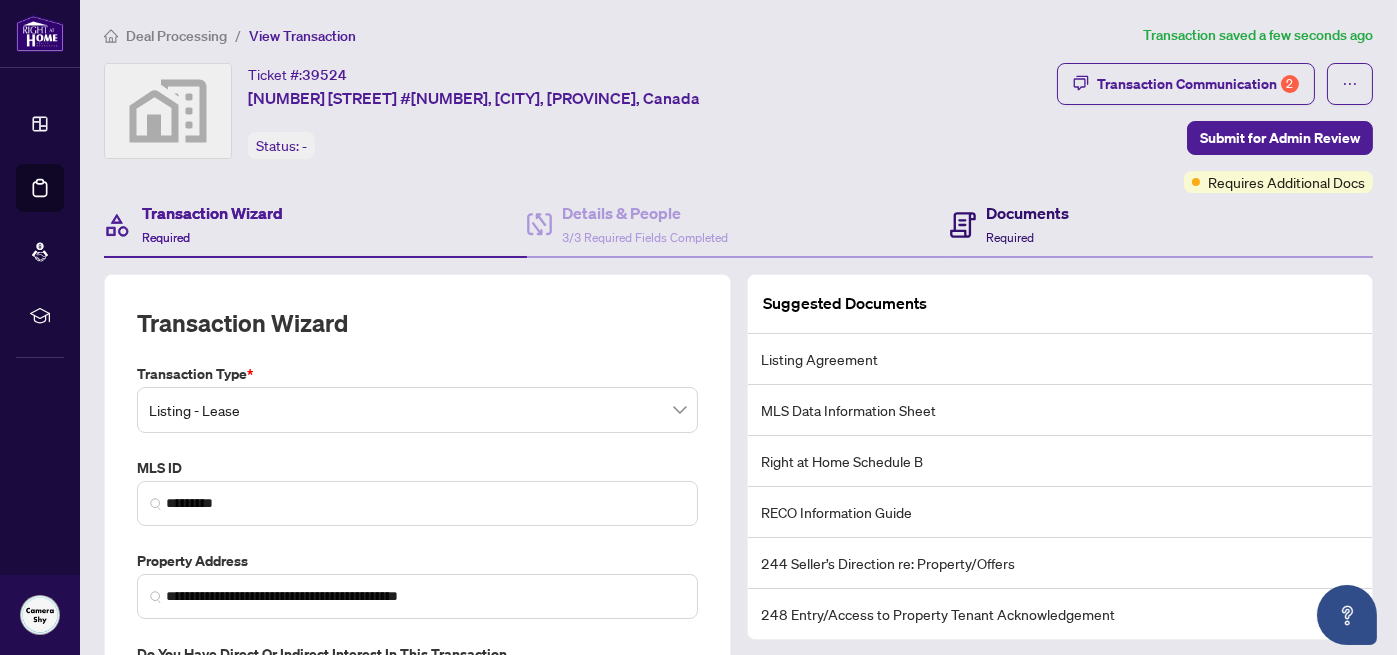click on "Documents" at bounding box center [1027, 213] 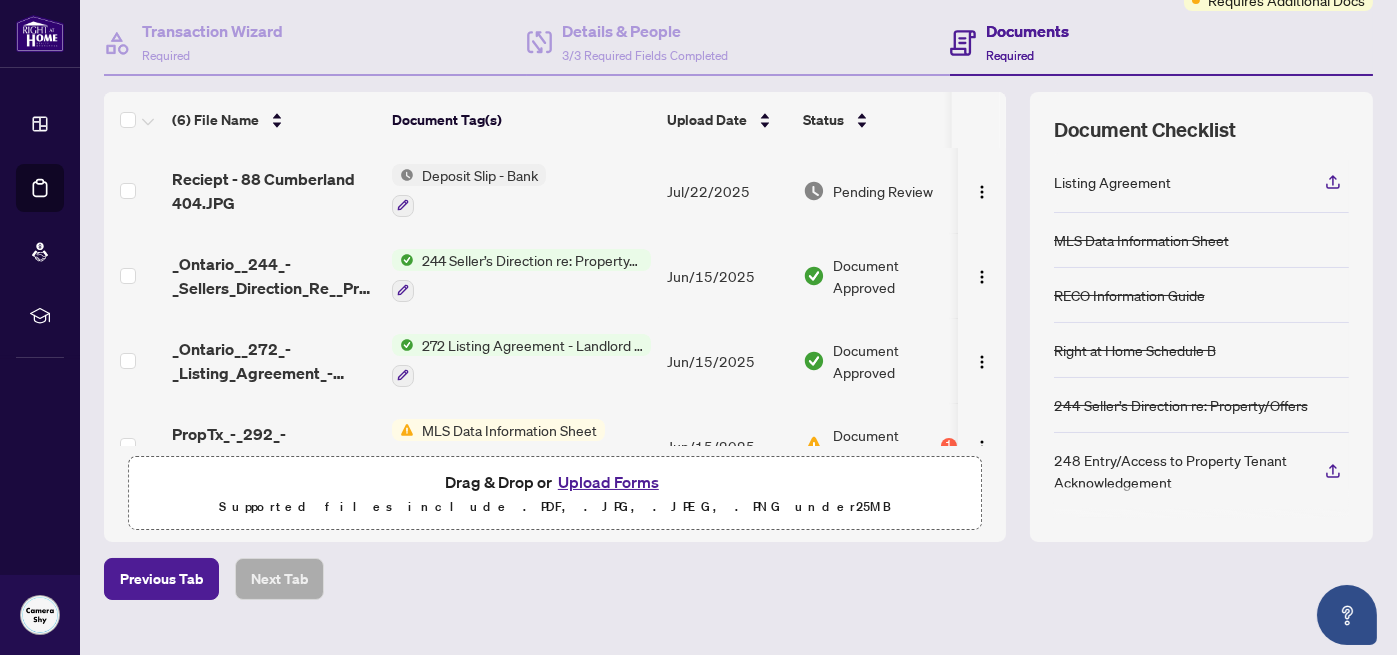scroll, scrollTop: 200, scrollLeft: 0, axis: vertical 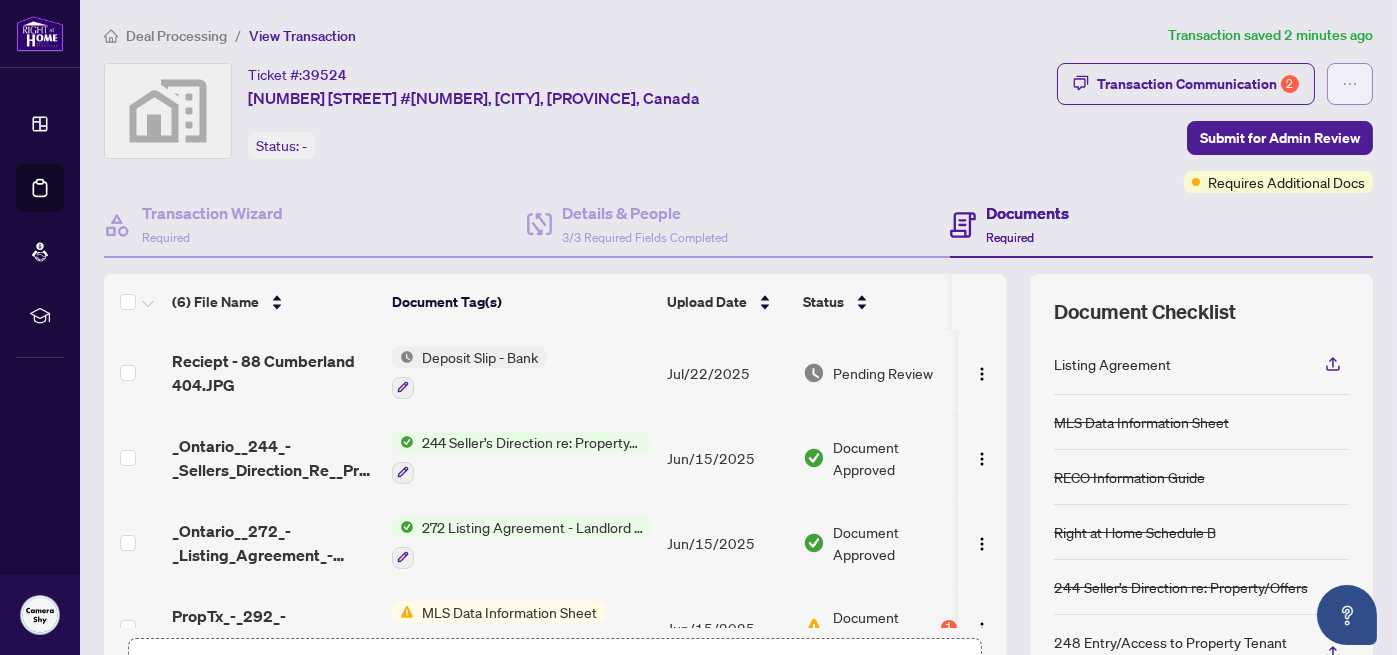 click at bounding box center (1350, 84) 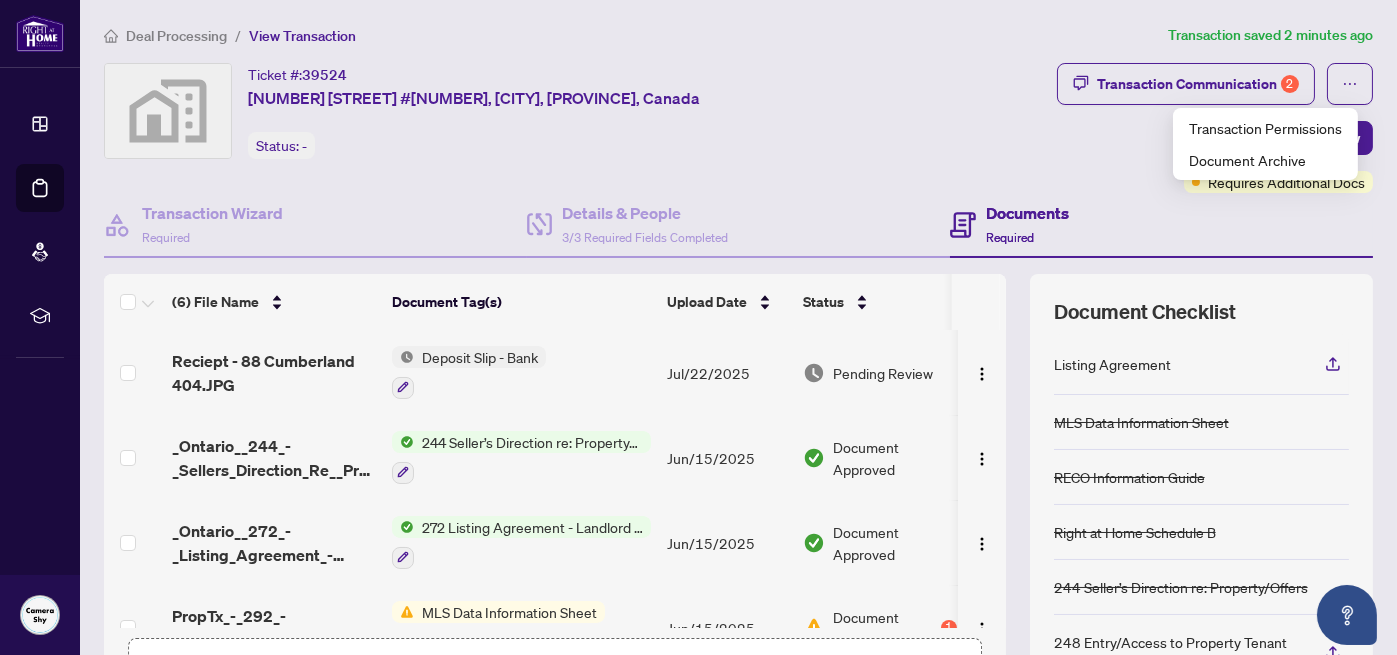 click on "Ticket #:  39524 [NUMBER] [STREET] #[NUMBER], [CITY], [PROVINCE], Canada Status:   -" at bounding box center [576, 128] 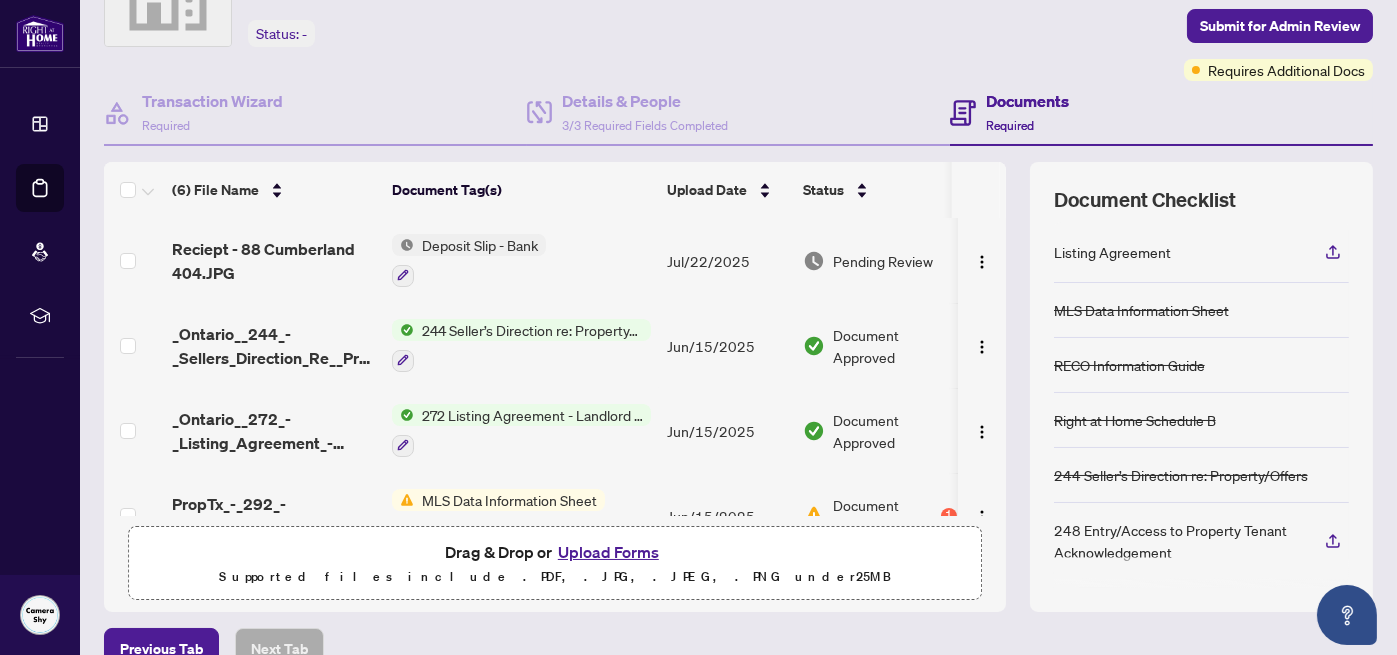 scroll, scrollTop: 217, scrollLeft: 0, axis: vertical 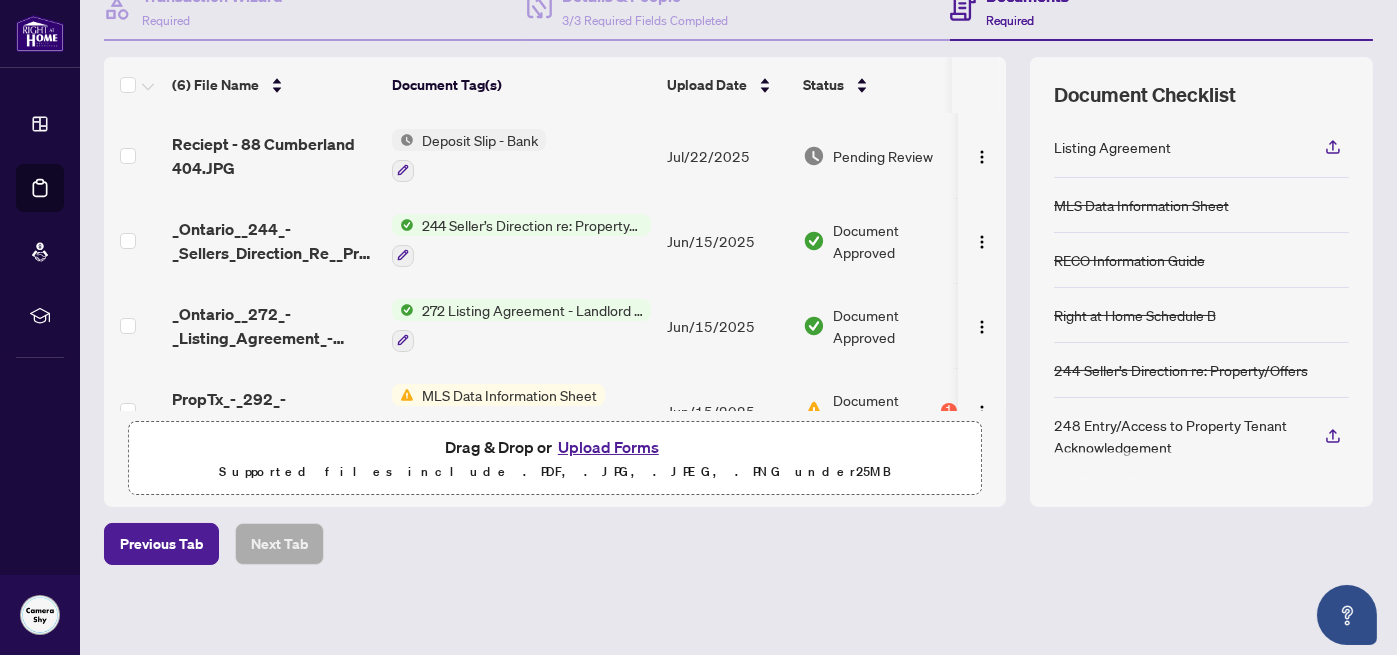 click on "Upload Forms" at bounding box center (608, 447) 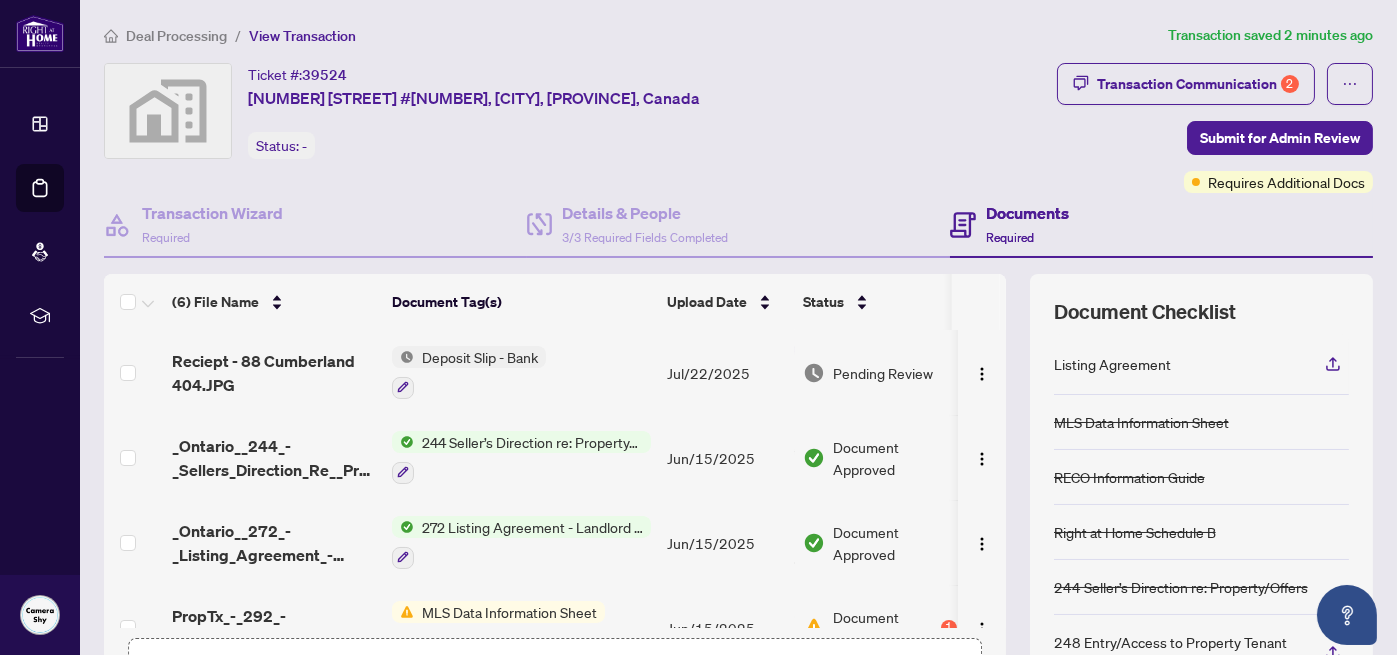 scroll, scrollTop: 214, scrollLeft: 0, axis: vertical 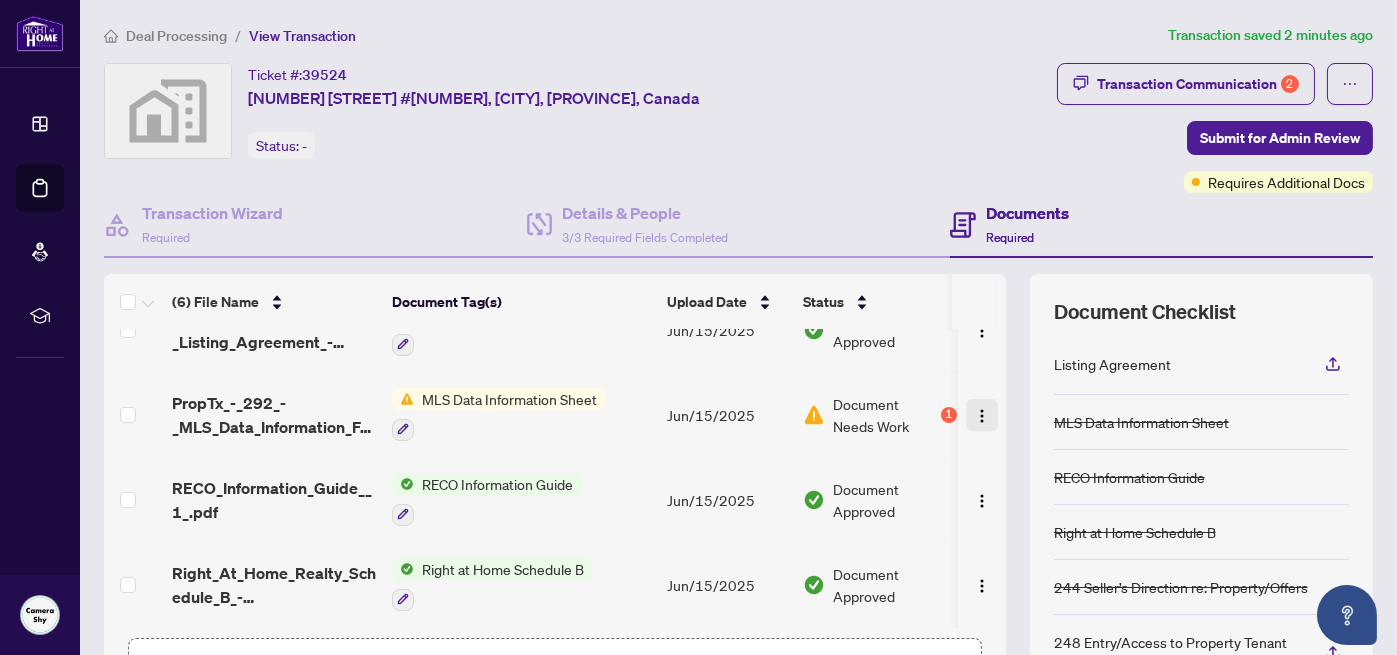 click at bounding box center [982, 416] 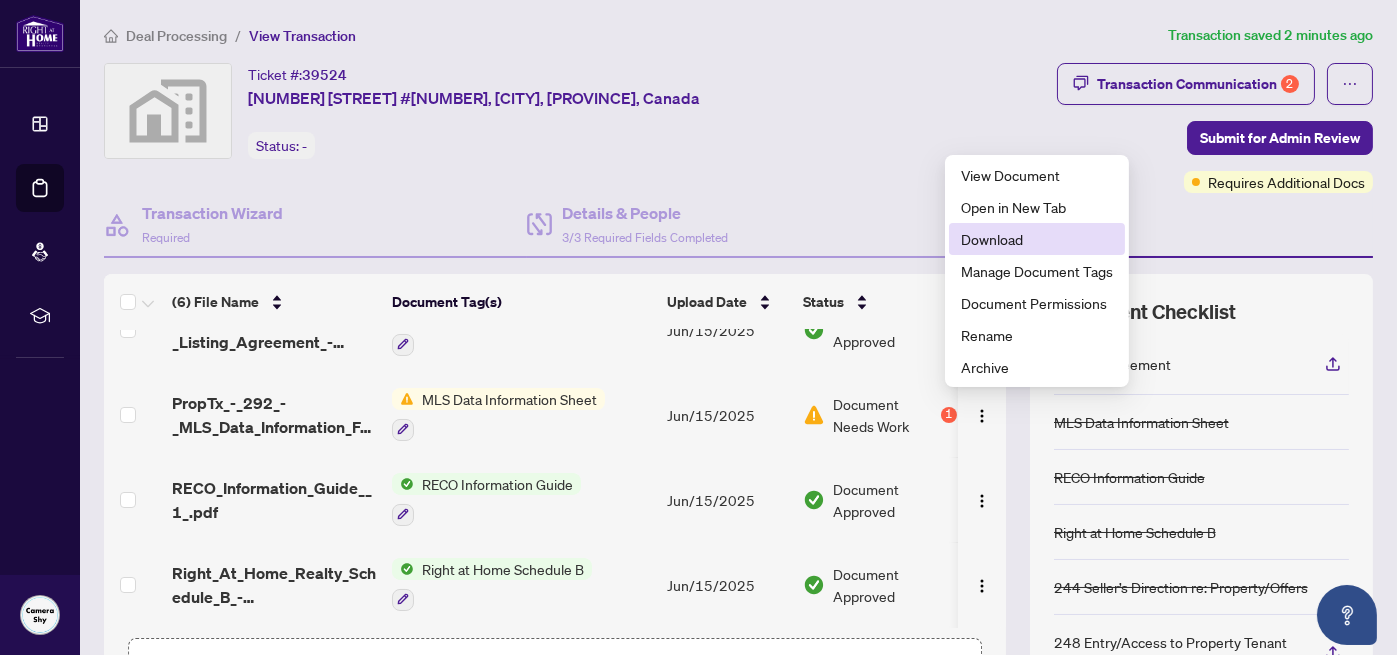 click on "Download" at bounding box center (1037, 239) 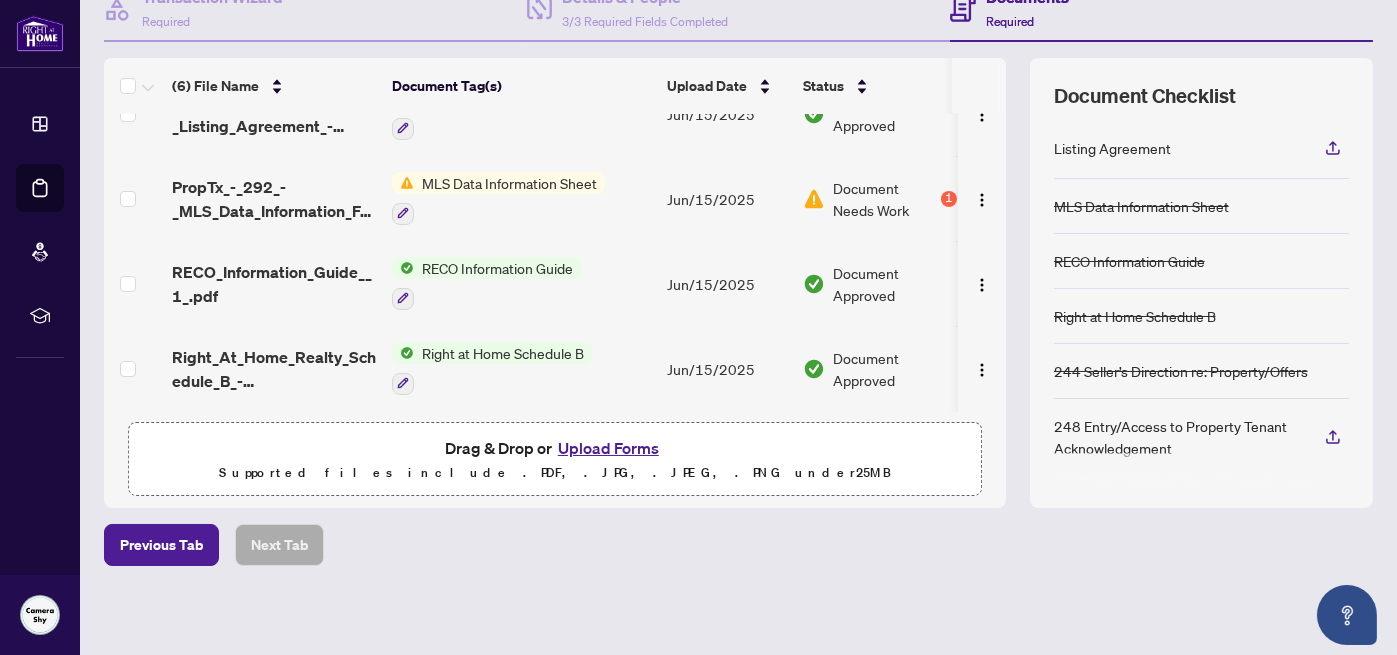 scroll, scrollTop: 217, scrollLeft: 0, axis: vertical 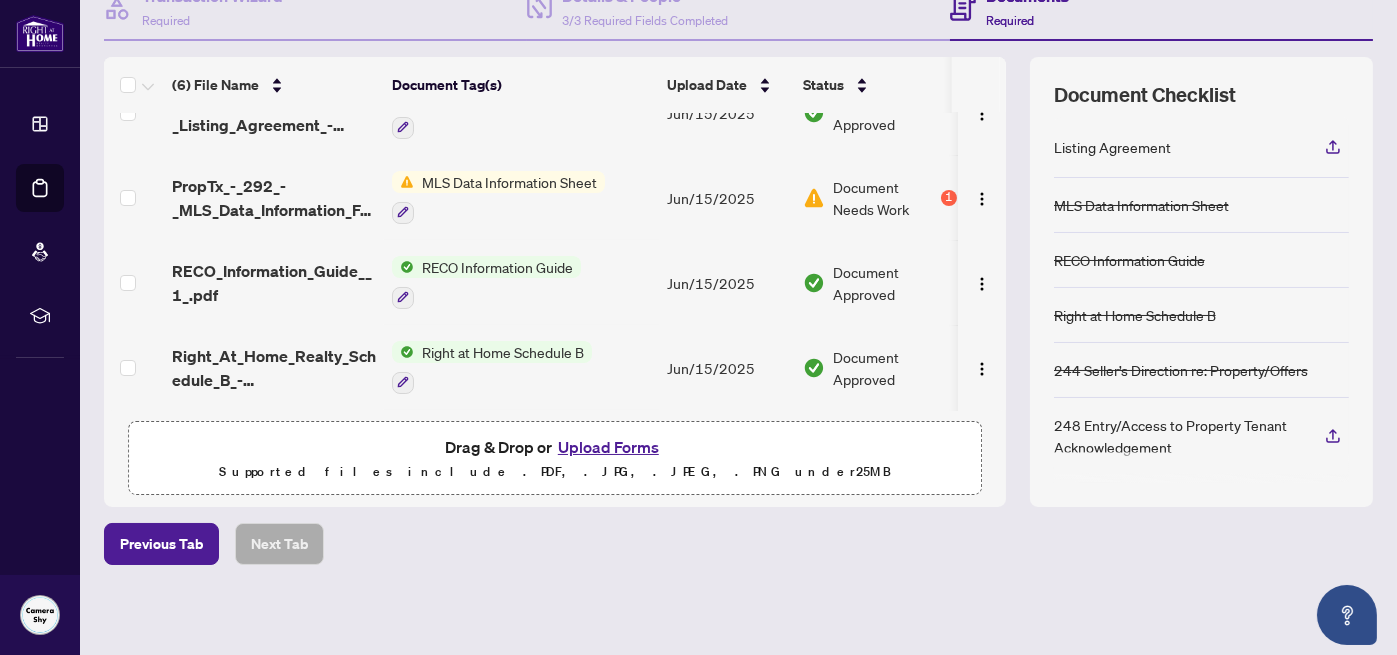 click on "Upload Forms" at bounding box center [608, 447] 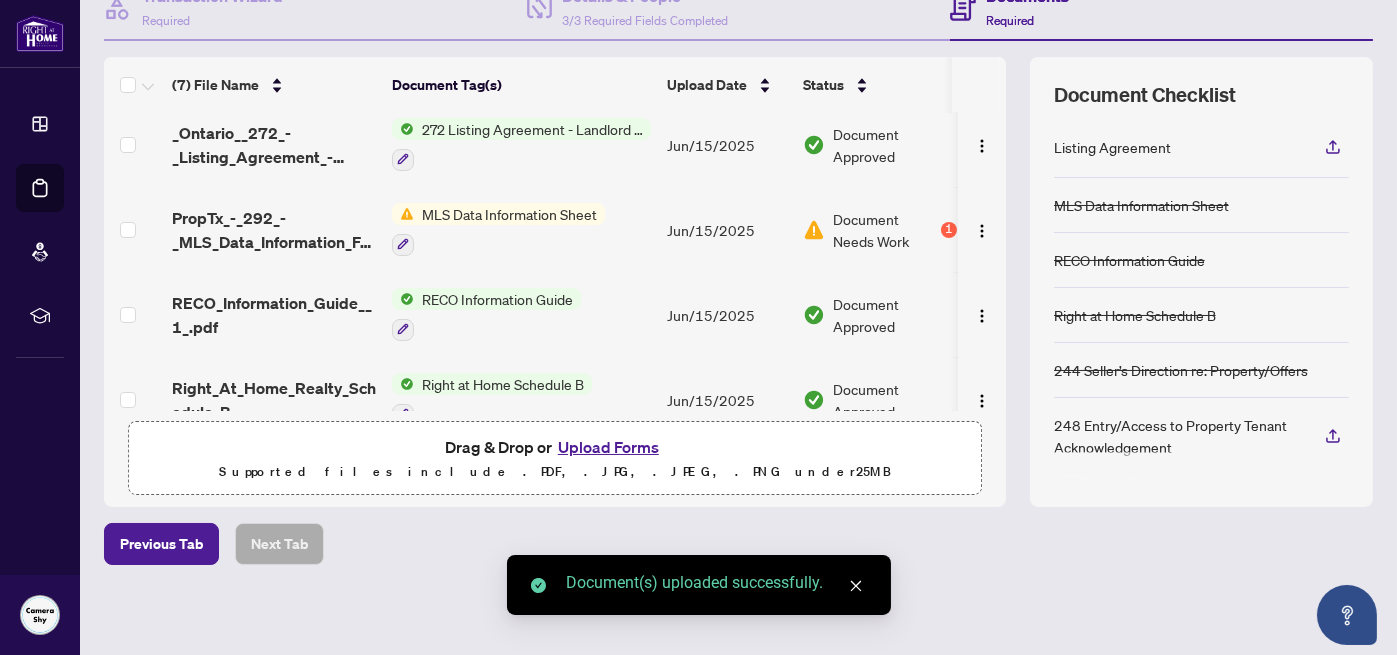 scroll, scrollTop: 294, scrollLeft: 0, axis: vertical 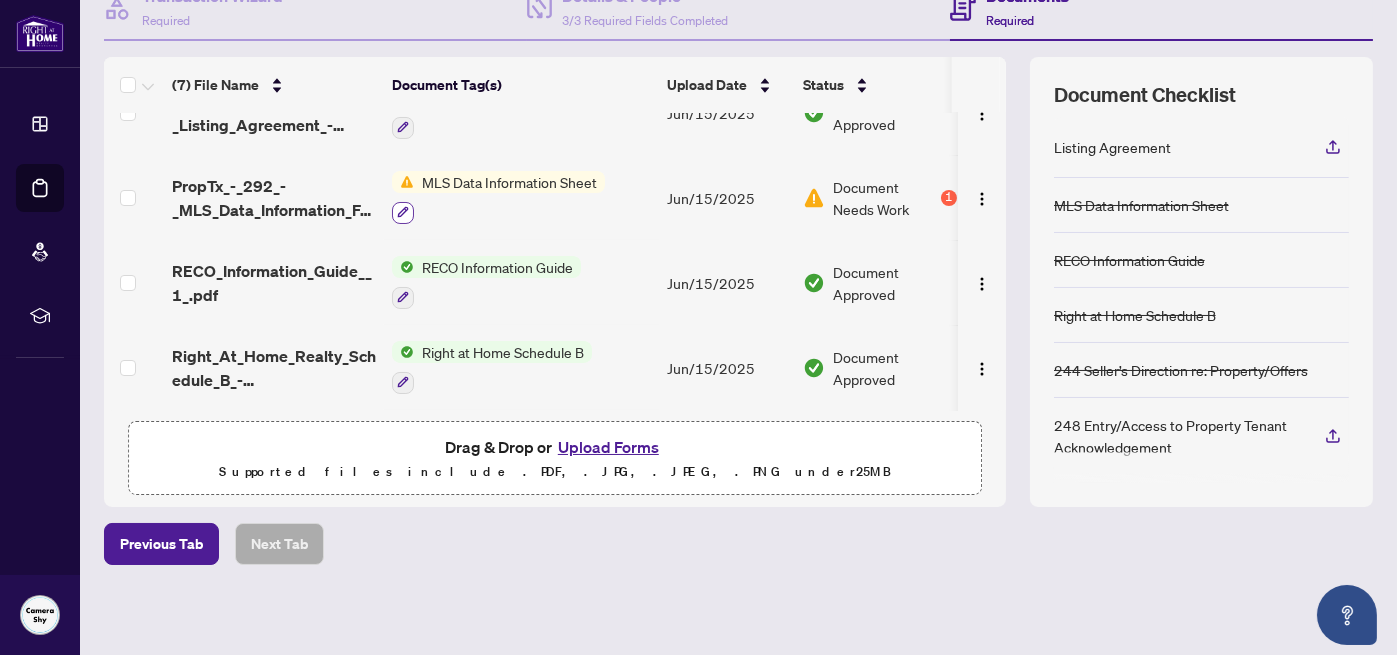 click 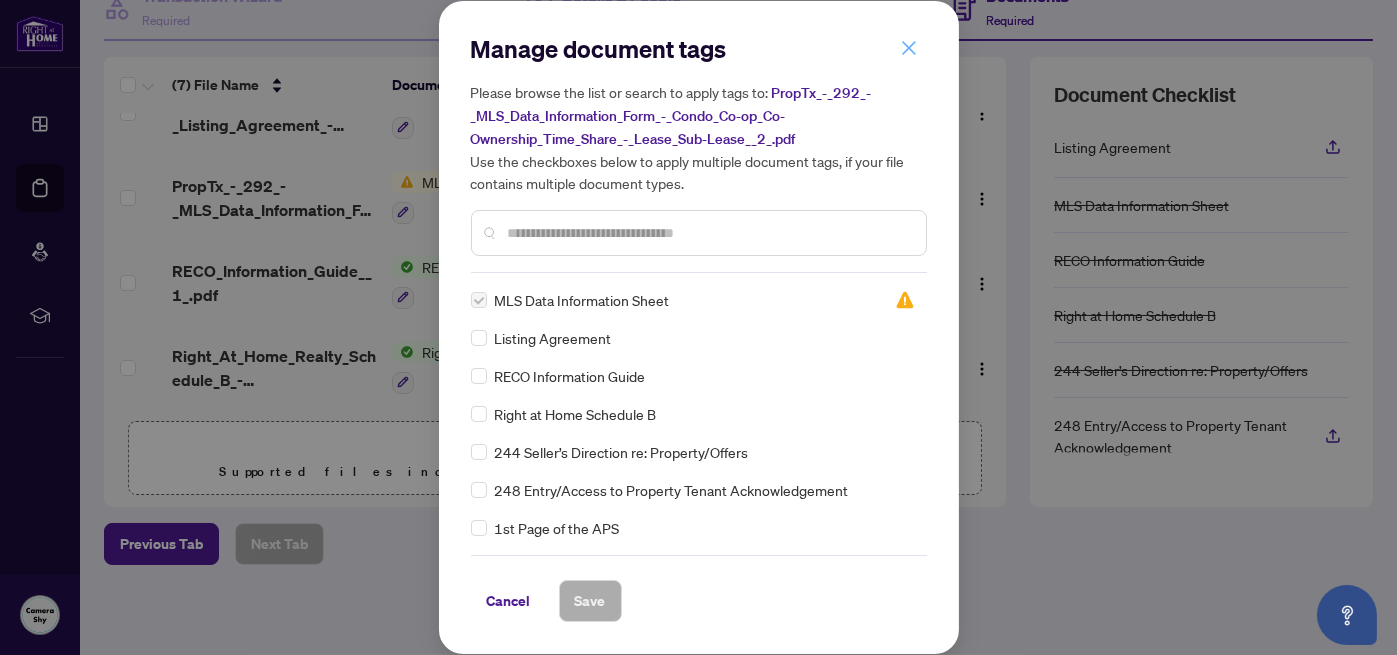 click 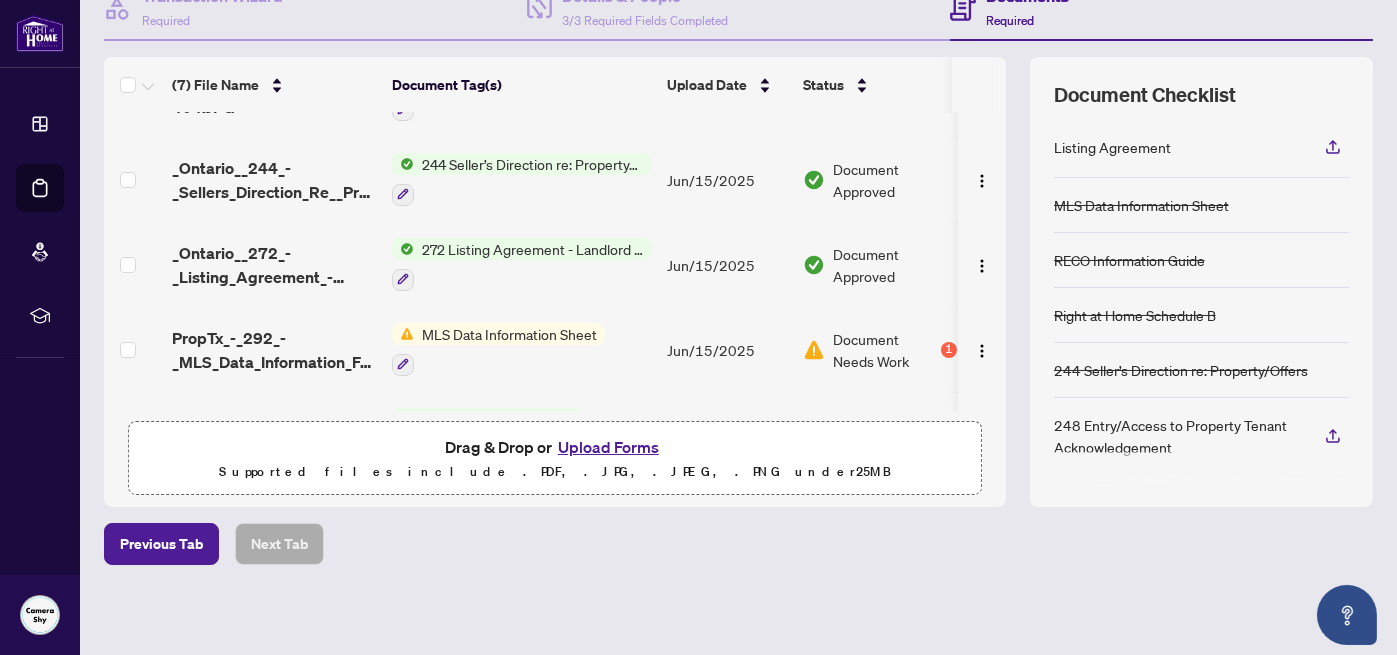 scroll, scrollTop: 0, scrollLeft: 0, axis: both 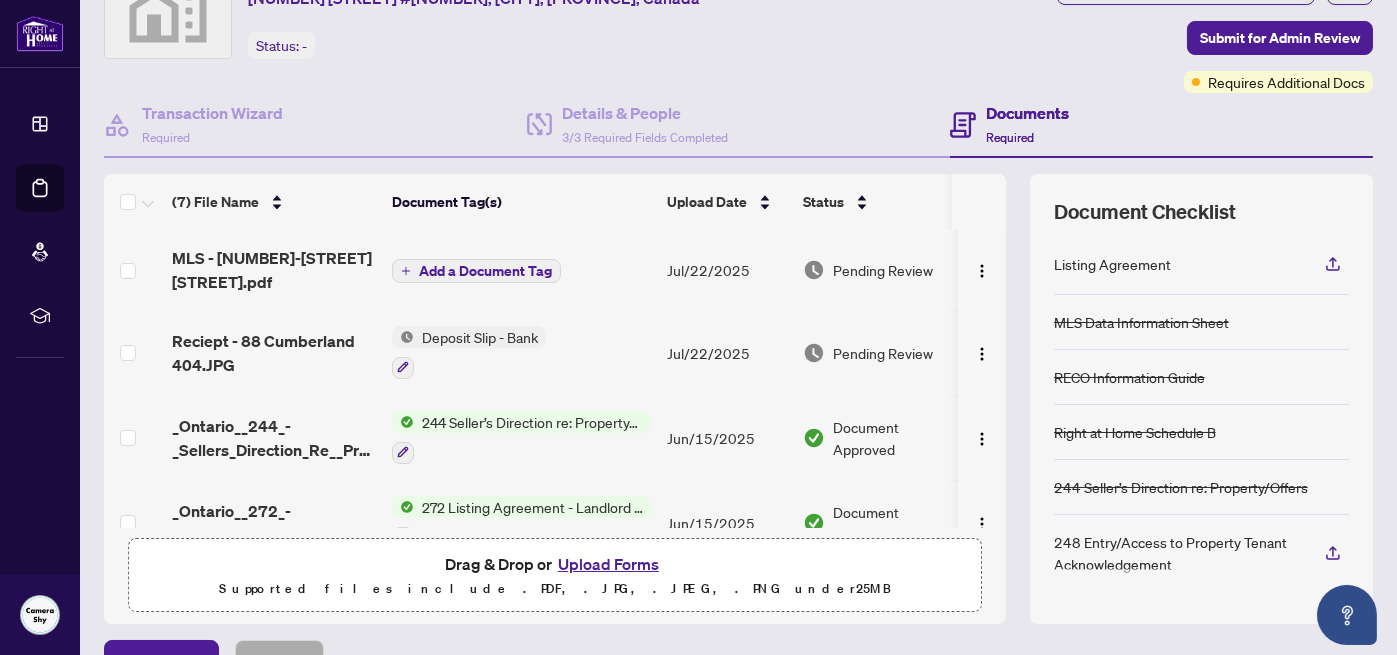 click on "Add a Document Tag" at bounding box center [485, 271] 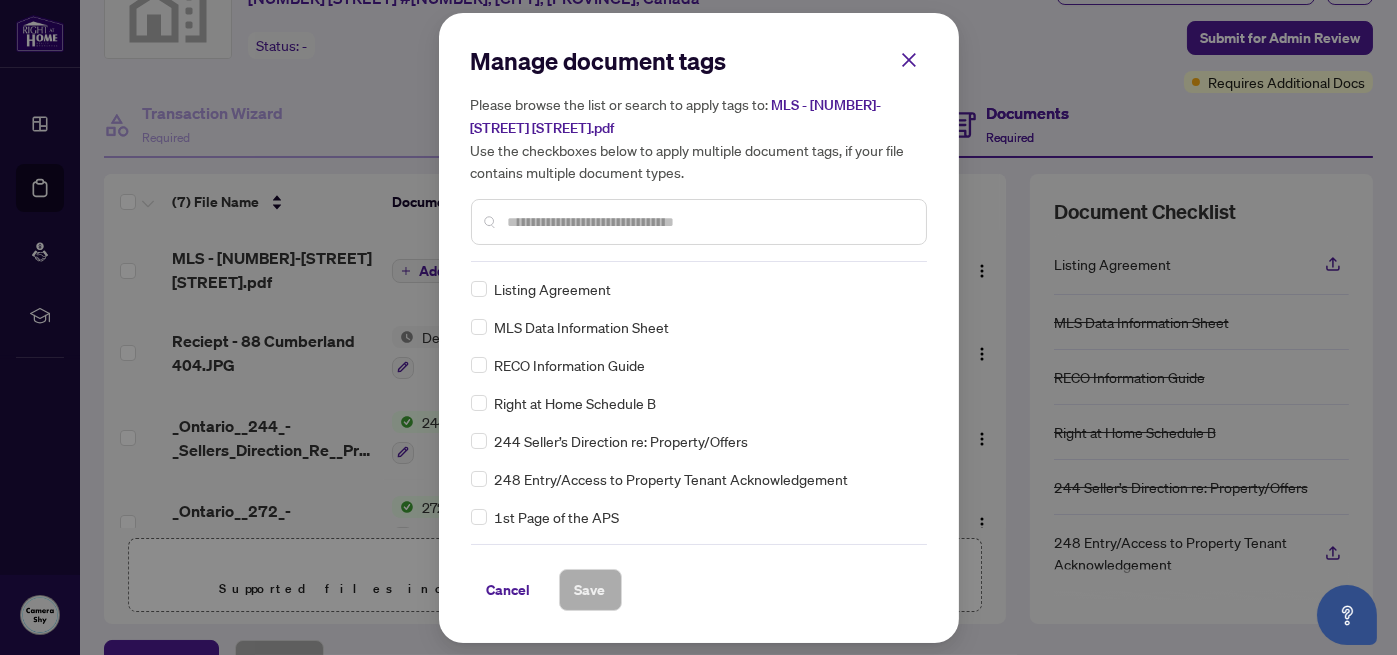 click on "Manage document tags Please browse the list or search to apply tags to:   MLS - [NUMBER]-[STREET] [STREET].pdf   Use the checkboxes below to apply multiple document tags, if your file contains multiple document types." at bounding box center (699, 153) 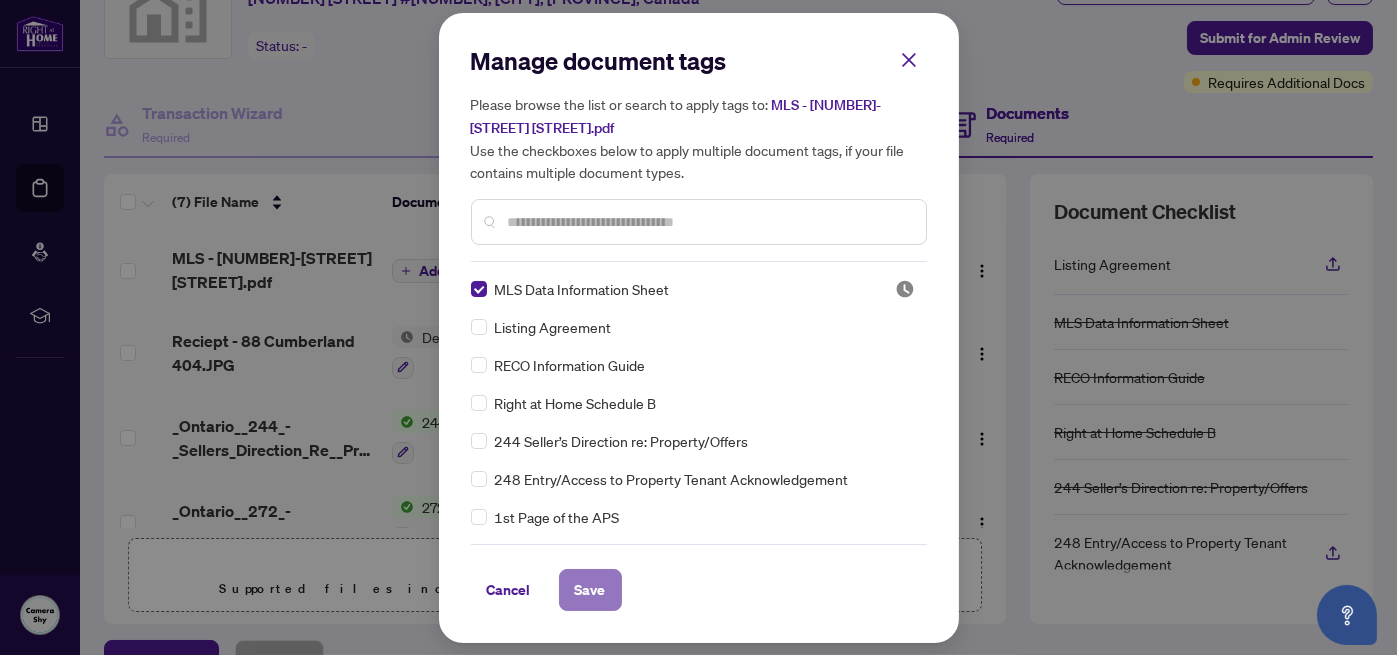 click on "Save" at bounding box center [590, 590] 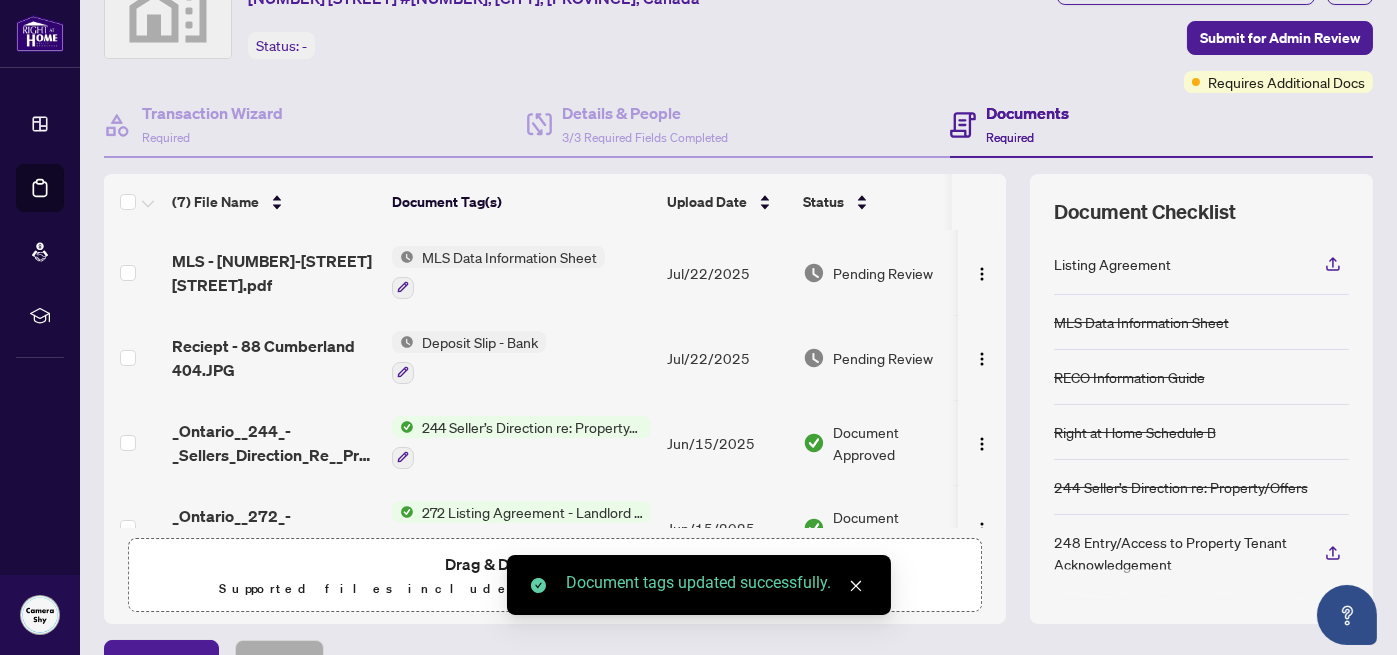 scroll, scrollTop: 200, scrollLeft: 0, axis: vertical 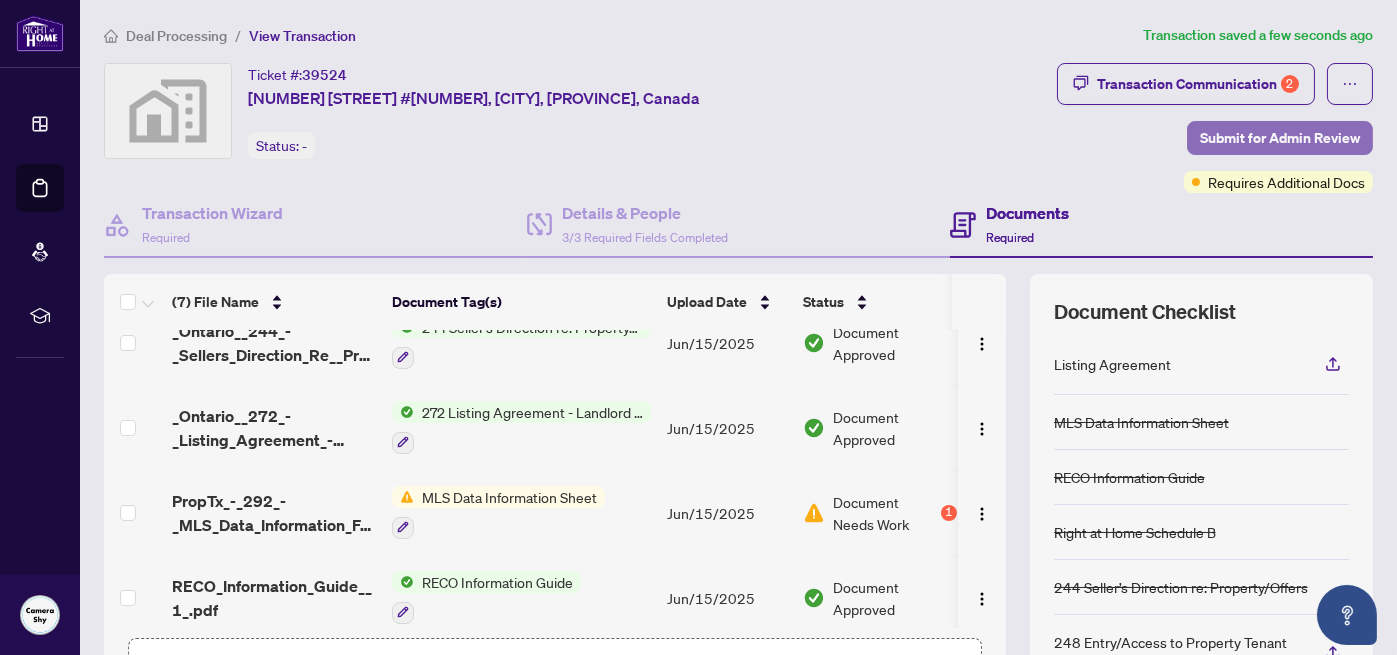 click on "Submit for Admin Review" at bounding box center (1280, 138) 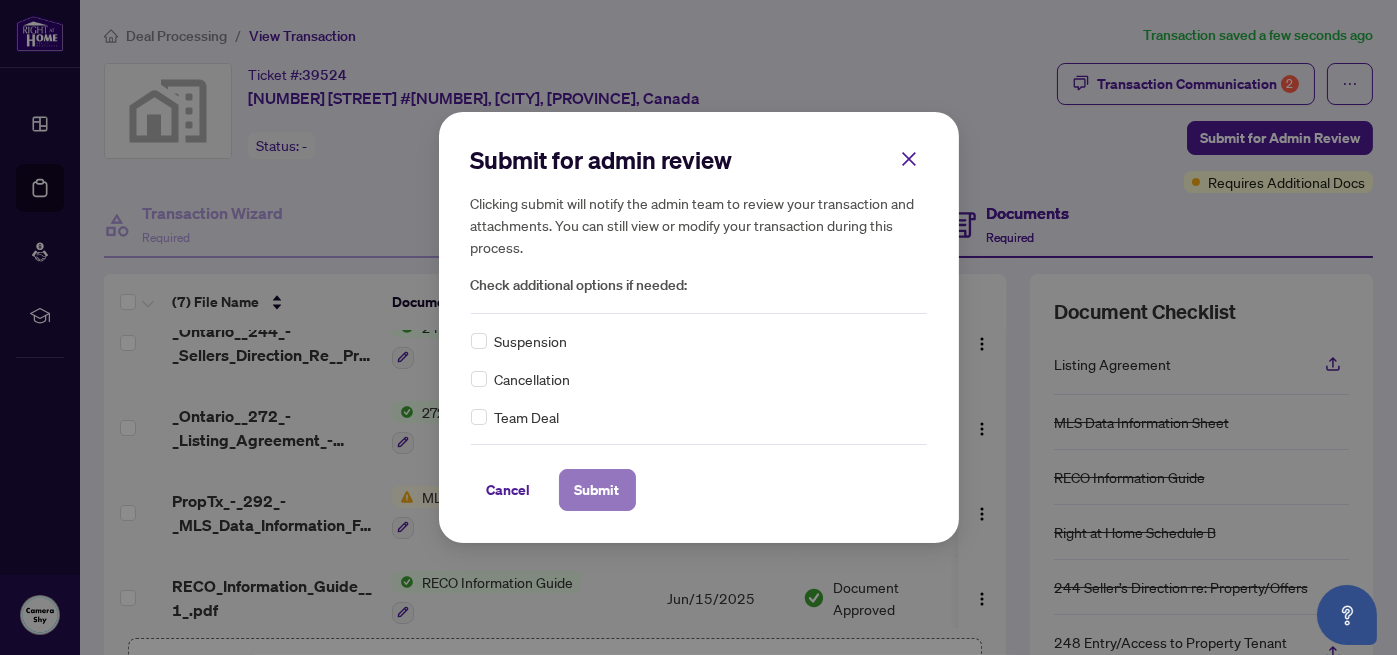 click on "Submit" at bounding box center (597, 490) 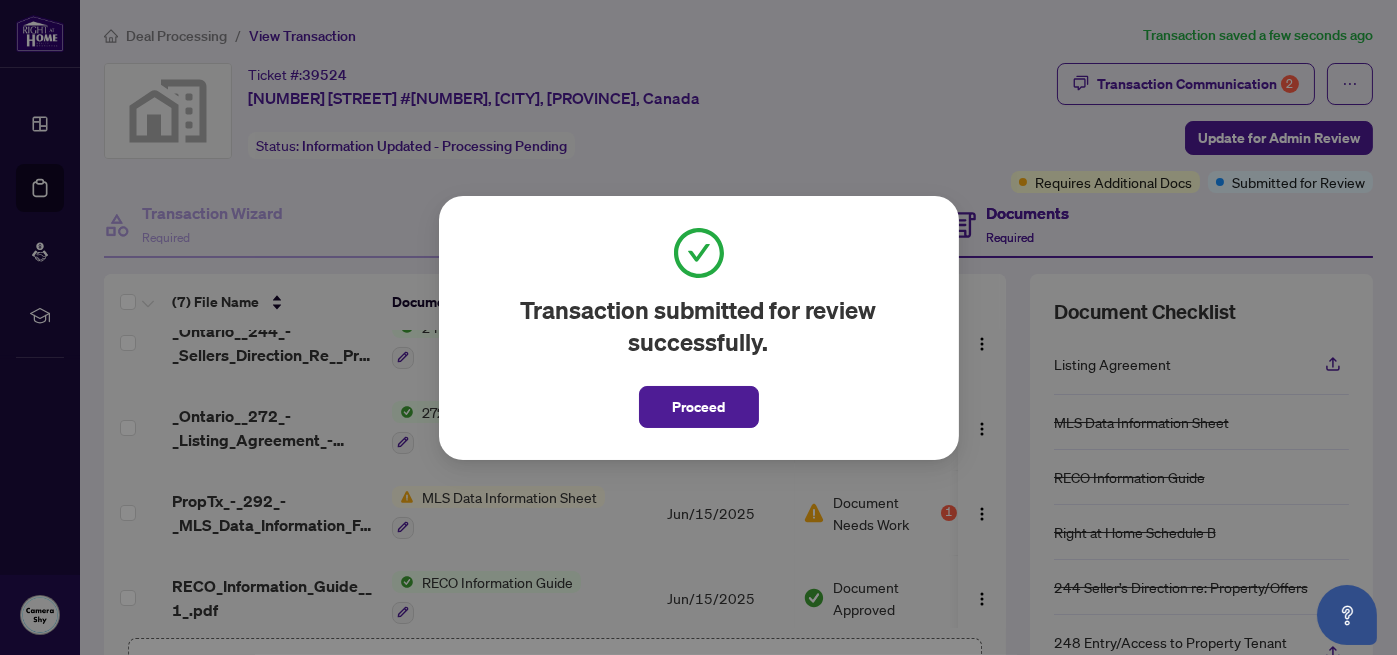 drag, startPoint x: 717, startPoint y: 417, endPoint x: 707, endPoint y: 418, distance: 10.049875 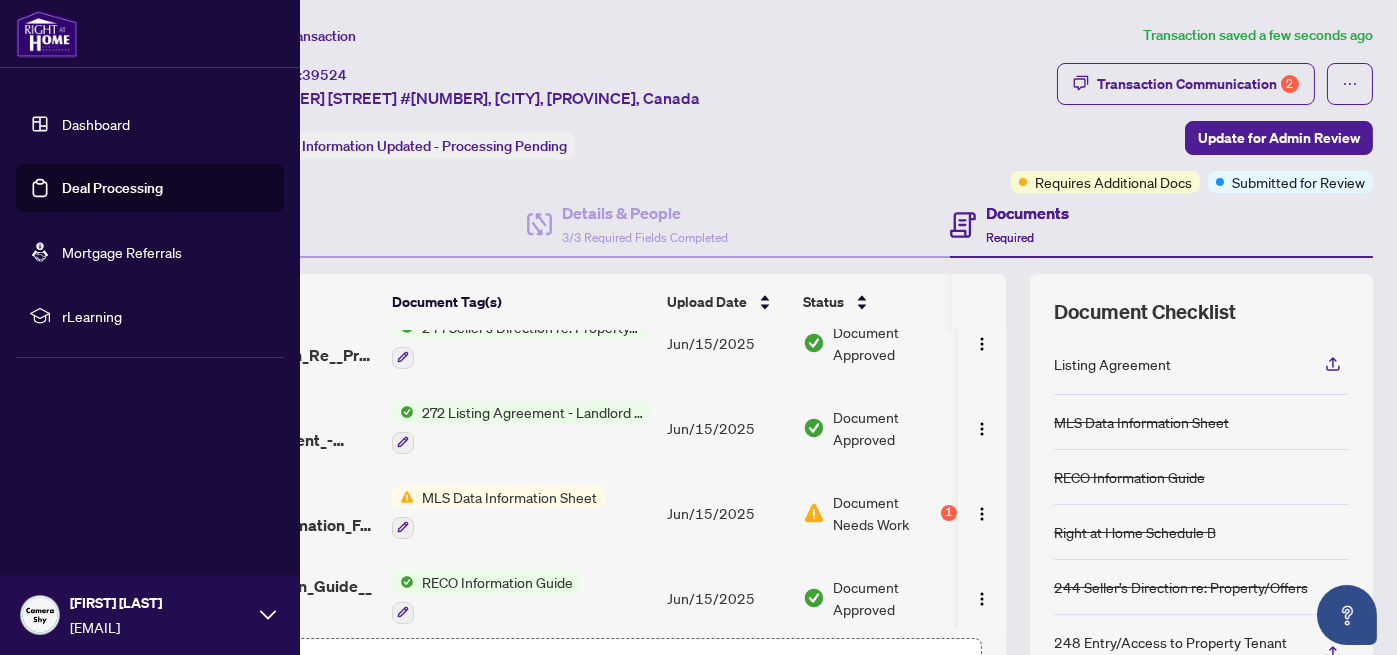 click on "Deal Processing" at bounding box center [112, 188] 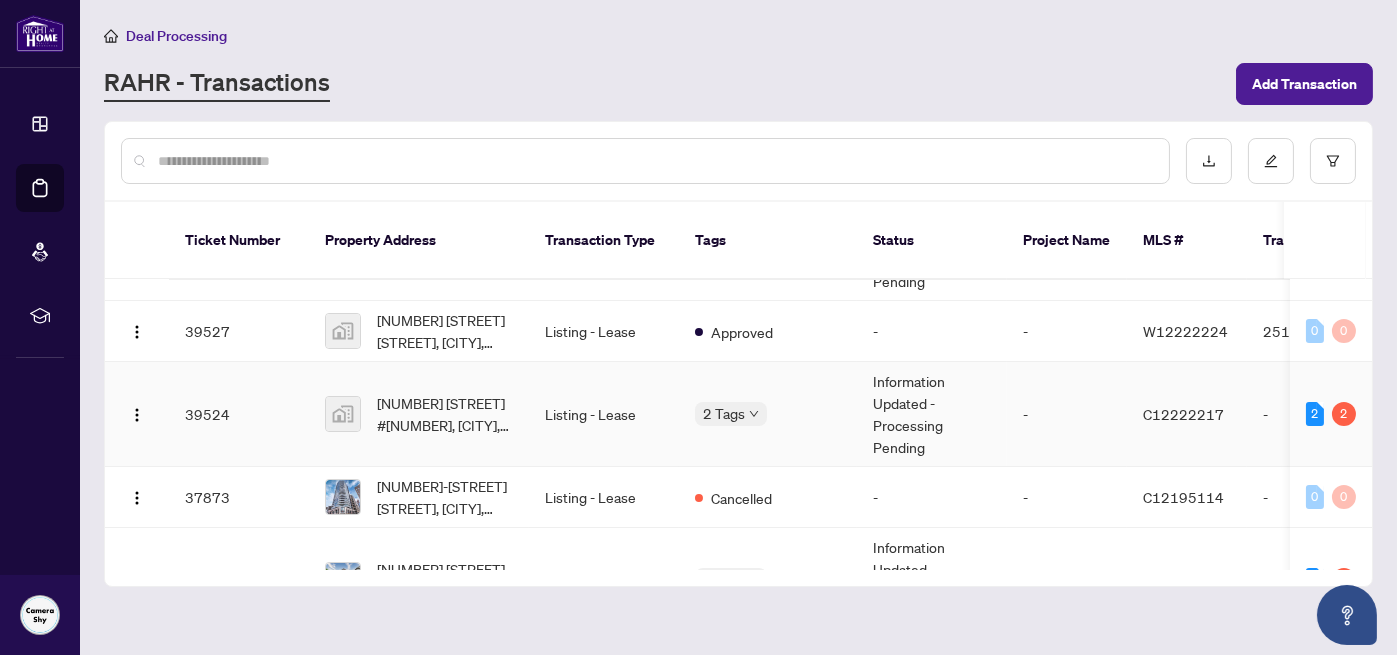 scroll, scrollTop: 200, scrollLeft: 0, axis: vertical 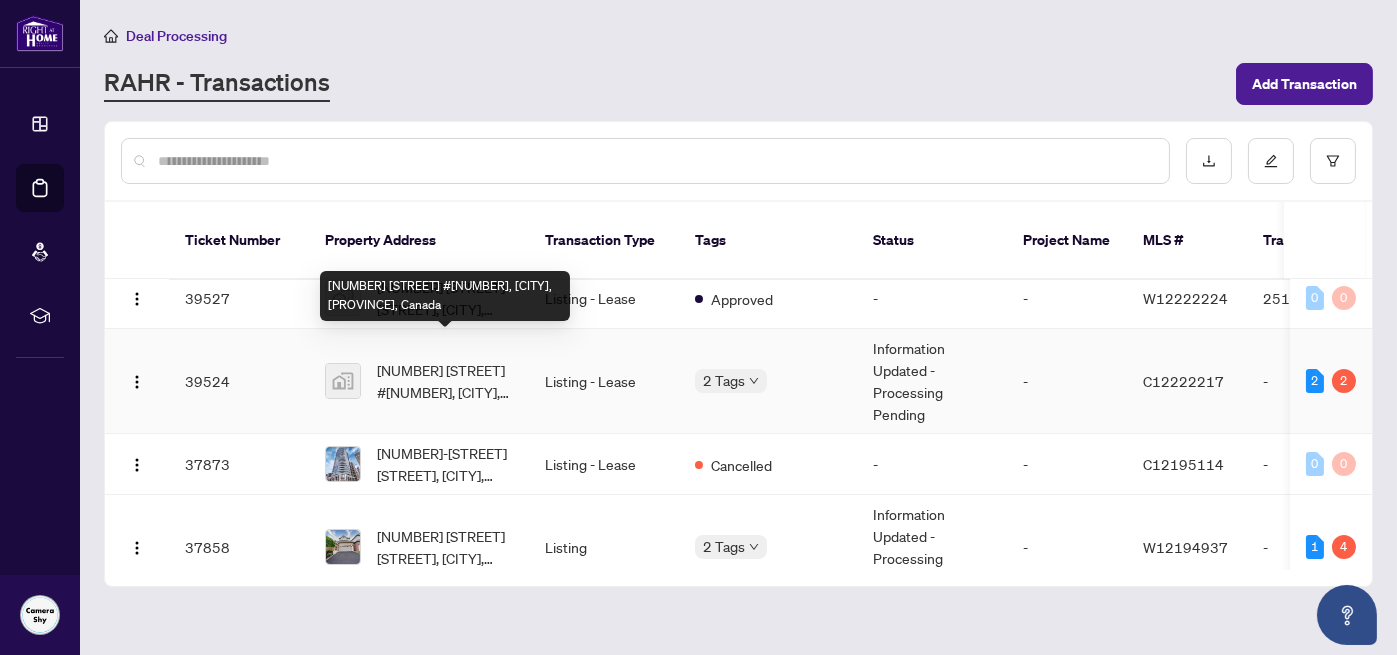 click on "[NUMBER] [STREET] #[NUMBER], [CITY], [PROVINCE], Canada" at bounding box center [445, 381] 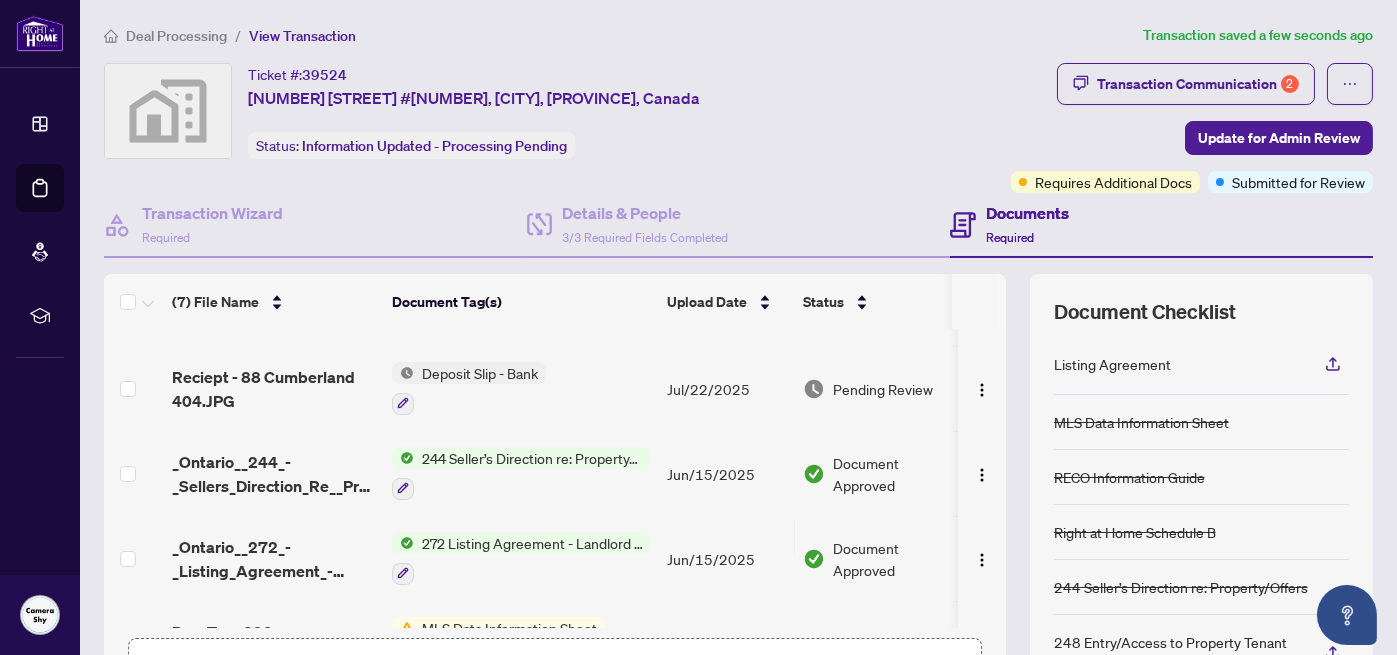 scroll, scrollTop: 100, scrollLeft: 0, axis: vertical 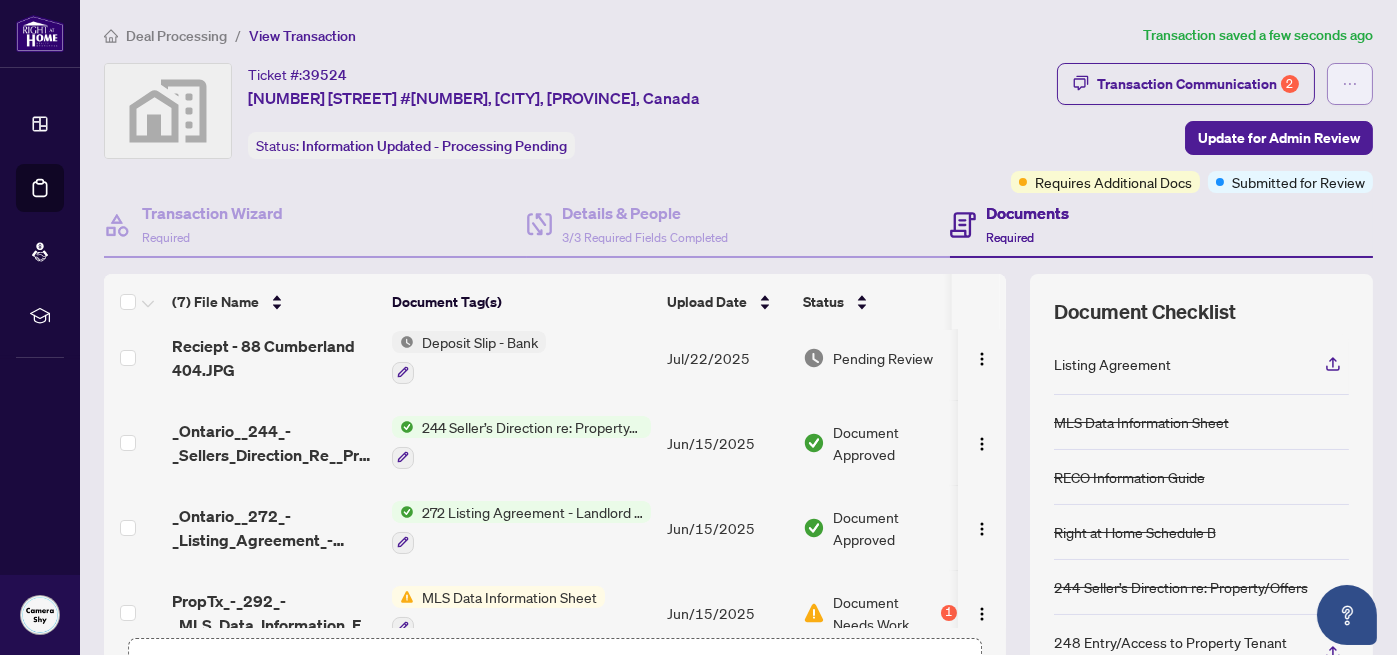 click at bounding box center (1350, 84) 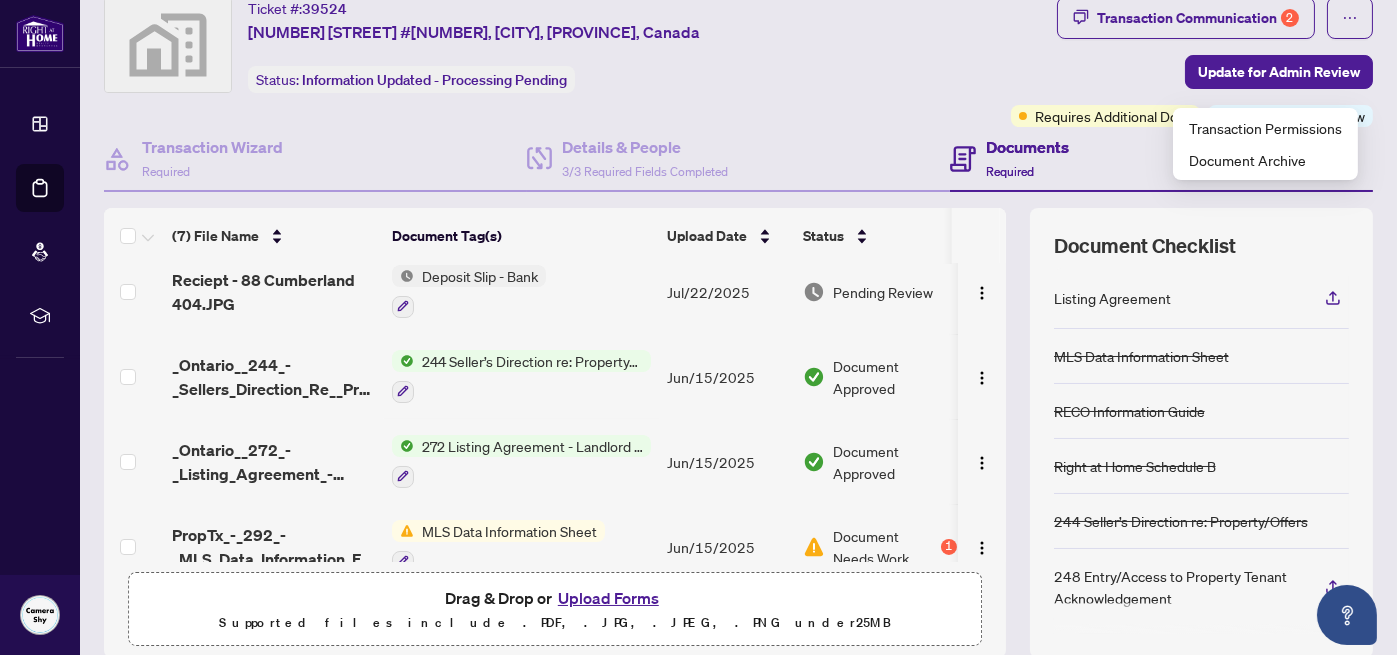 scroll, scrollTop: 0, scrollLeft: 0, axis: both 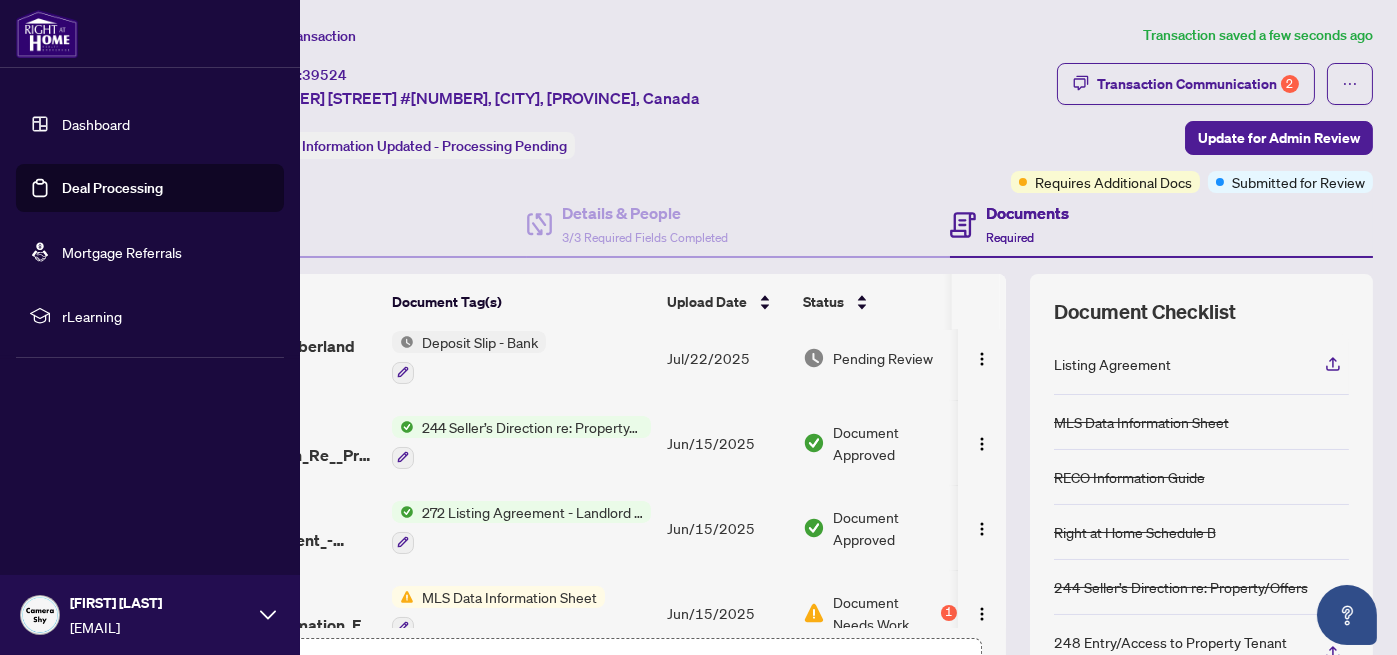 click on "Dashboard" at bounding box center [96, 124] 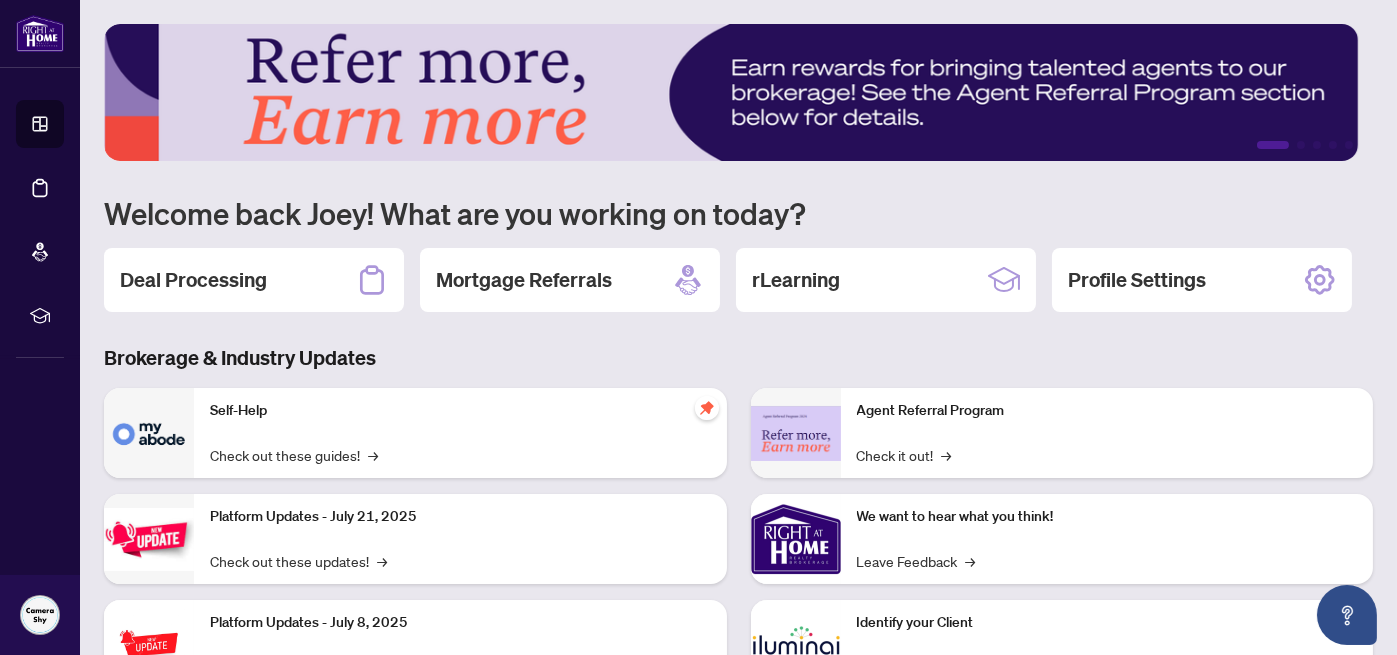 scroll, scrollTop: 193, scrollLeft: 0, axis: vertical 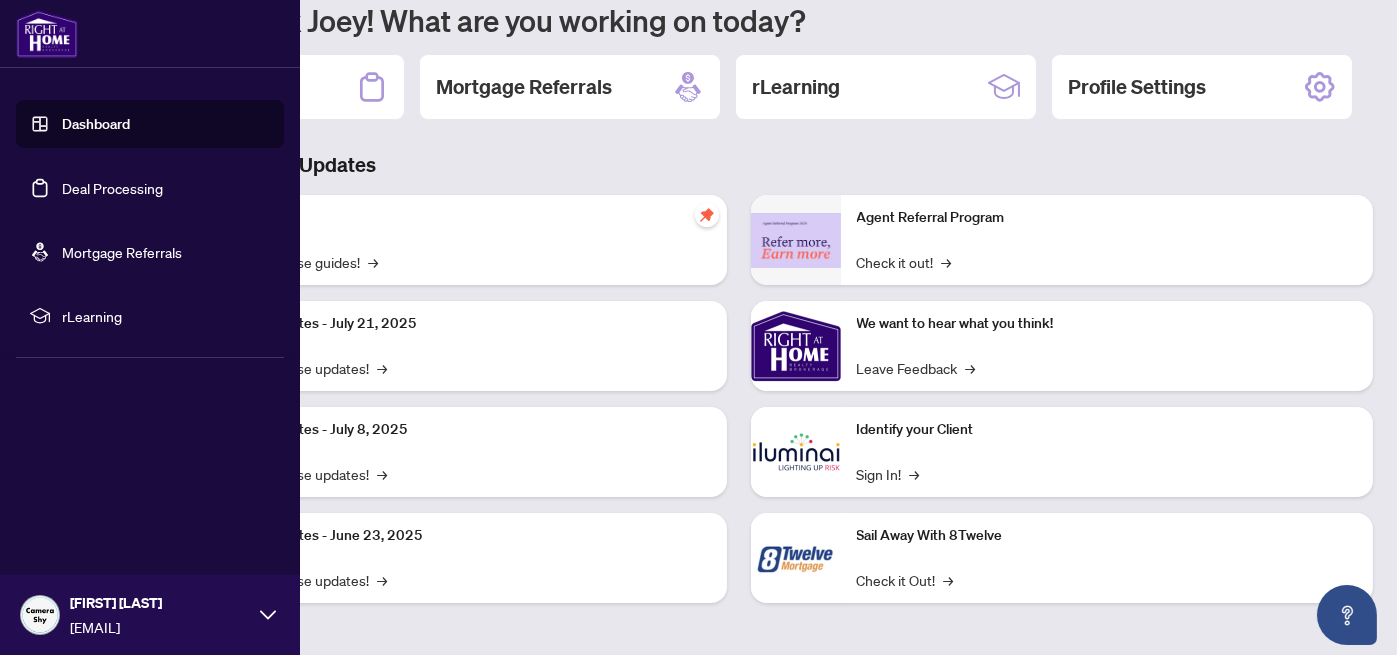click on "Deal Processing" at bounding box center [112, 188] 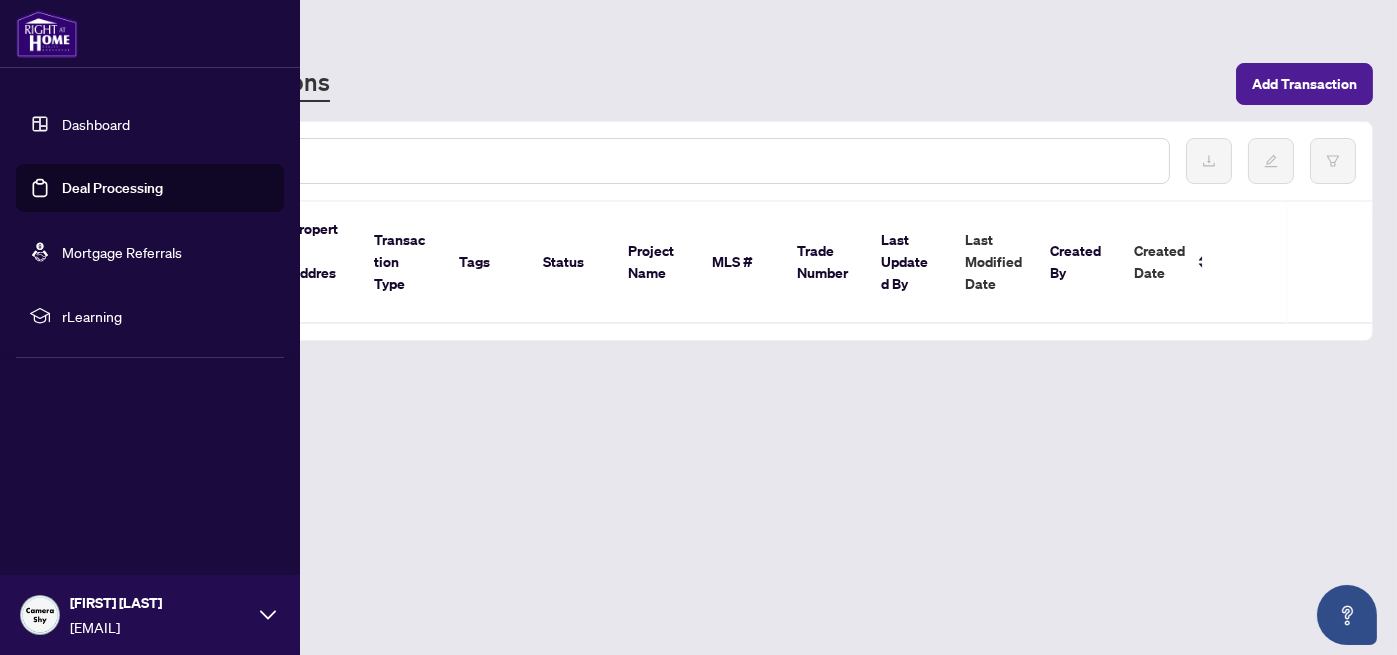 scroll, scrollTop: 0, scrollLeft: 0, axis: both 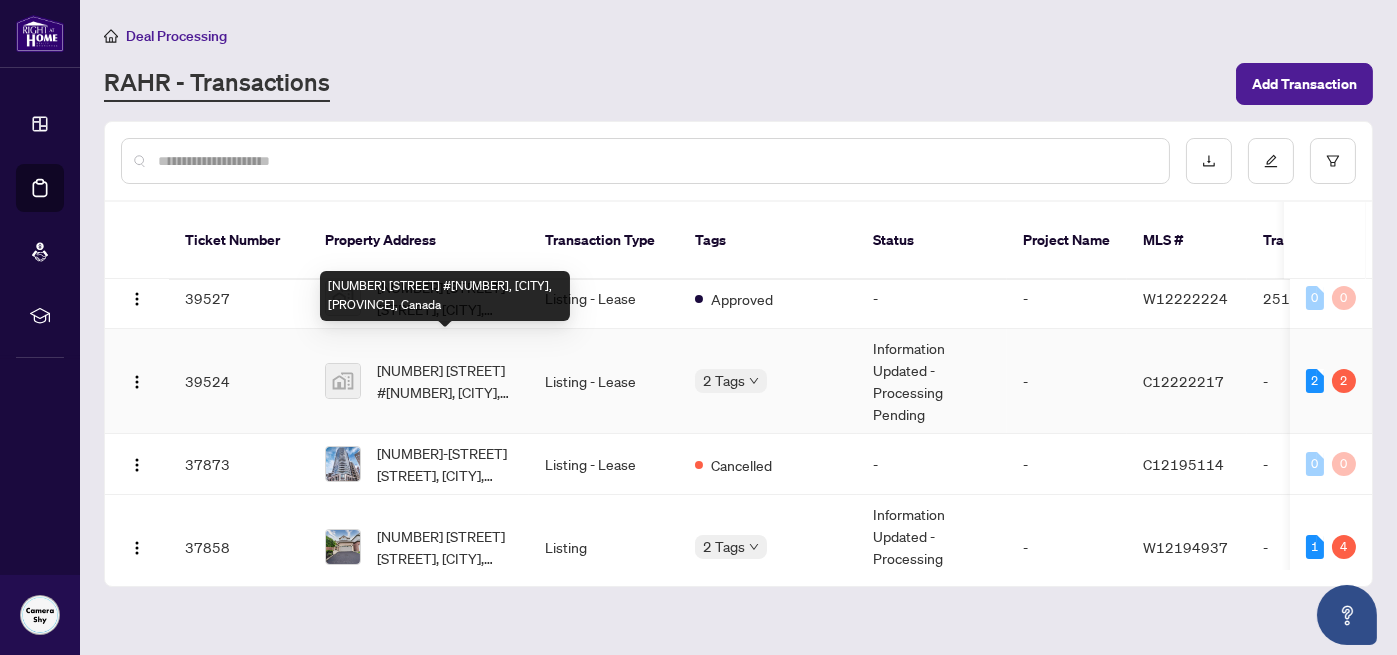 click on "[NUMBER] [STREET] #[NUMBER], [CITY], [PROVINCE], Canada" at bounding box center [445, 381] 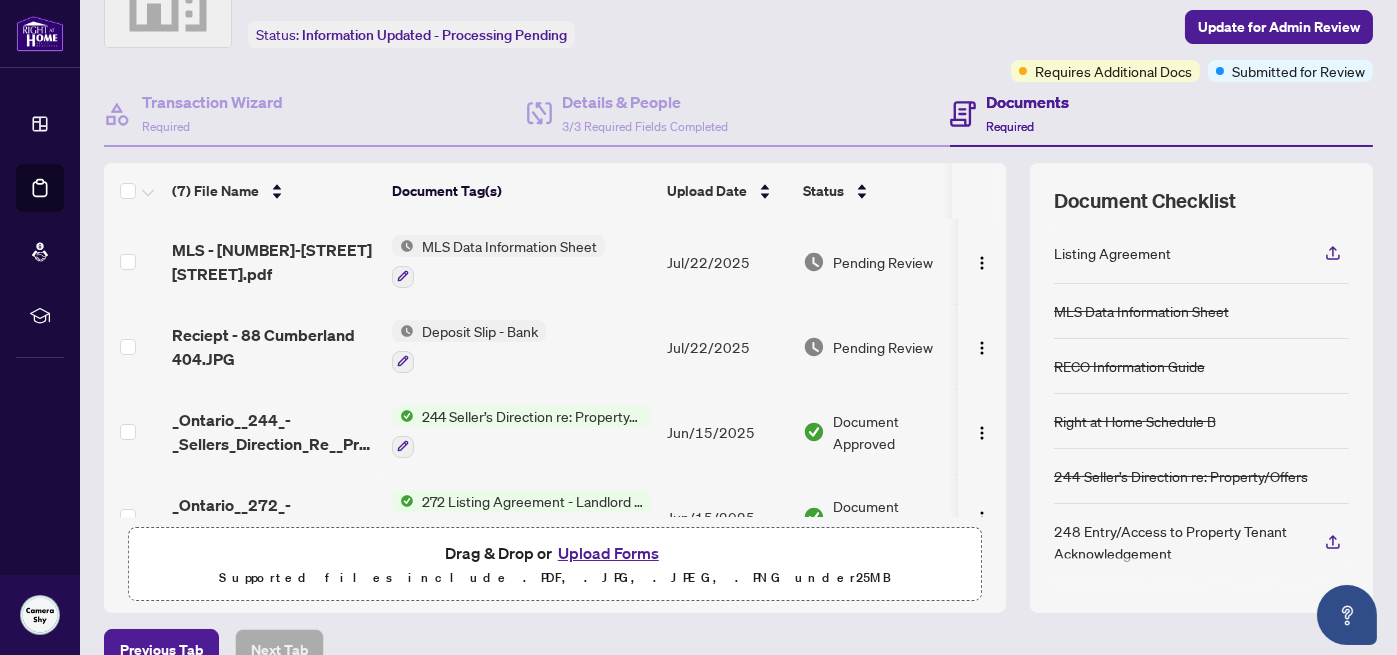 scroll, scrollTop: 0, scrollLeft: 0, axis: both 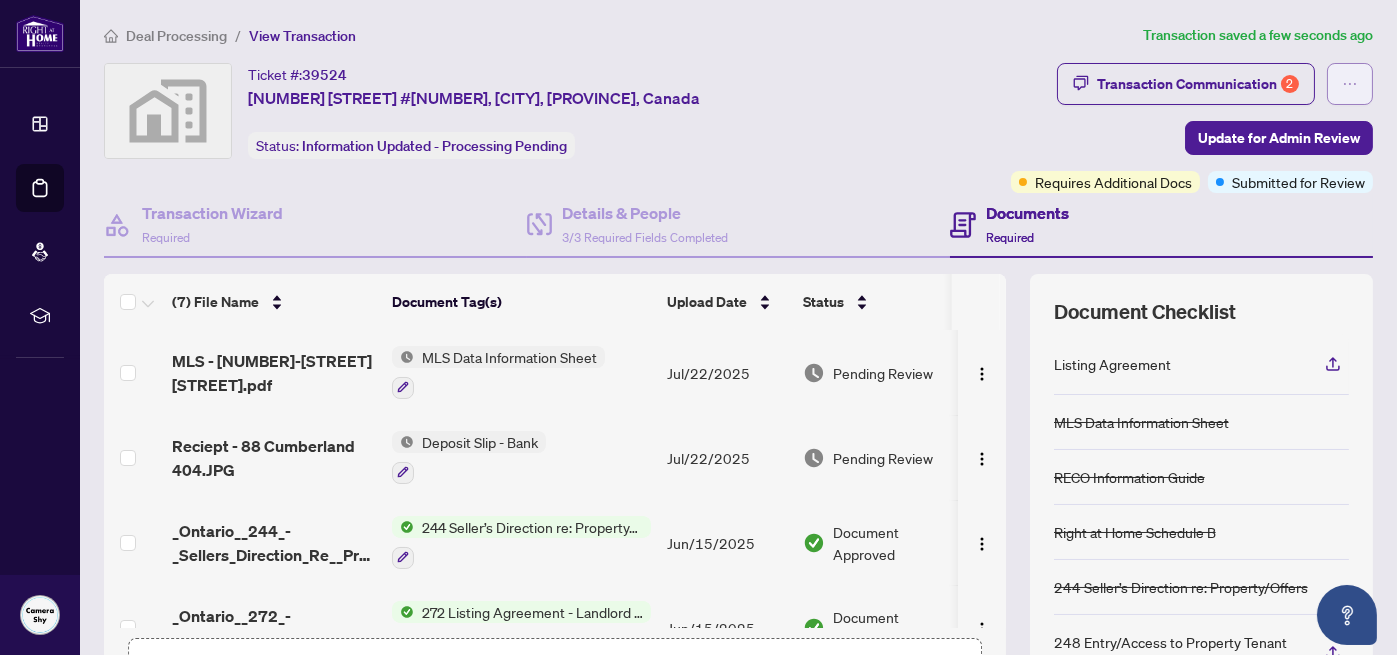 click 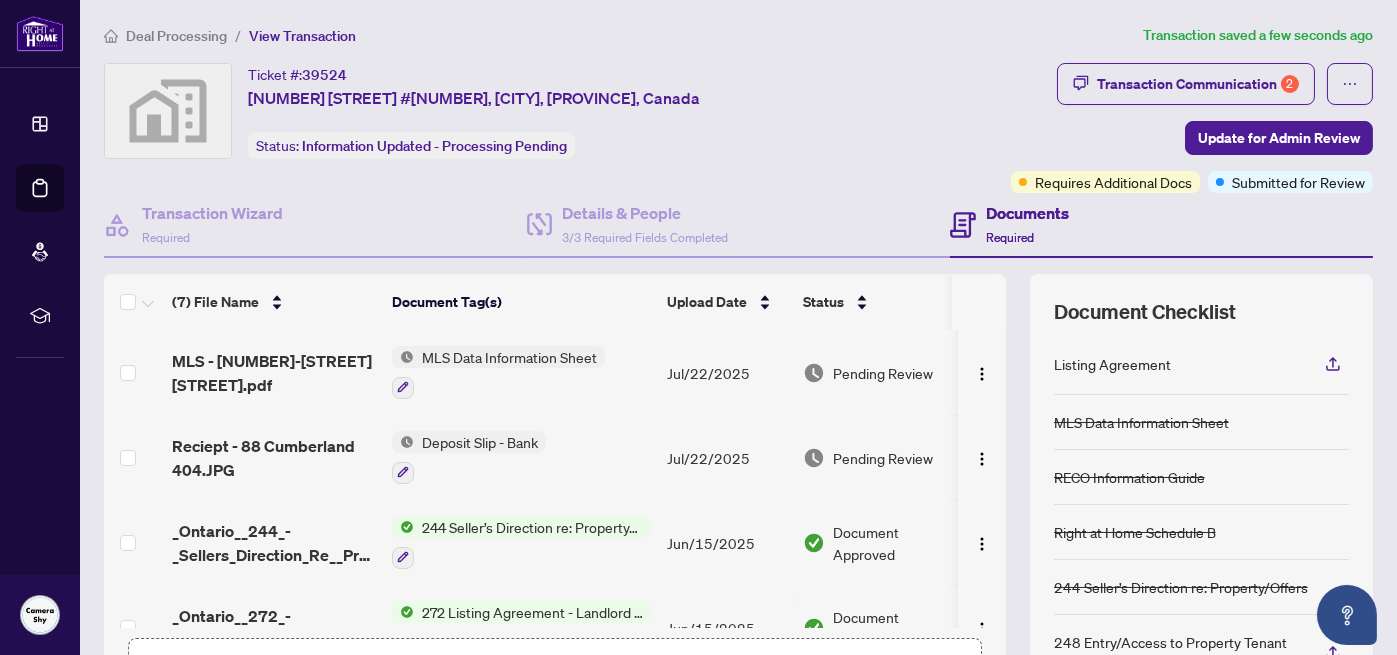 click on "Ticket #:  39524 [NUMBER] [STREET] #[NUMBER], [CITY], [PROVINCE], Canada Status:   Information Updated - Processing Pending" at bounding box center (553, 111) 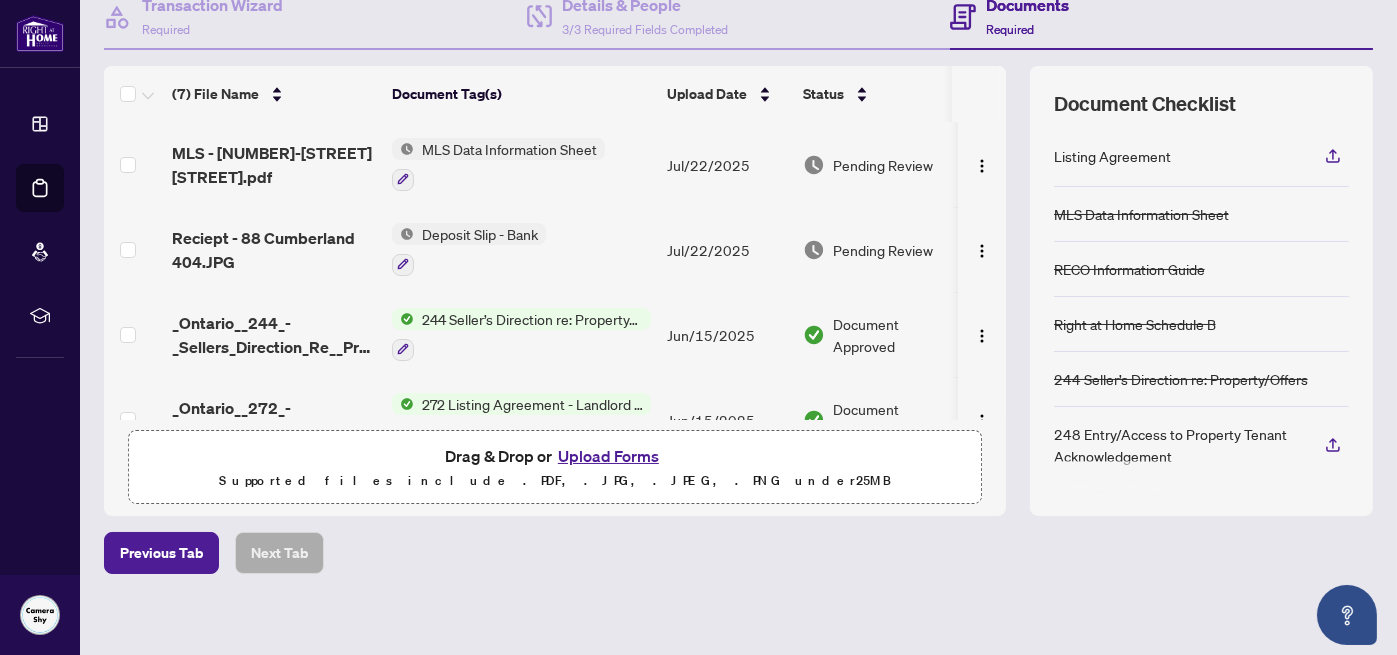 scroll, scrollTop: 217, scrollLeft: 0, axis: vertical 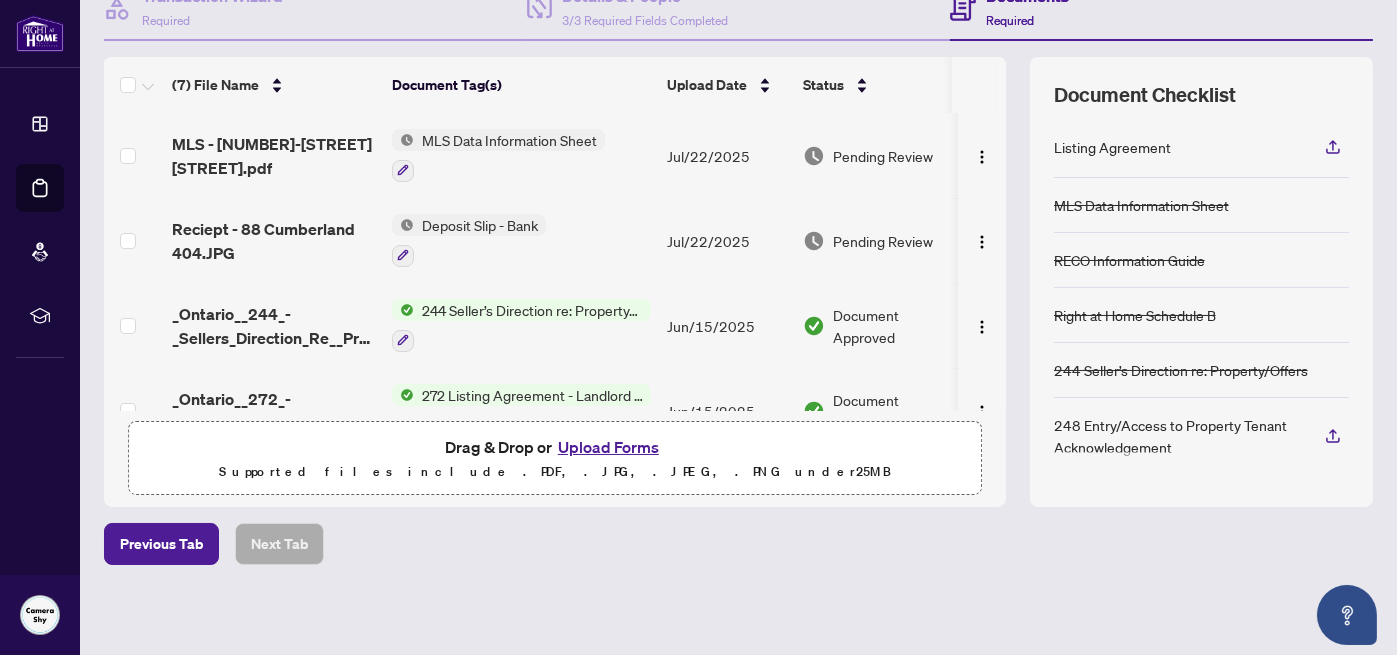 click on "Upload Forms" at bounding box center [608, 447] 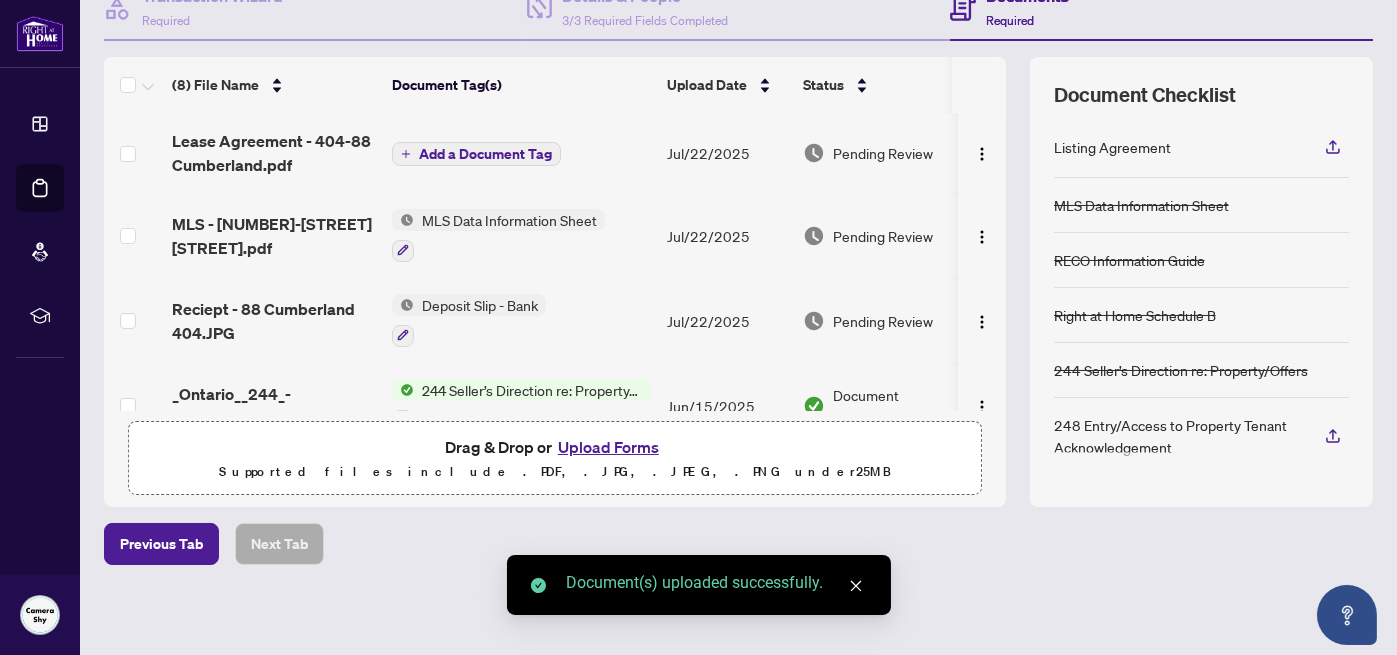 click on "Add a Document Tag" at bounding box center (485, 154) 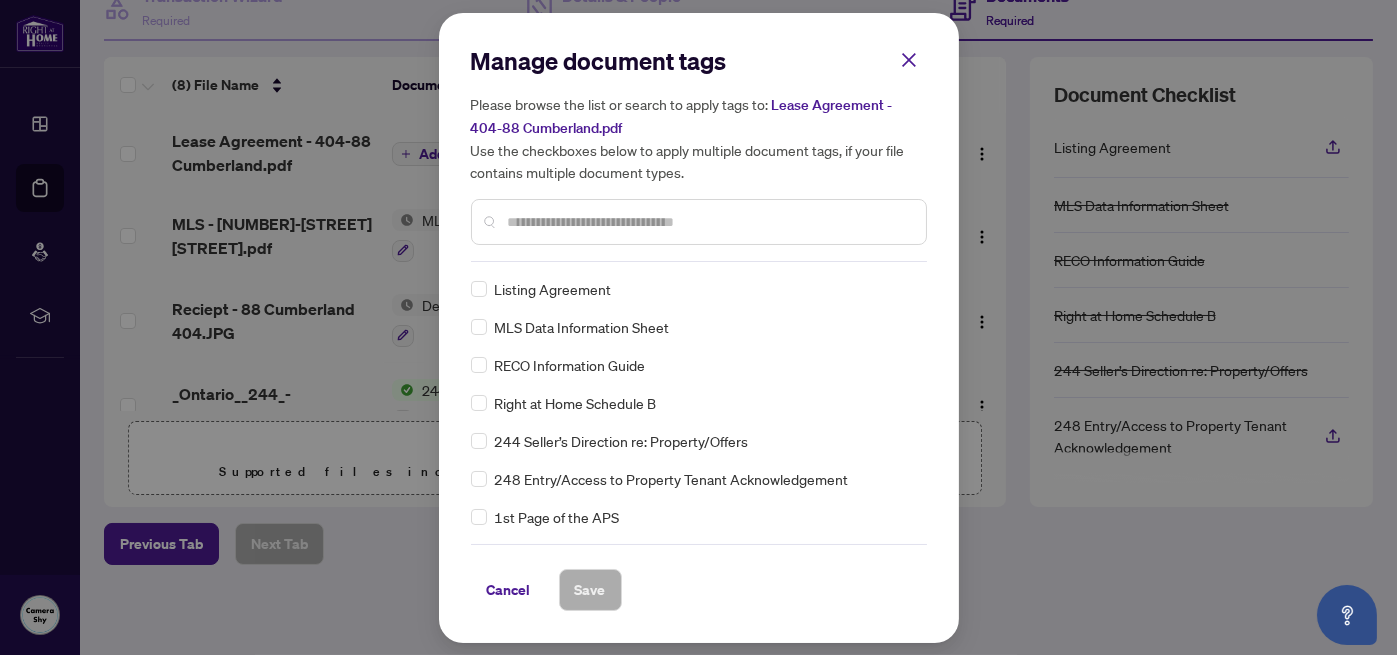 click on "Manage document tags Please browse the list or search to apply tags to:   Lease Agreement - [NUMBER]-[STREET] [STREET].pdf   Use the checkboxes below to apply multiple document tags, if your file contains multiple document types." at bounding box center (699, 153) 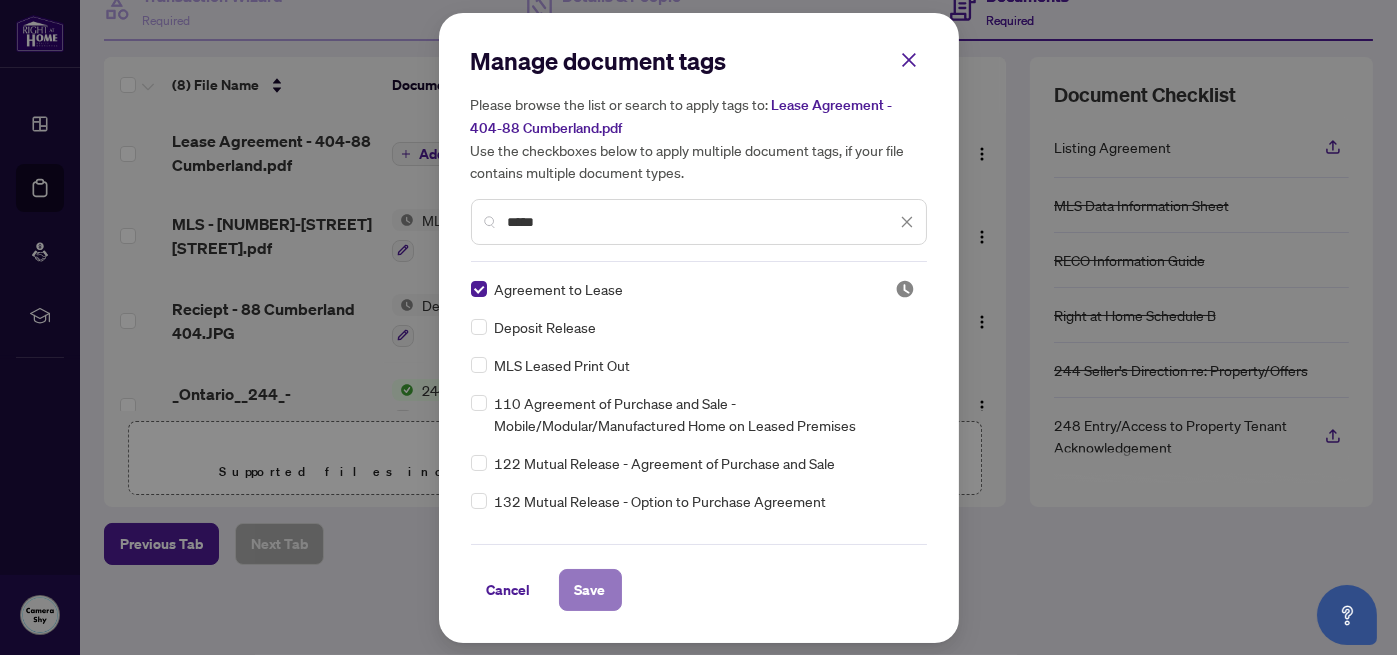 click on "Save" at bounding box center [590, 590] 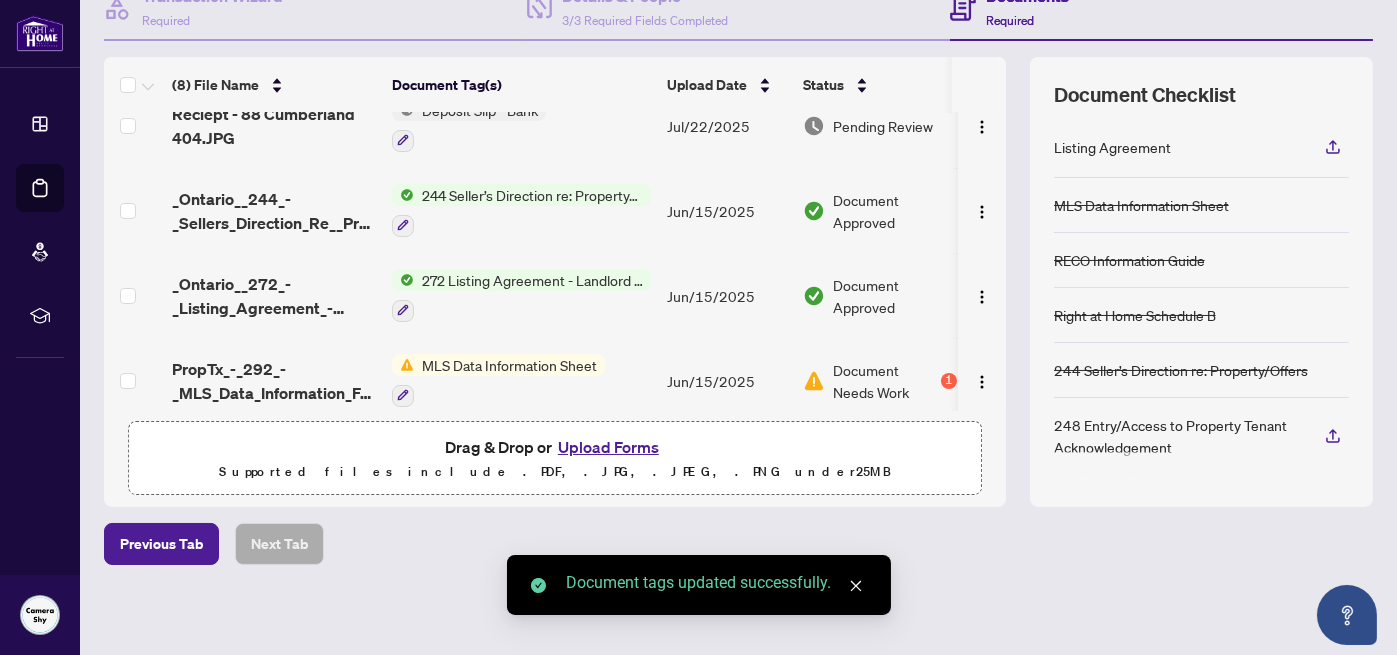scroll, scrollTop: 300, scrollLeft: 0, axis: vertical 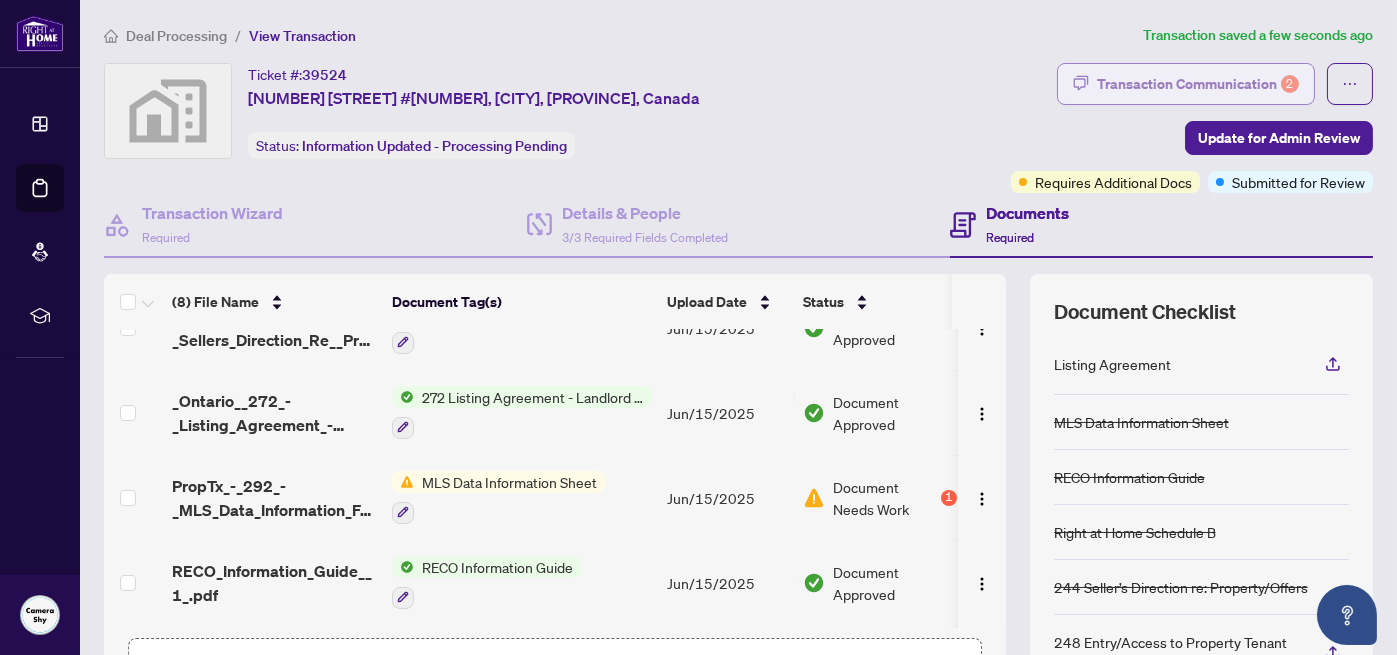 click on "Transaction Communication 2" at bounding box center (1198, 84) 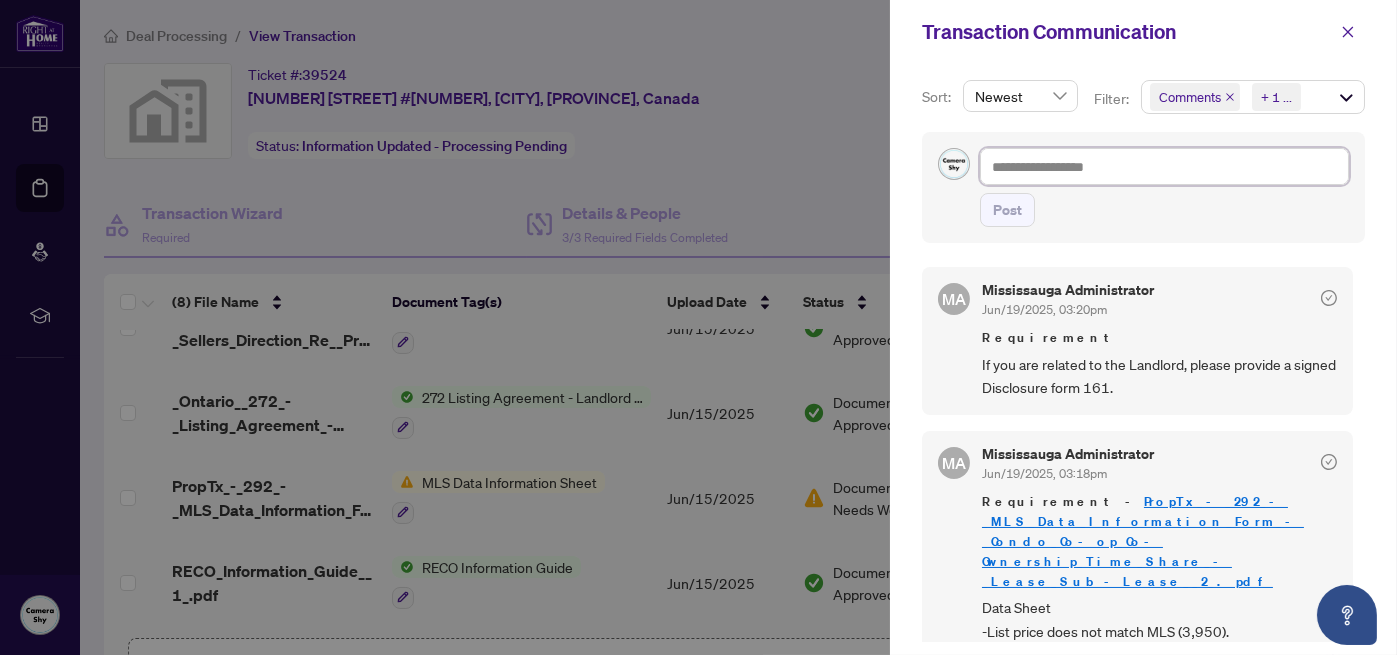 click at bounding box center [1164, 166] 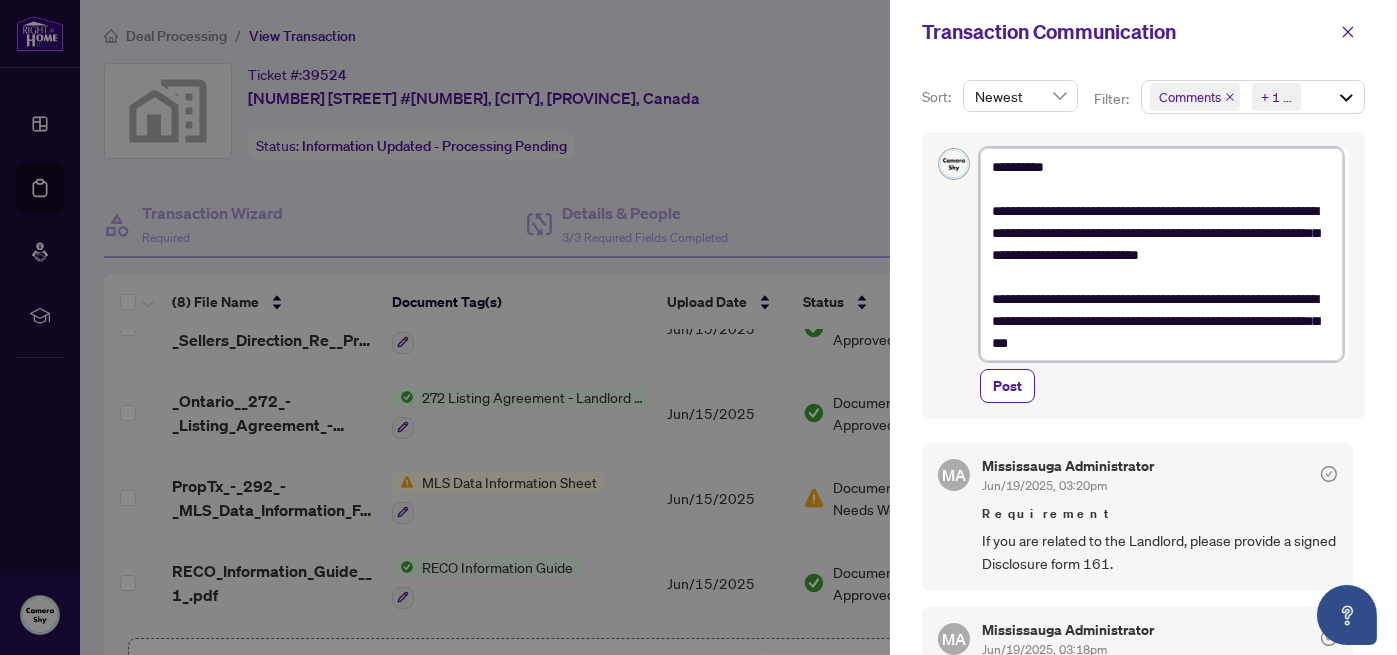 click on "**********" at bounding box center [1161, 254] 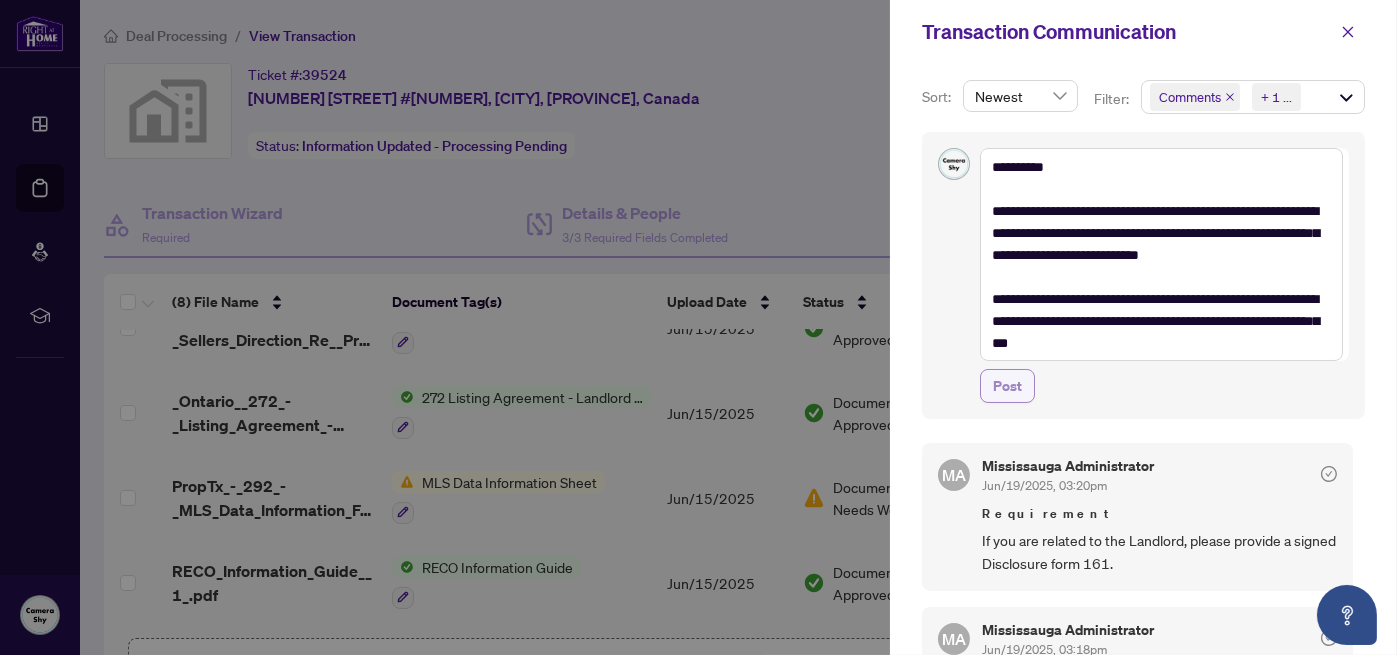 click on "Post" at bounding box center [1007, 386] 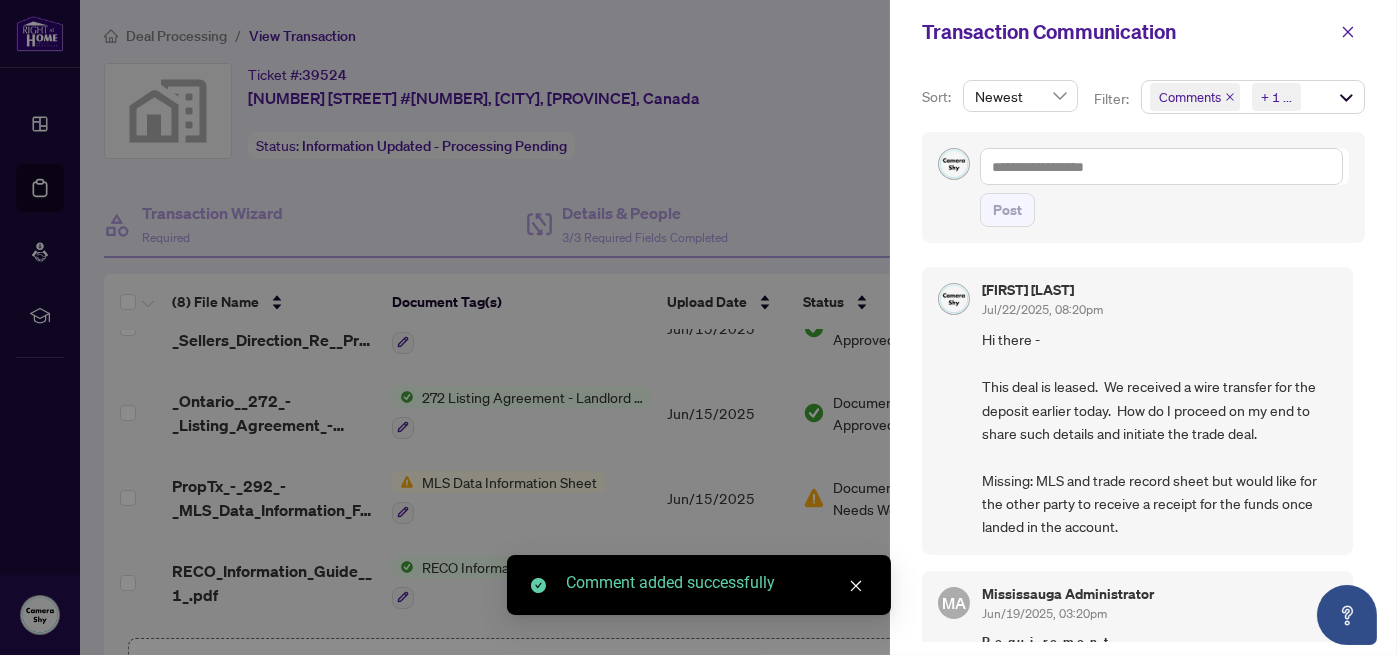 click at bounding box center [698, 327] 